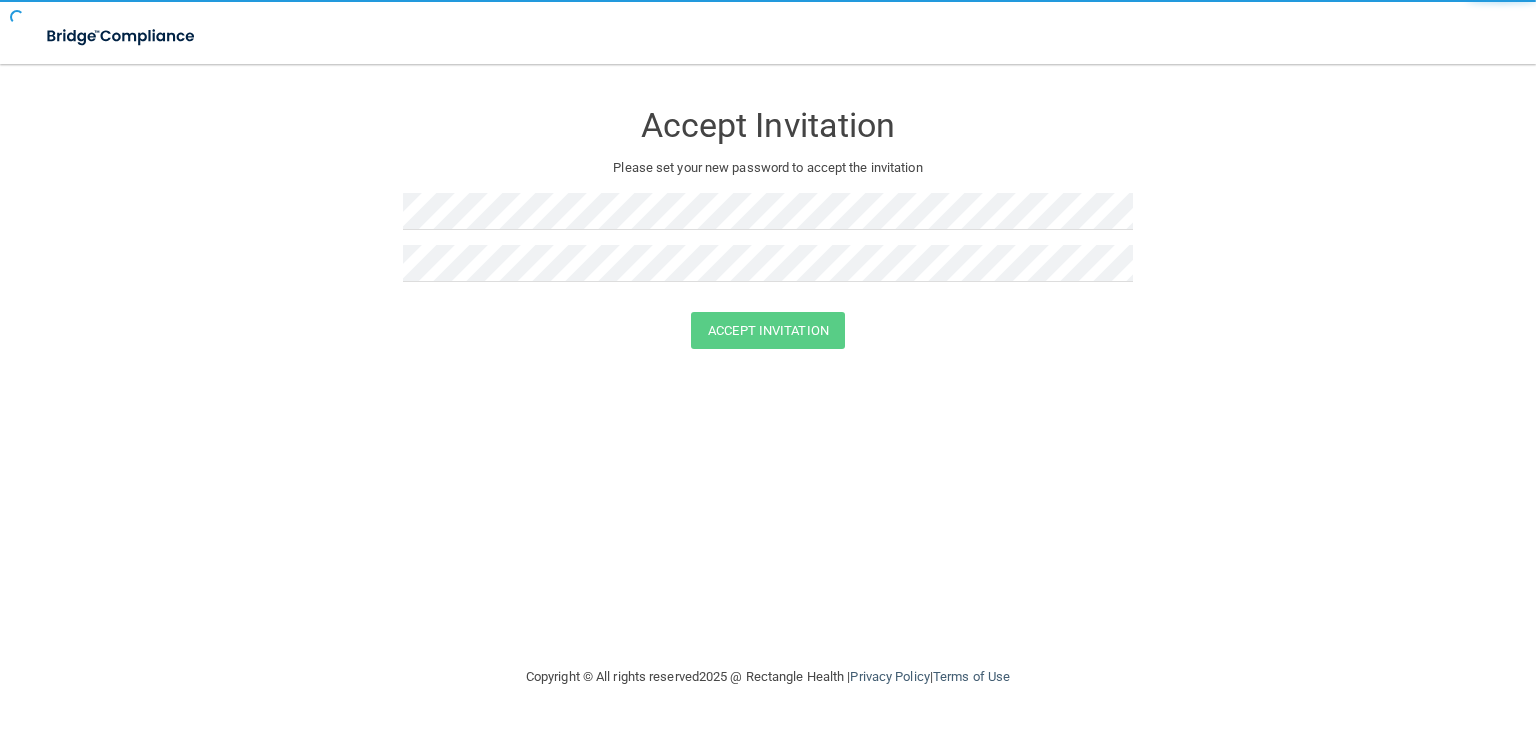scroll, scrollTop: 0, scrollLeft: 0, axis: both 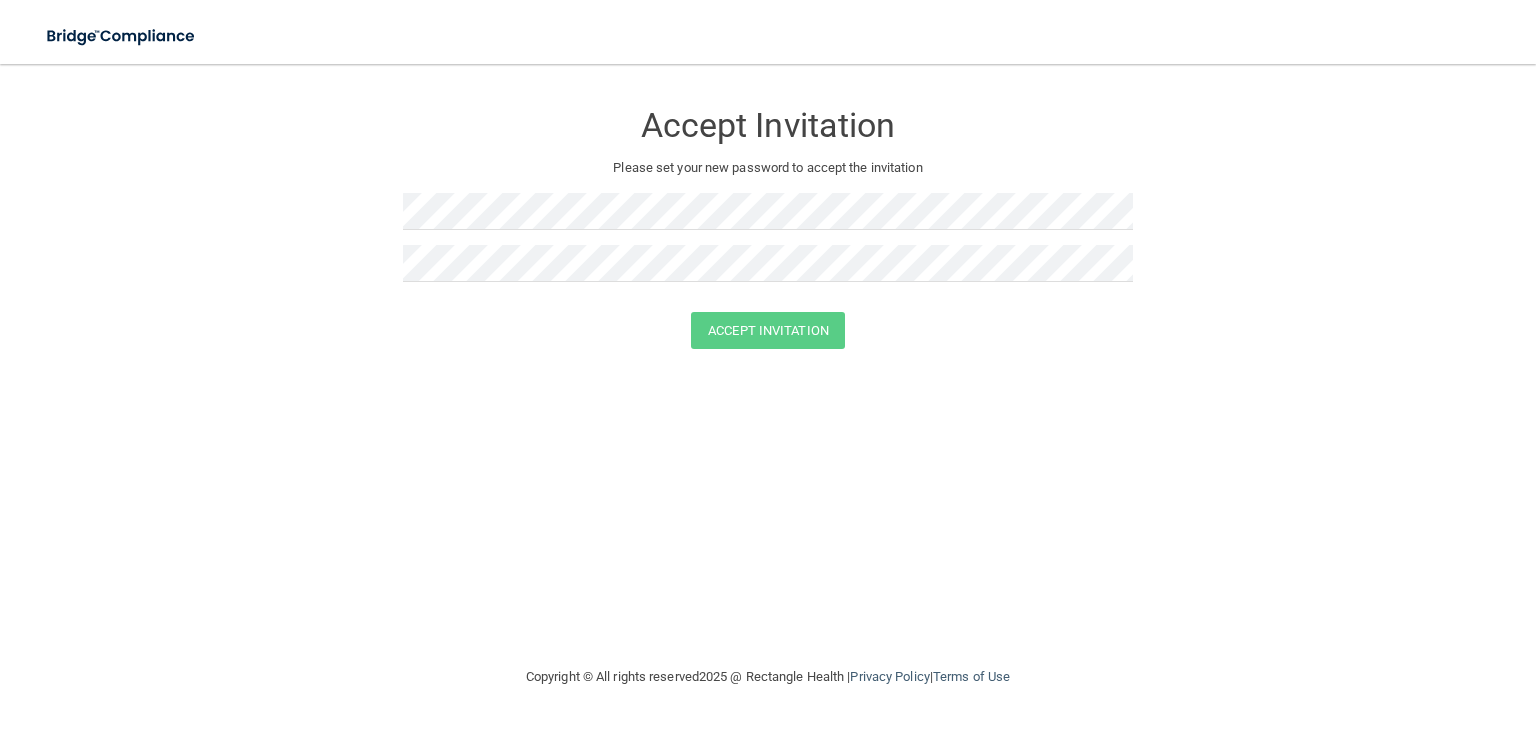 click on "Accept Invitation     Please set your new password to accept the invitation                                                 Accept Invitation              You have successfully accepted the invitation!   Click here to login ." at bounding box center (768, 364) 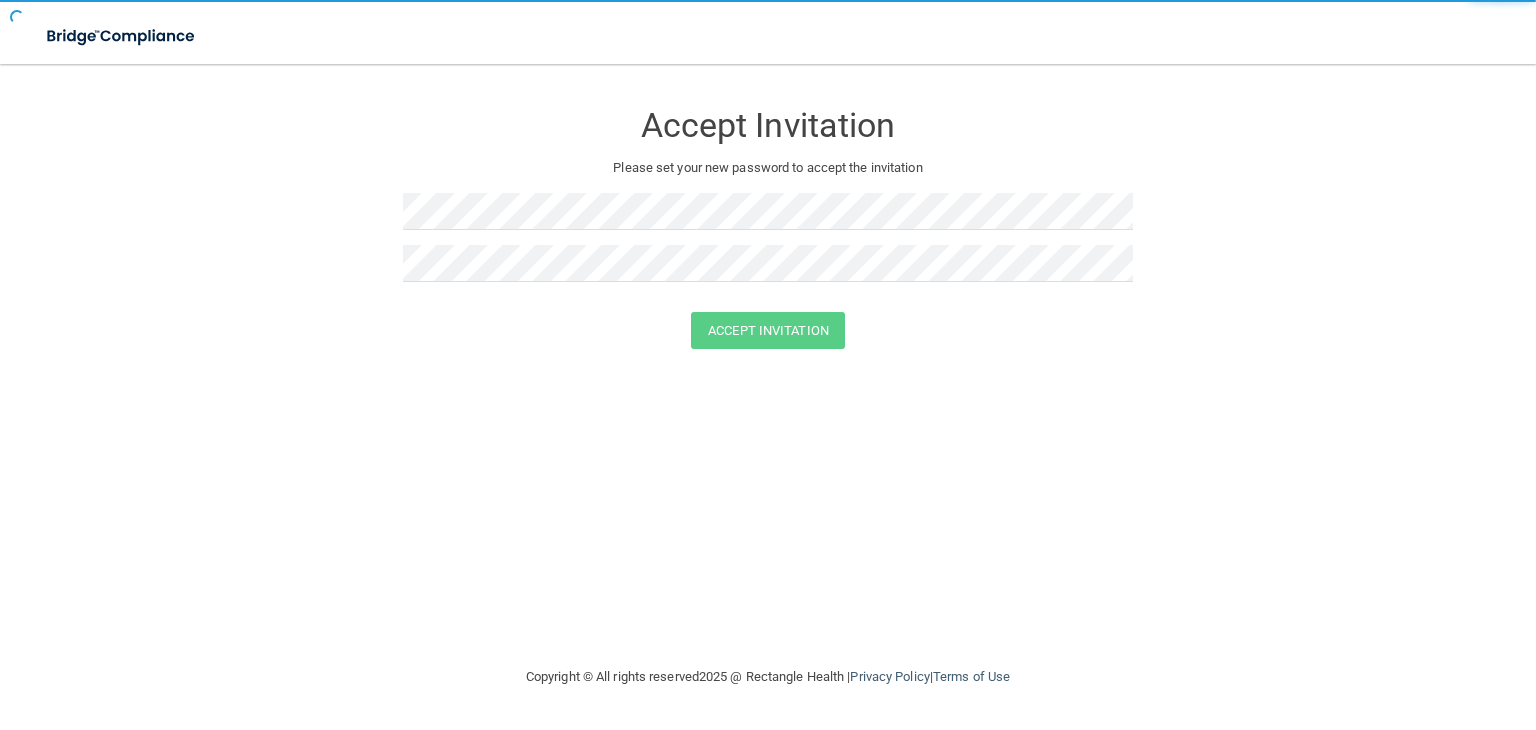 scroll, scrollTop: 0, scrollLeft: 0, axis: both 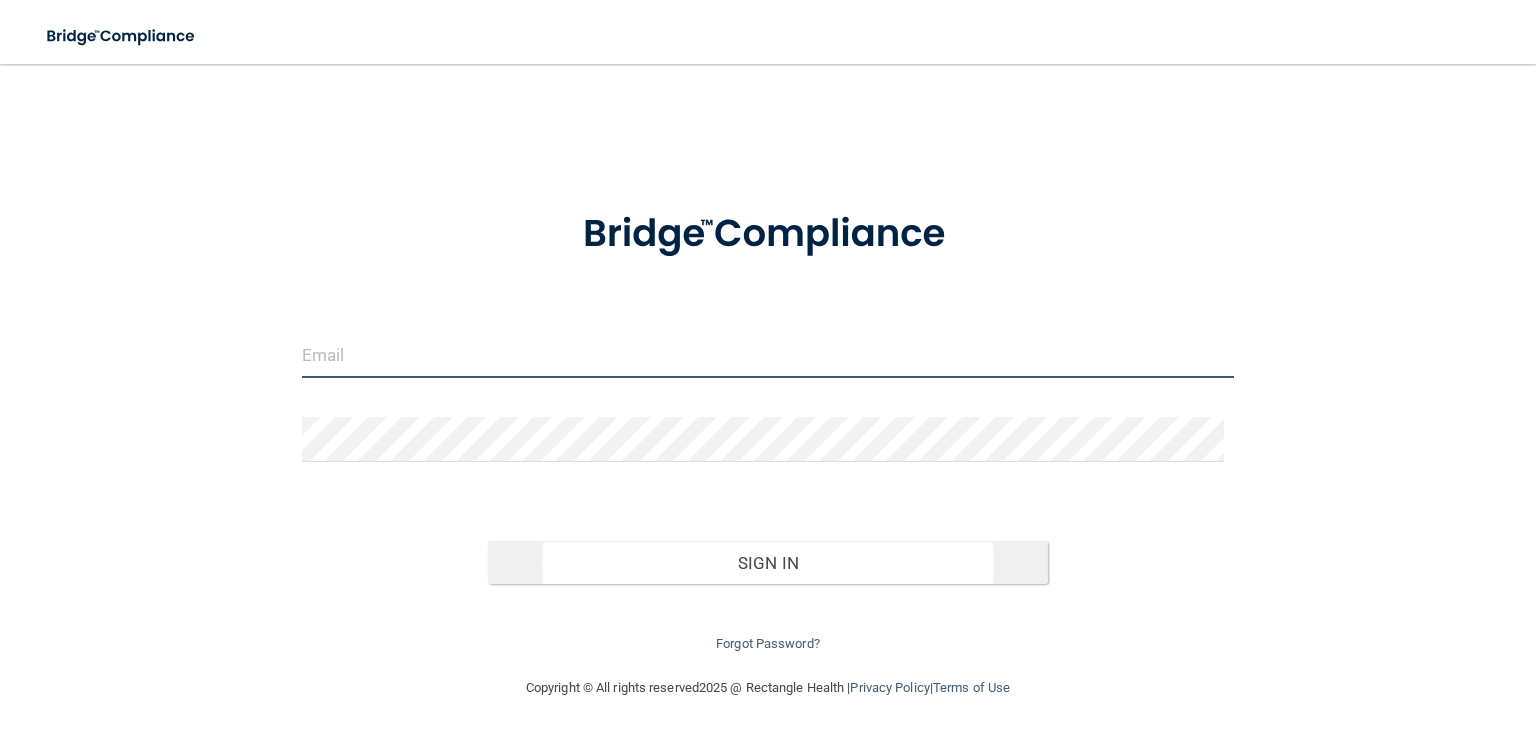 type on "[EMAIL_ADDRESS][PERSON_NAME][DOMAIN_NAME]" 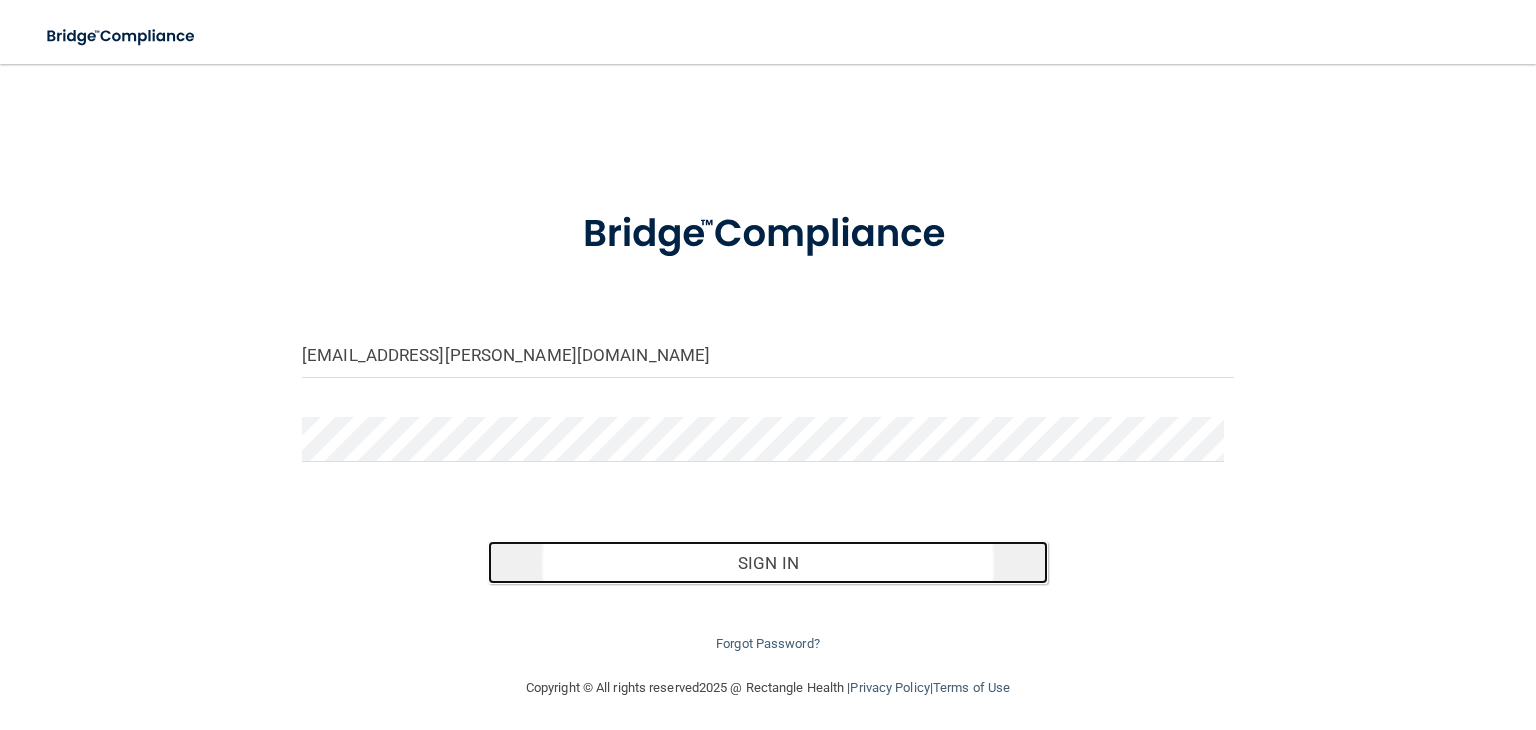 click on "Sign In" at bounding box center (767, 563) 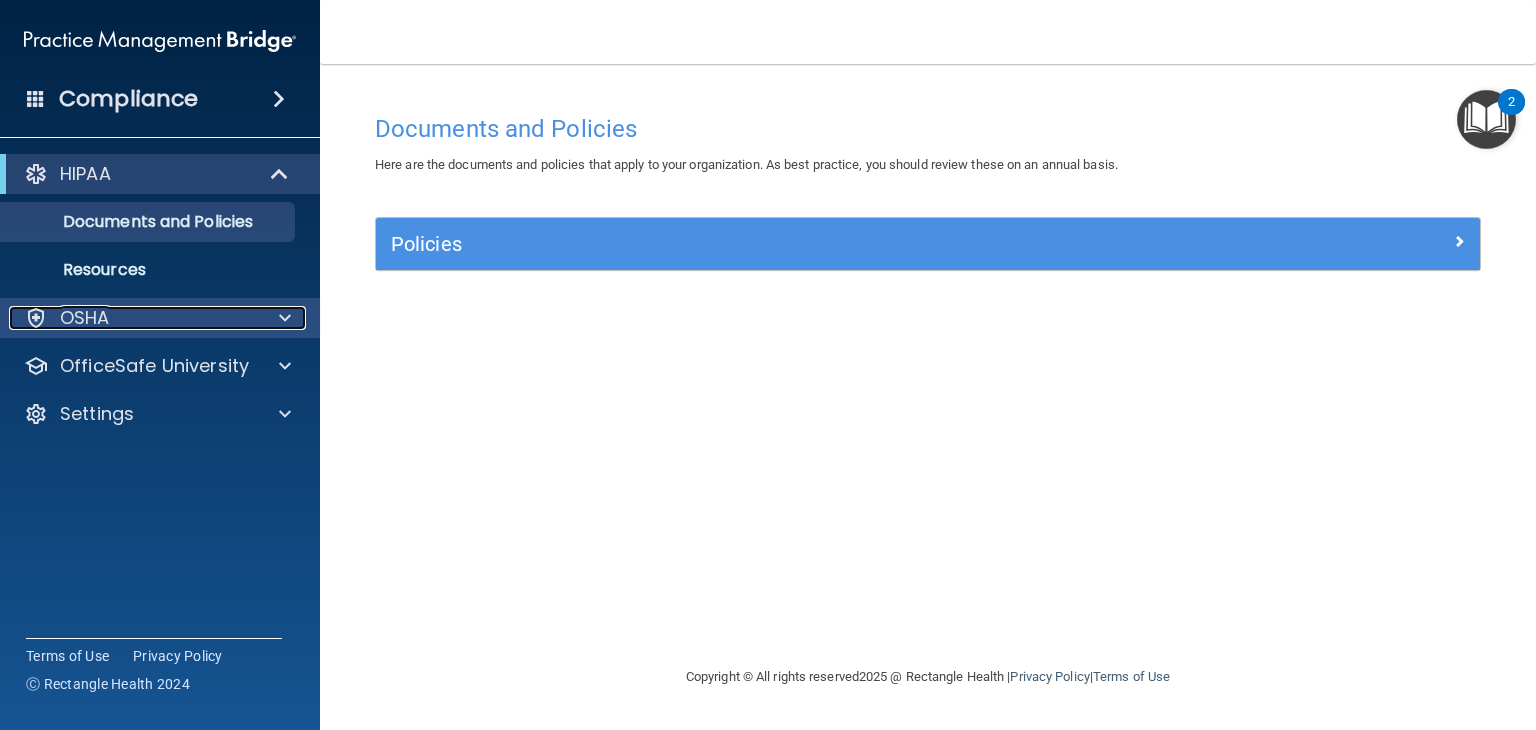 click on "OSHA" at bounding box center (133, 318) 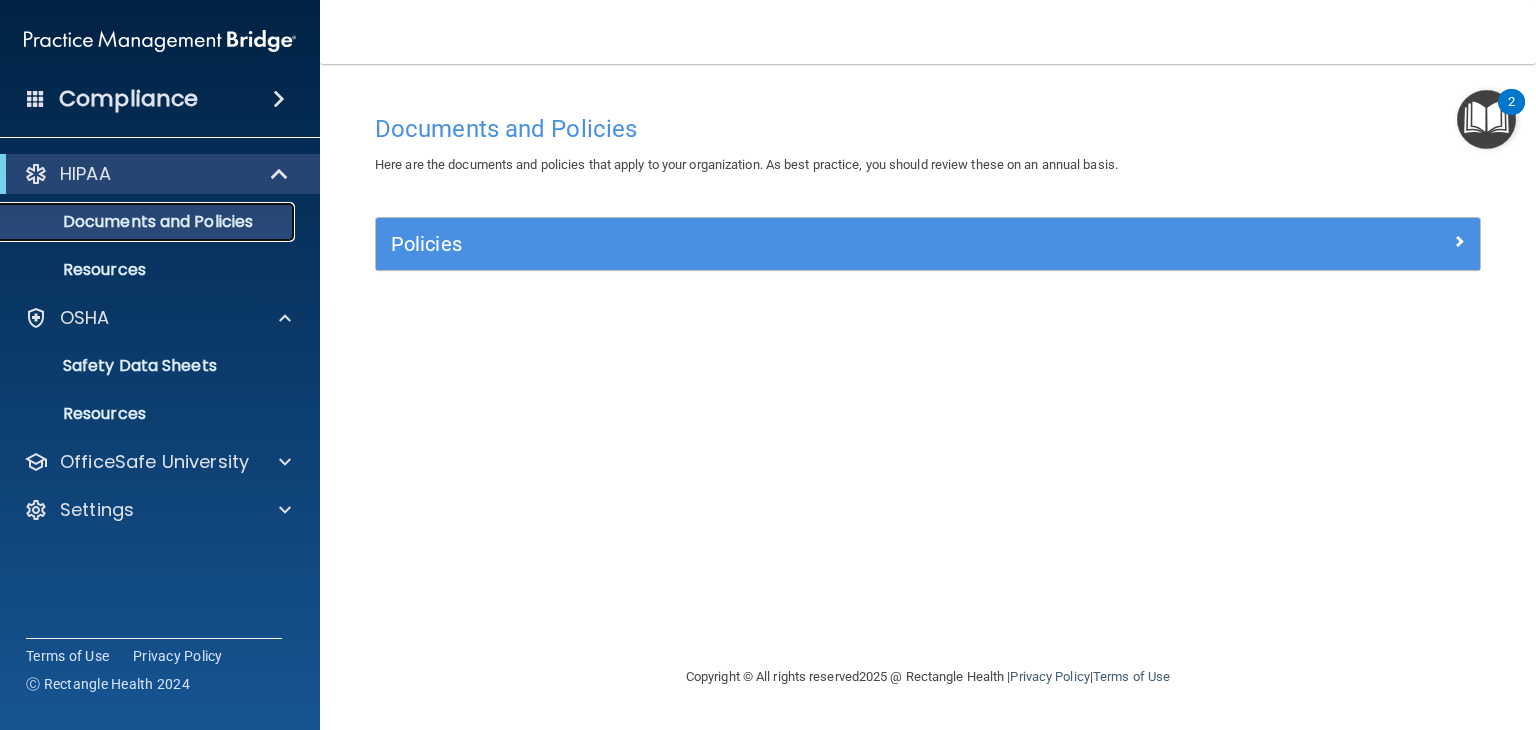 click on "Documents and Policies" at bounding box center [149, 222] 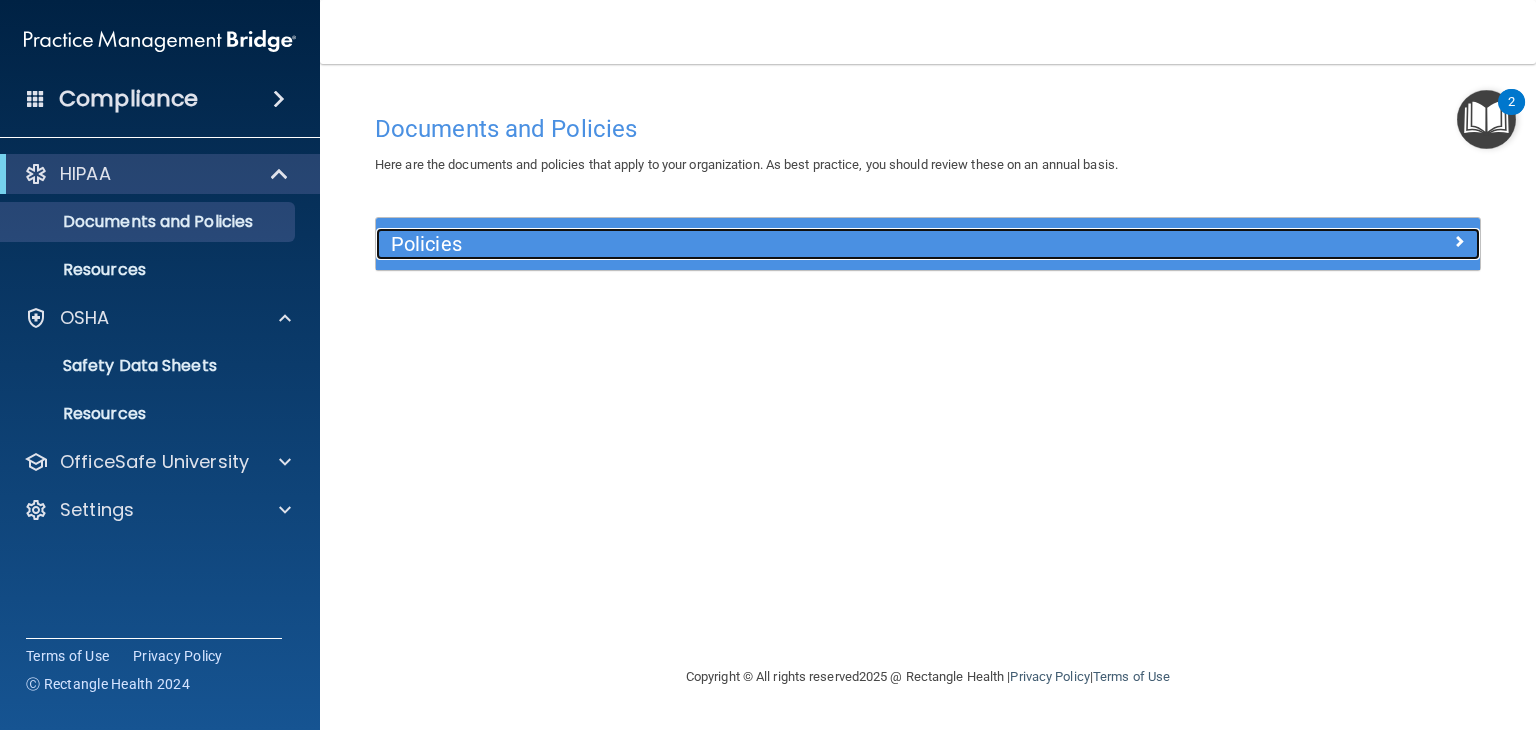 click on "Policies" at bounding box center (790, 244) 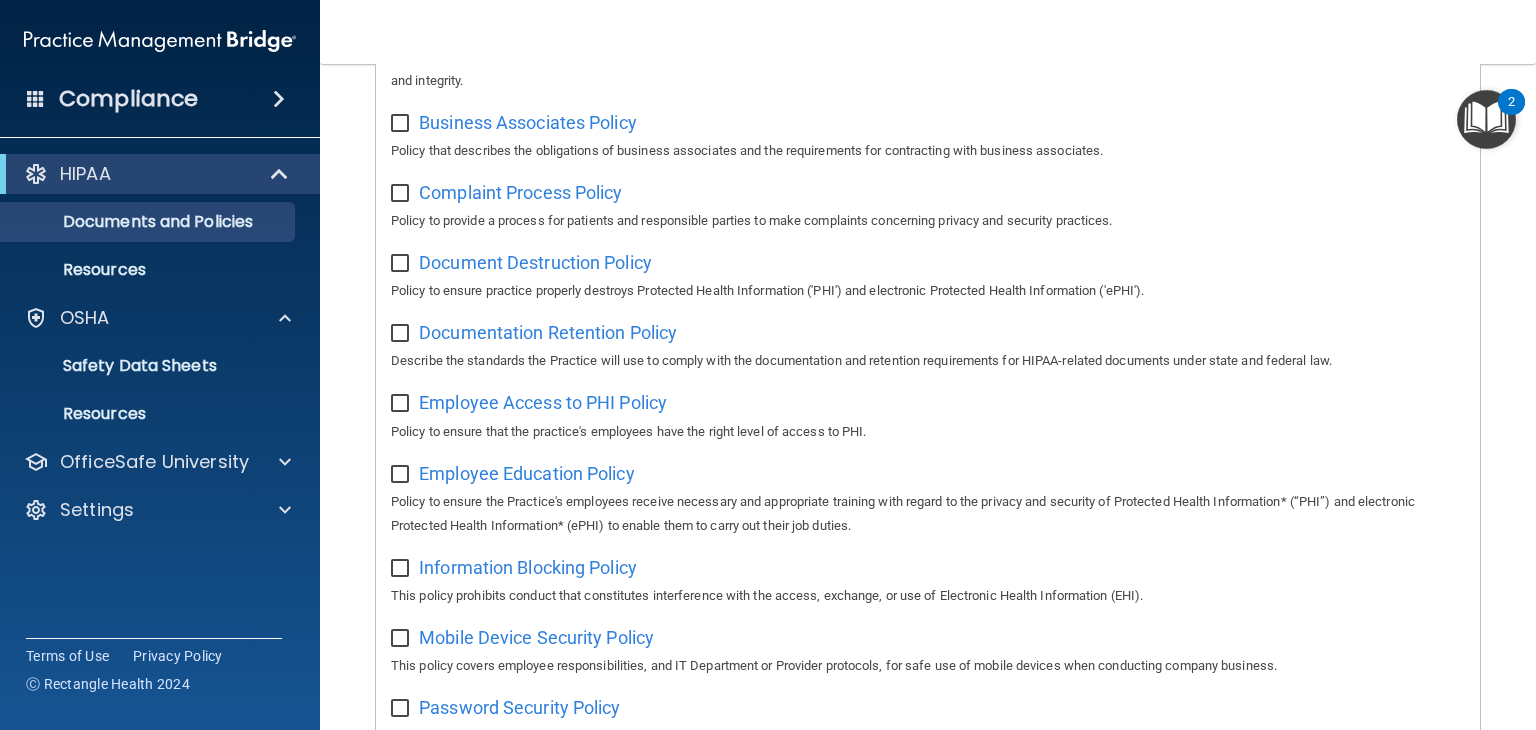 scroll, scrollTop: 331, scrollLeft: 0, axis: vertical 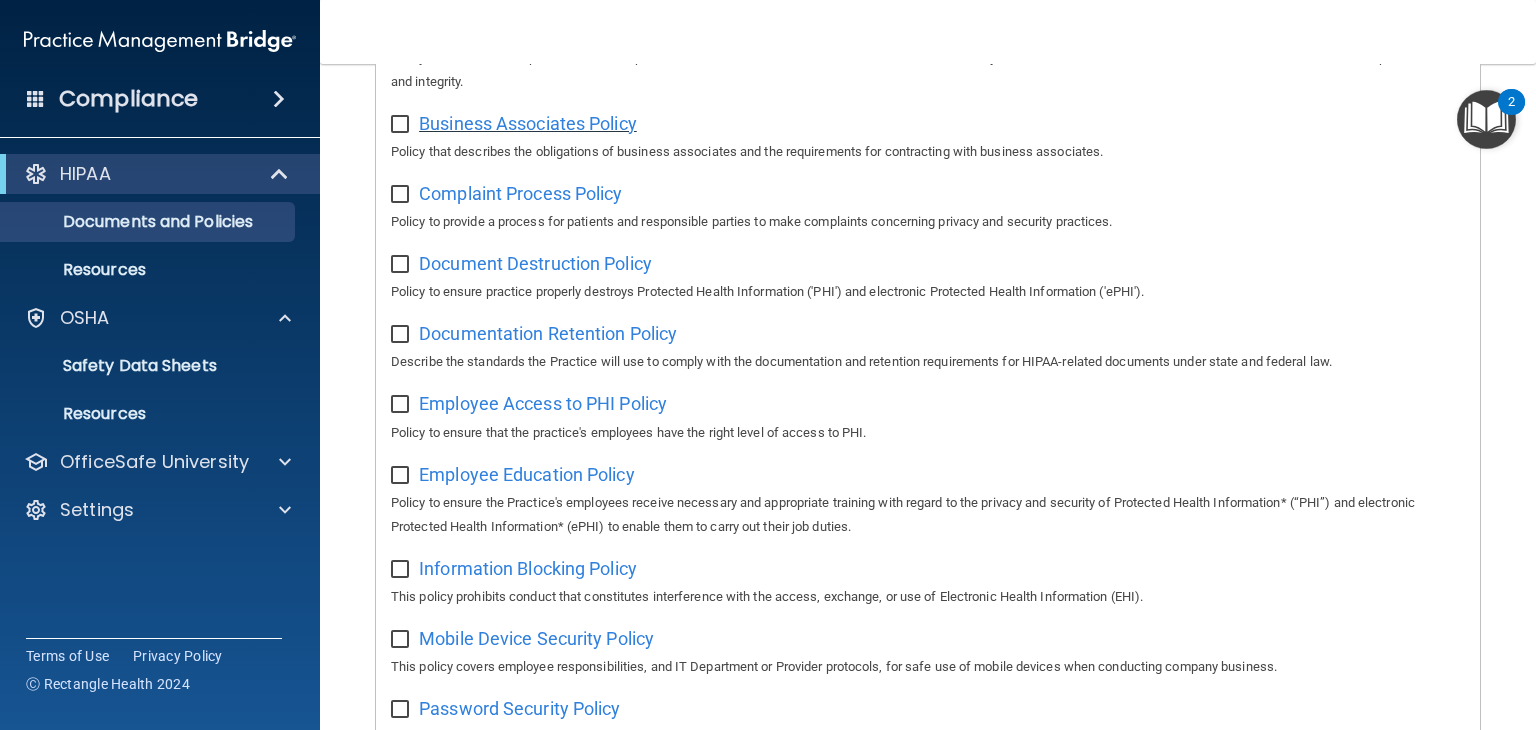 click on "Business Associates Policy" at bounding box center [528, 123] 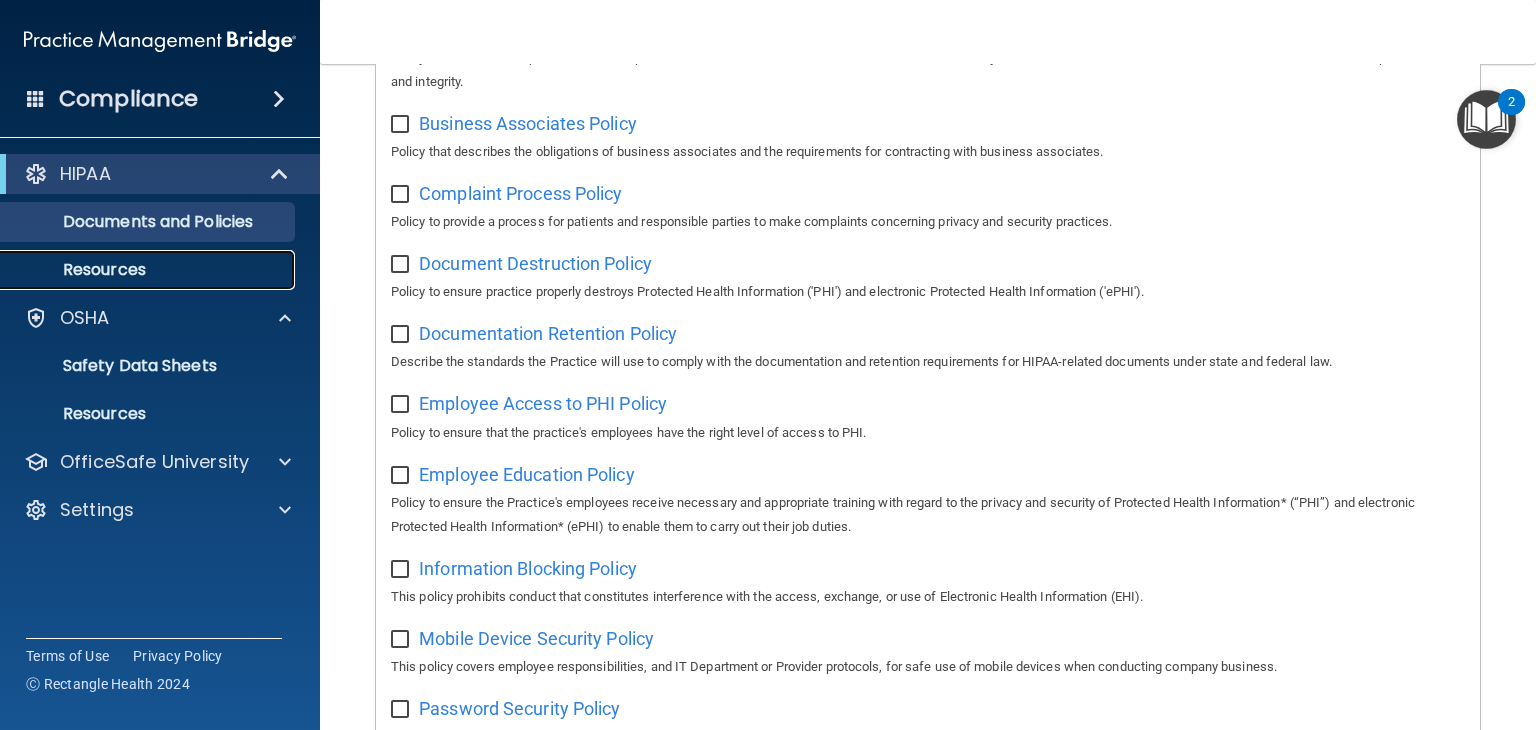 click on "Resources" at bounding box center (149, 270) 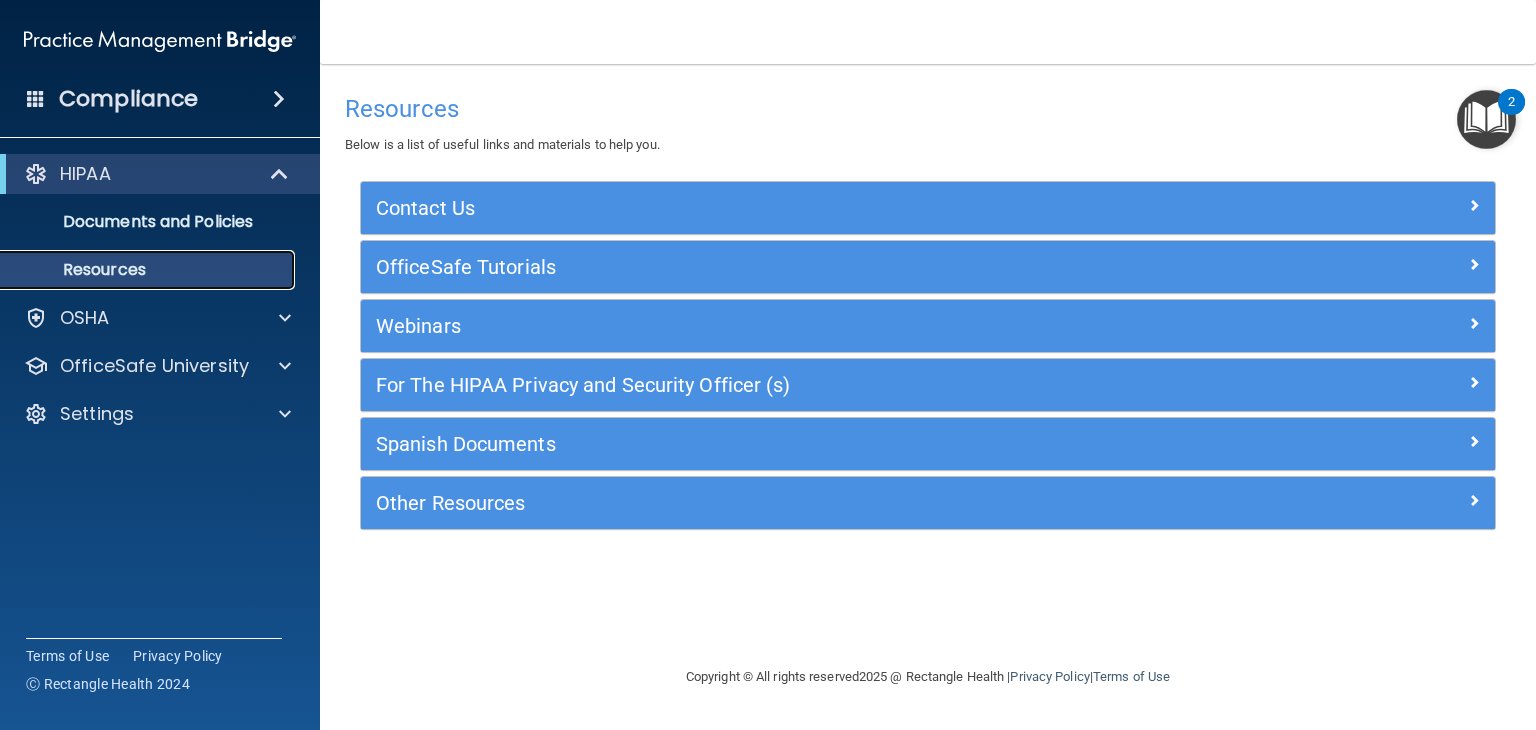 scroll, scrollTop: 0, scrollLeft: 0, axis: both 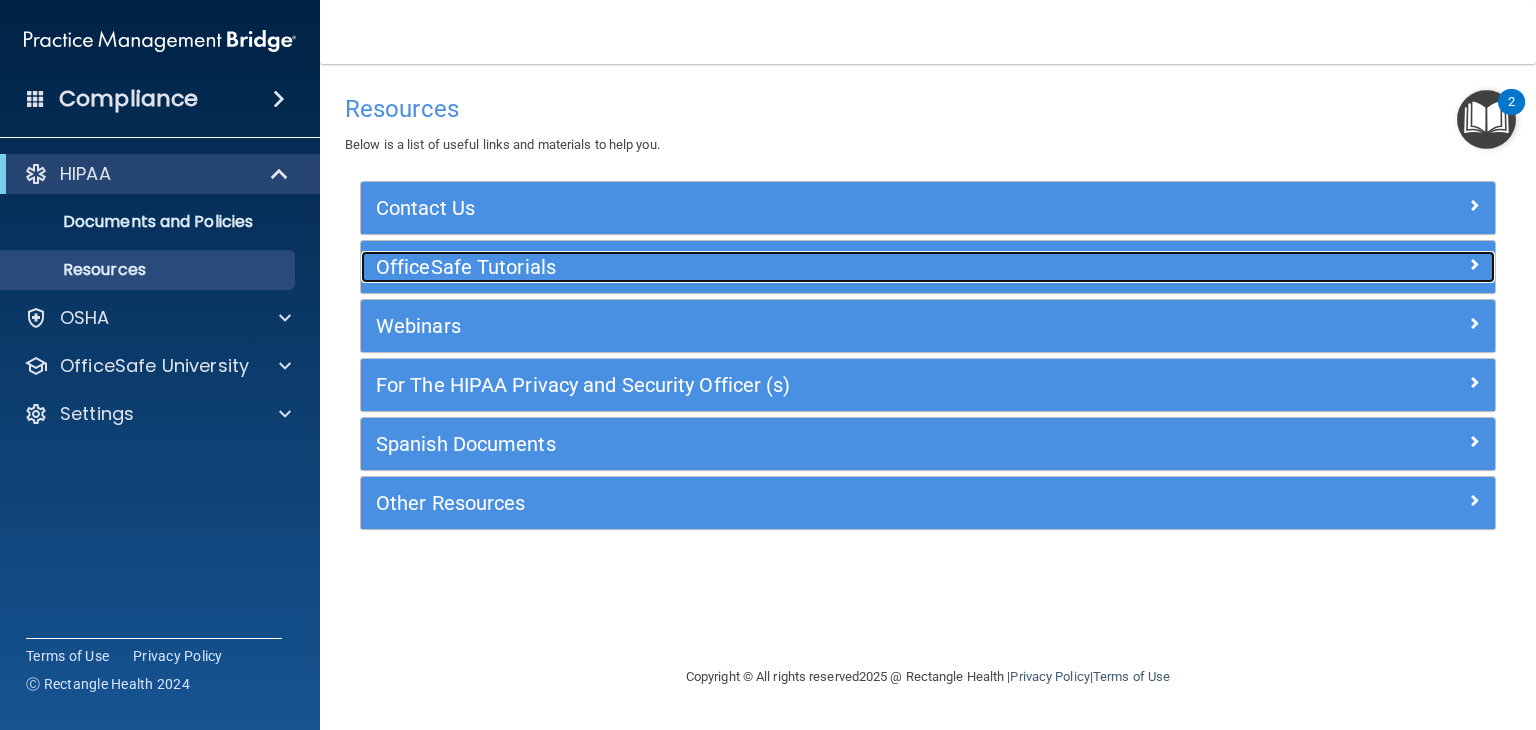 click on "OfficeSafe Tutorials" at bounding box center [786, 267] 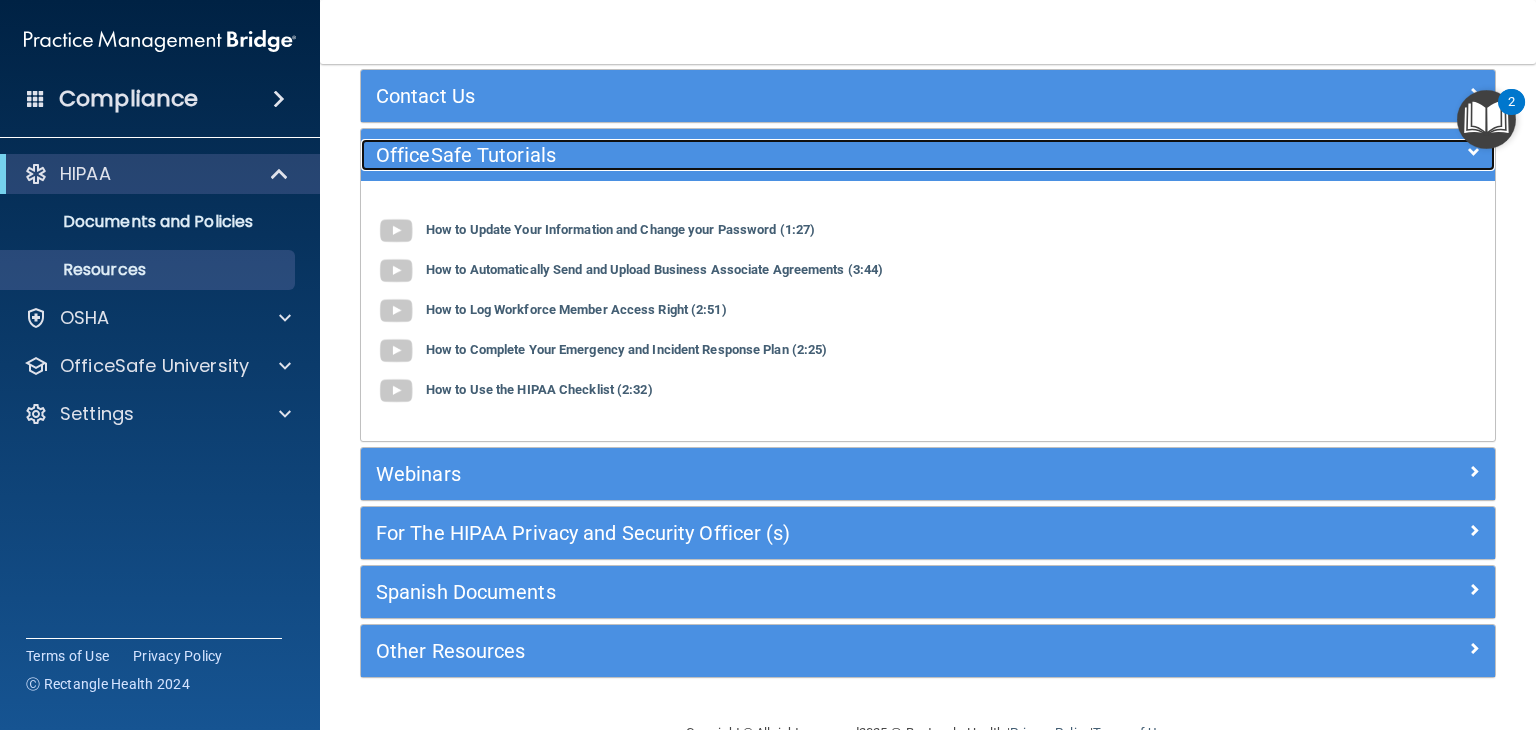 scroll, scrollTop: 161, scrollLeft: 0, axis: vertical 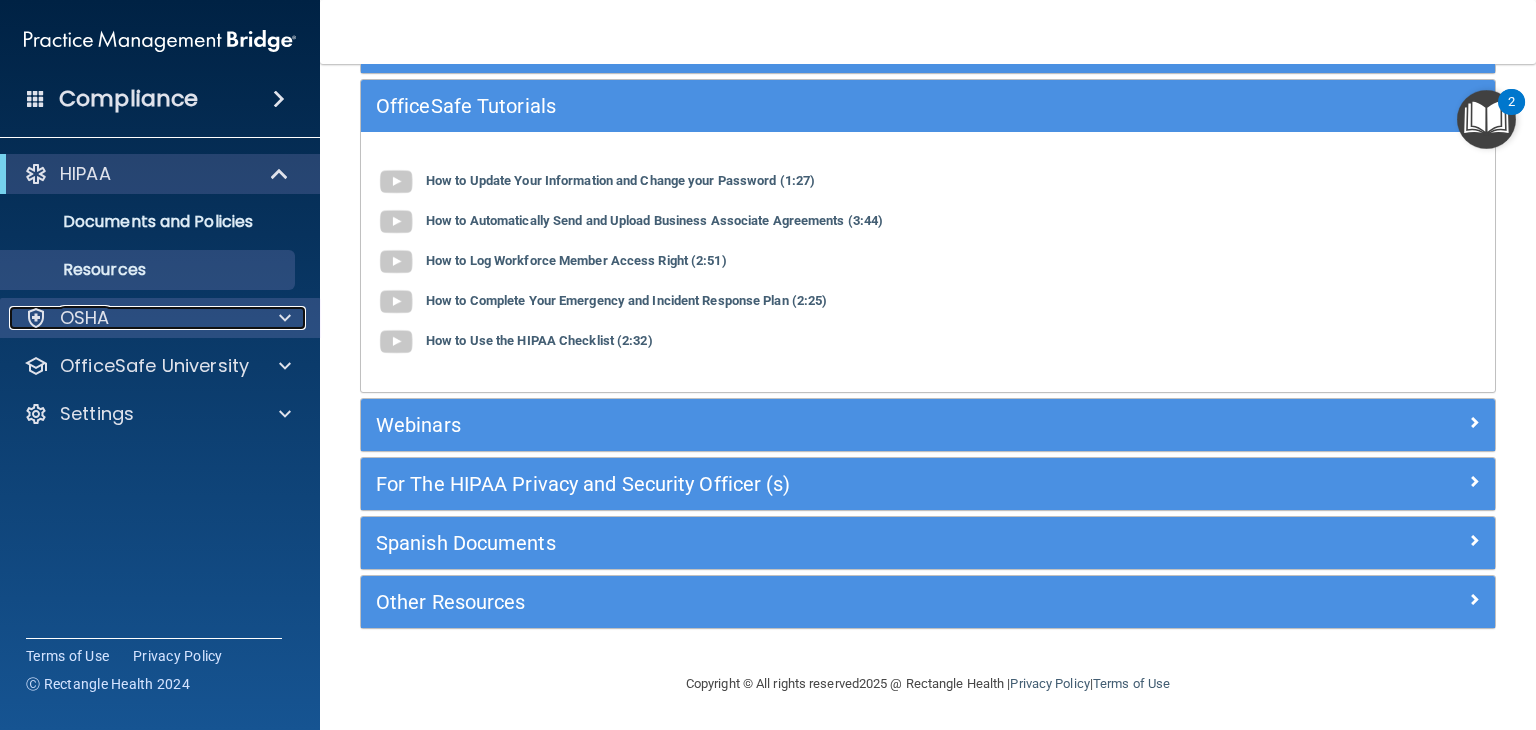 click on "OSHA" at bounding box center [133, 318] 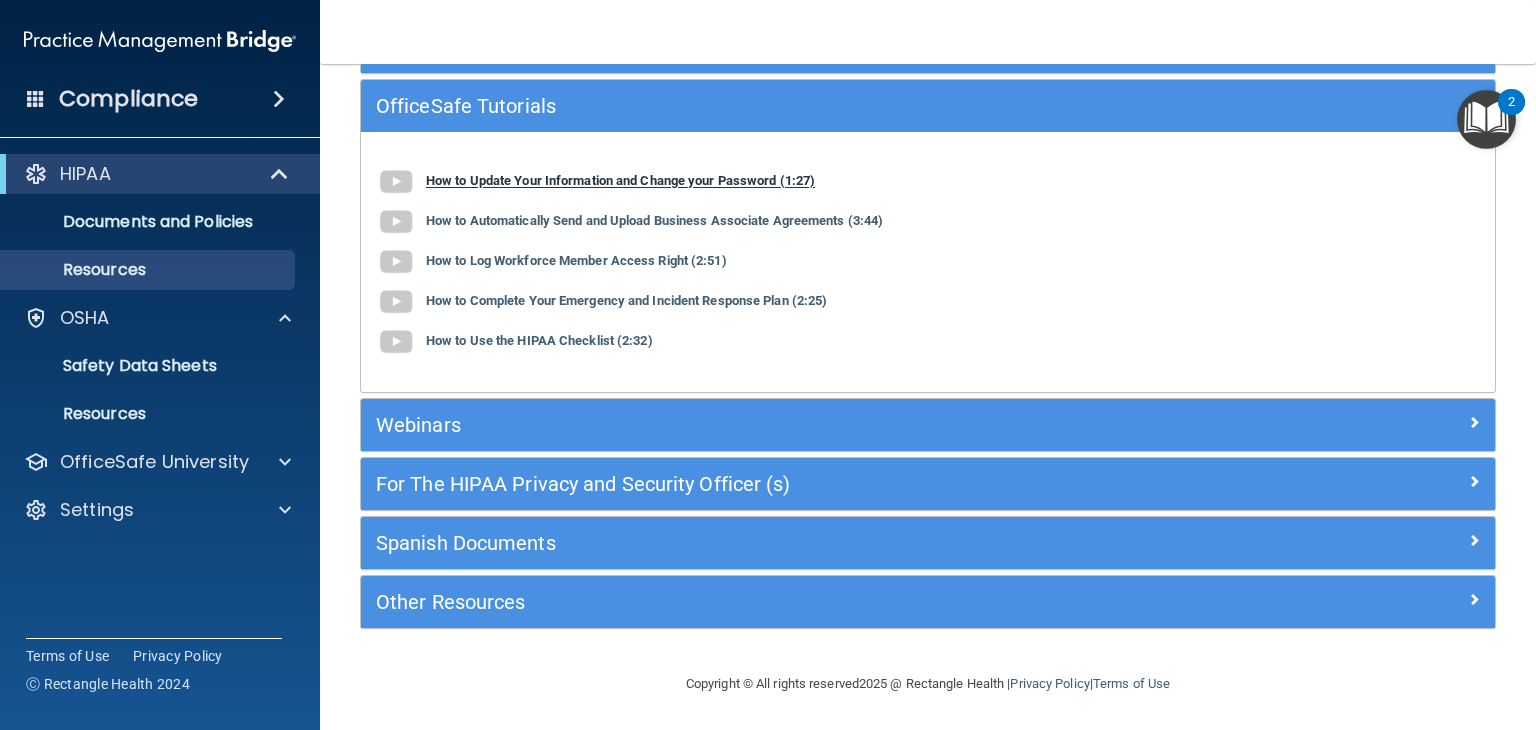 click at bounding box center [401, 181] 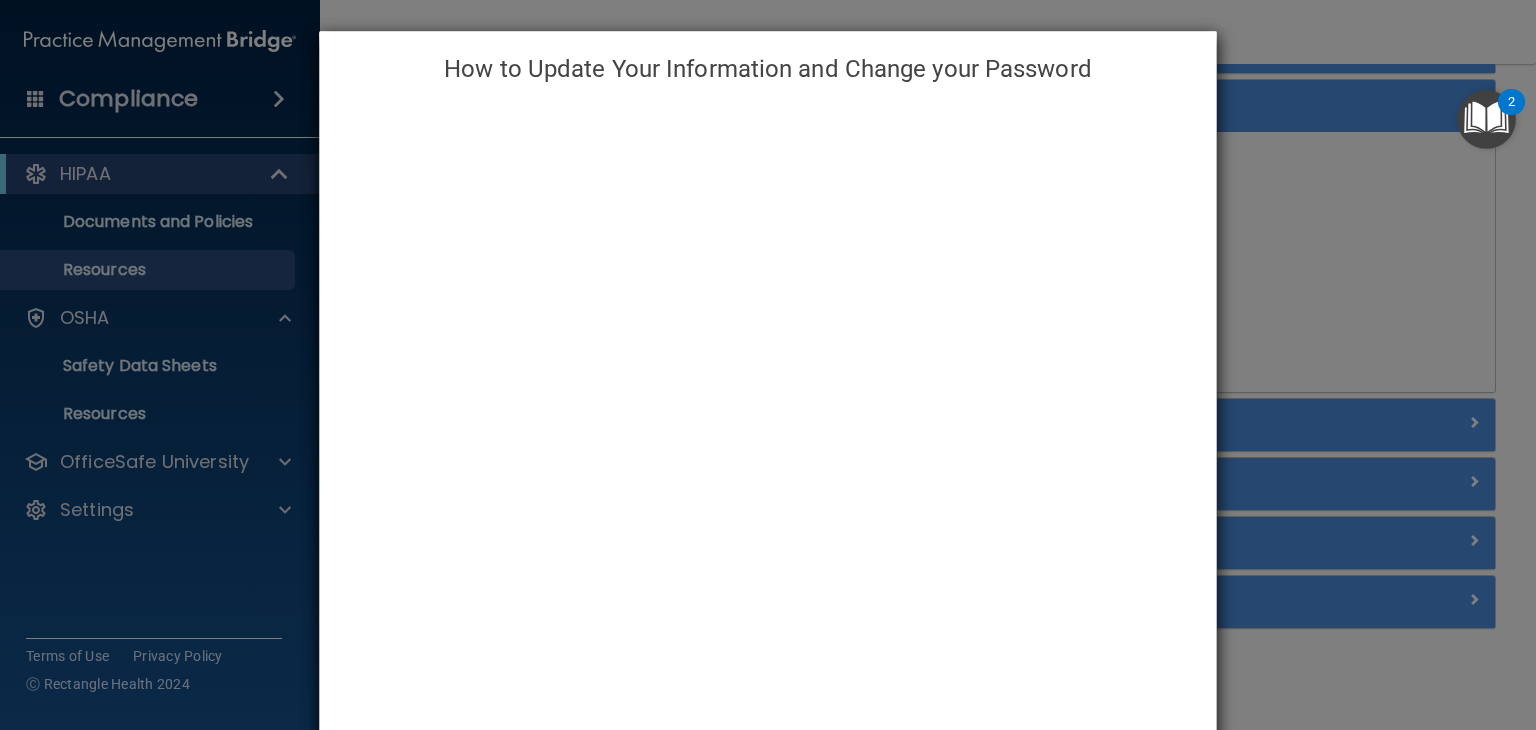 scroll, scrollTop: 88, scrollLeft: 0, axis: vertical 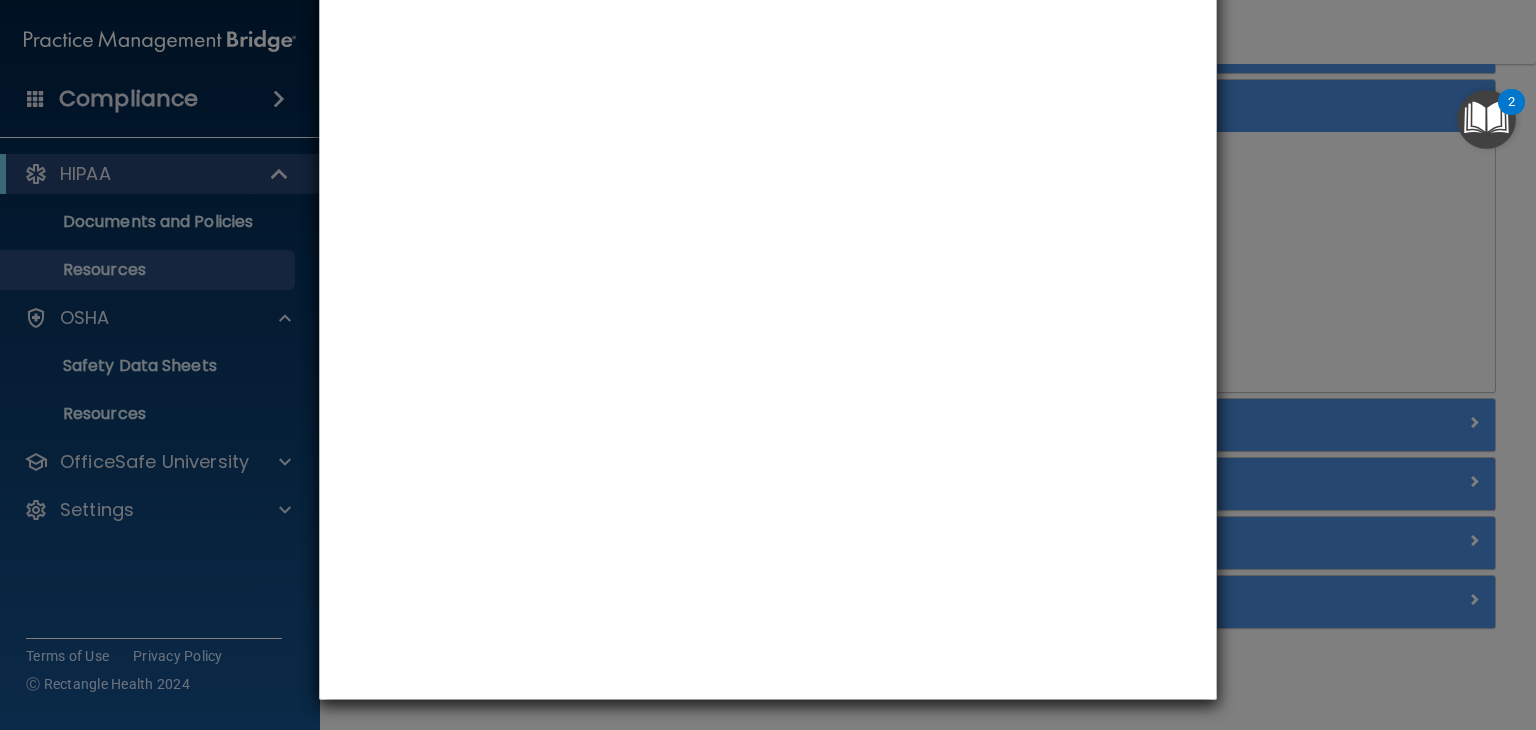 click on "How to Update Your Information and Change your Password" at bounding box center [768, 365] 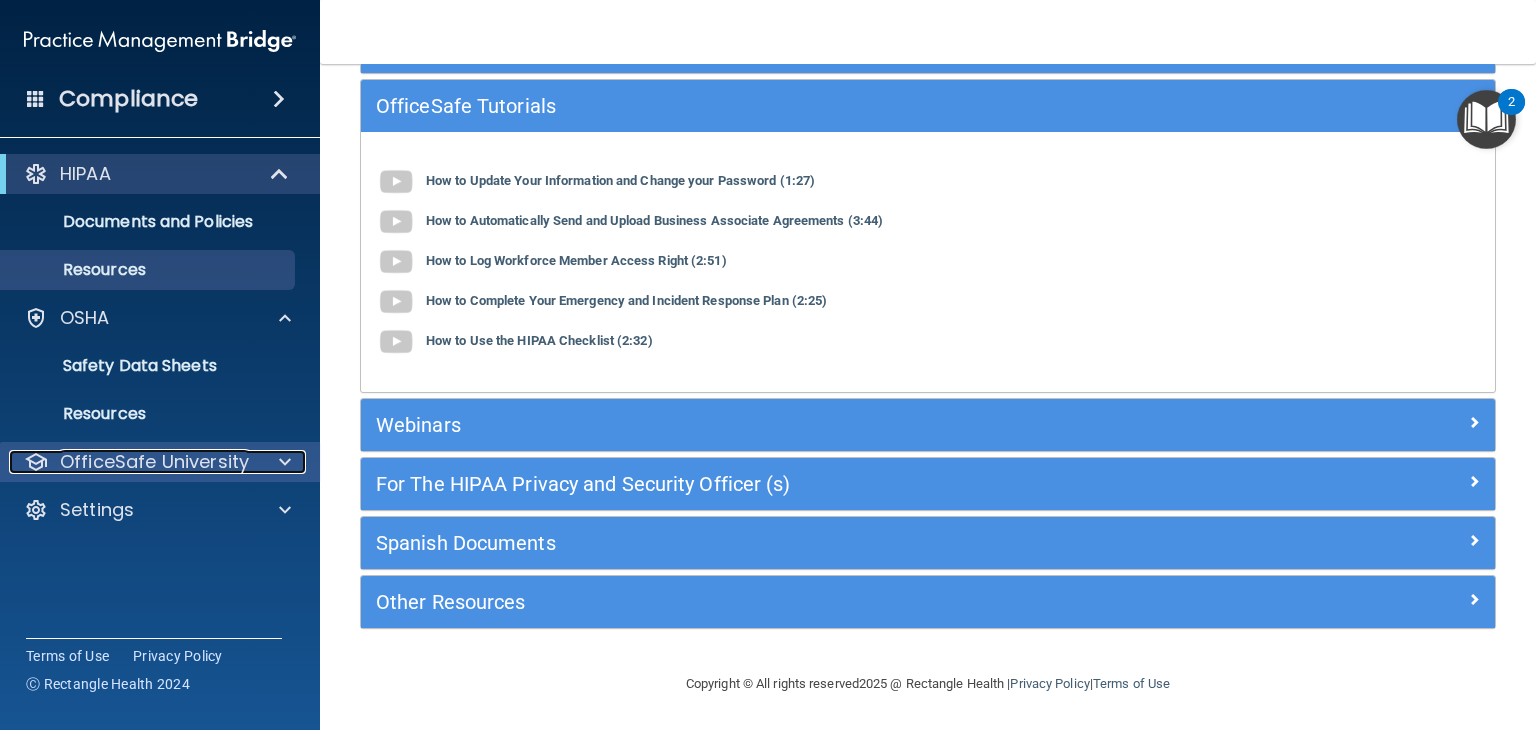 click on "OfficeSafe University" at bounding box center [154, 462] 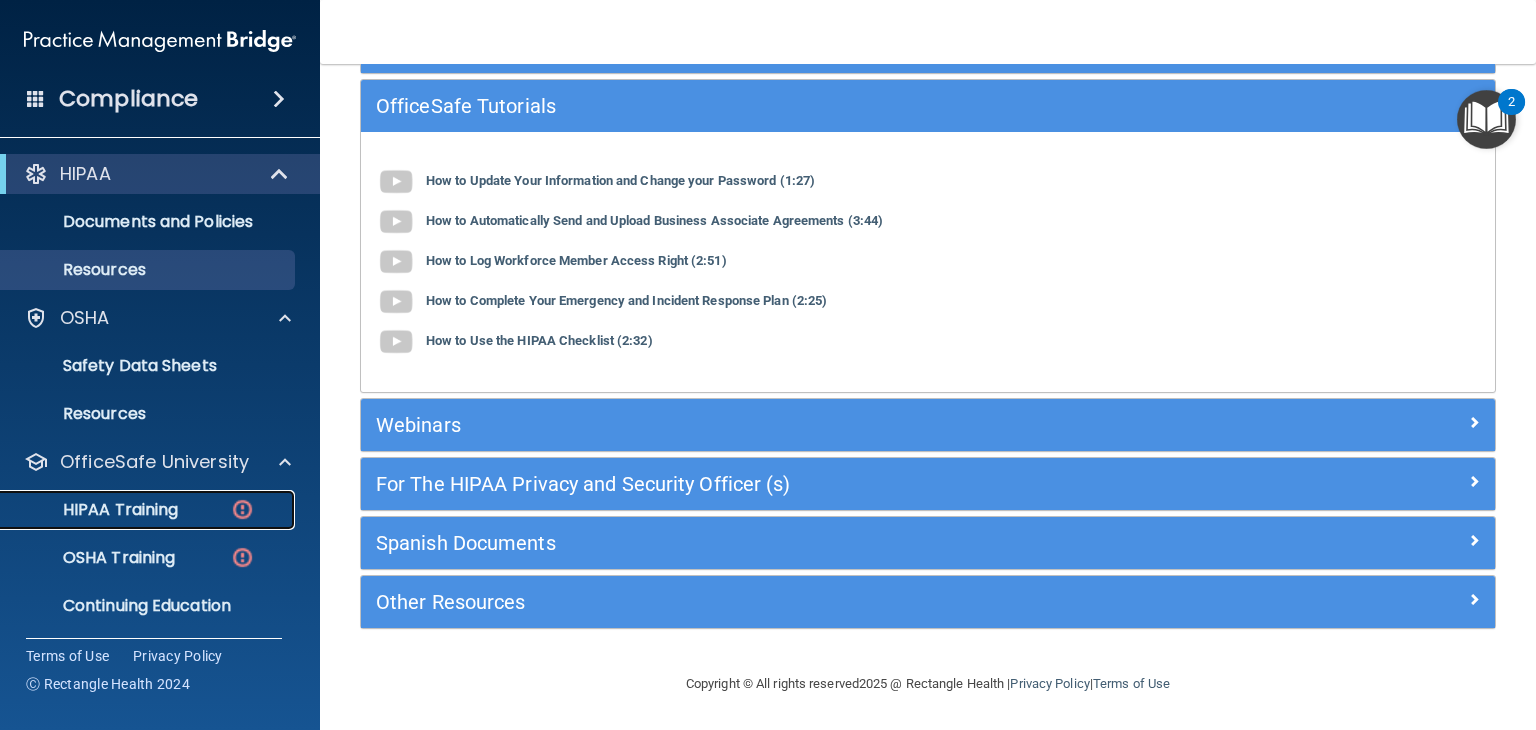 click on "HIPAA Training" at bounding box center (95, 510) 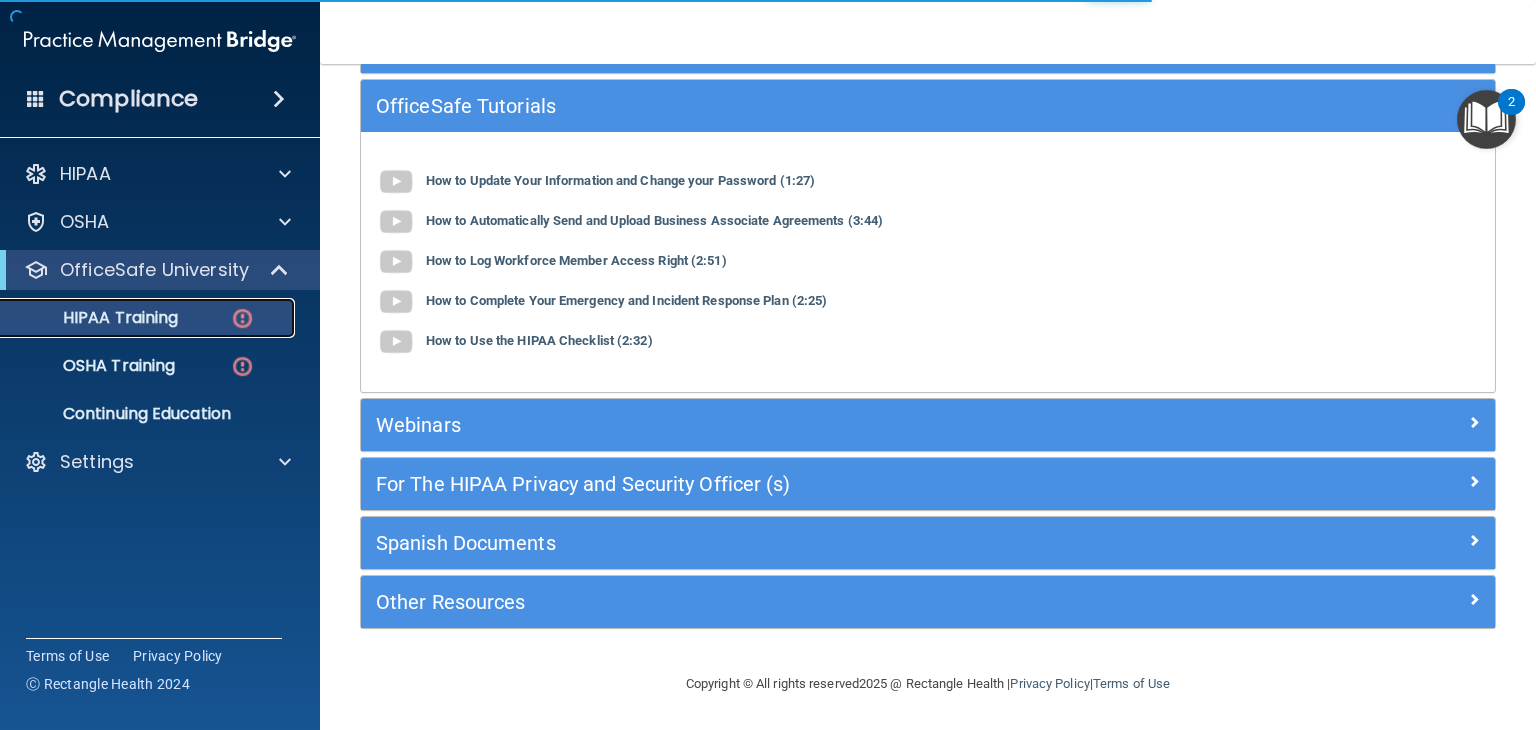 scroll, scrollTop: 772, scrollLeft: 0, axis: vertical 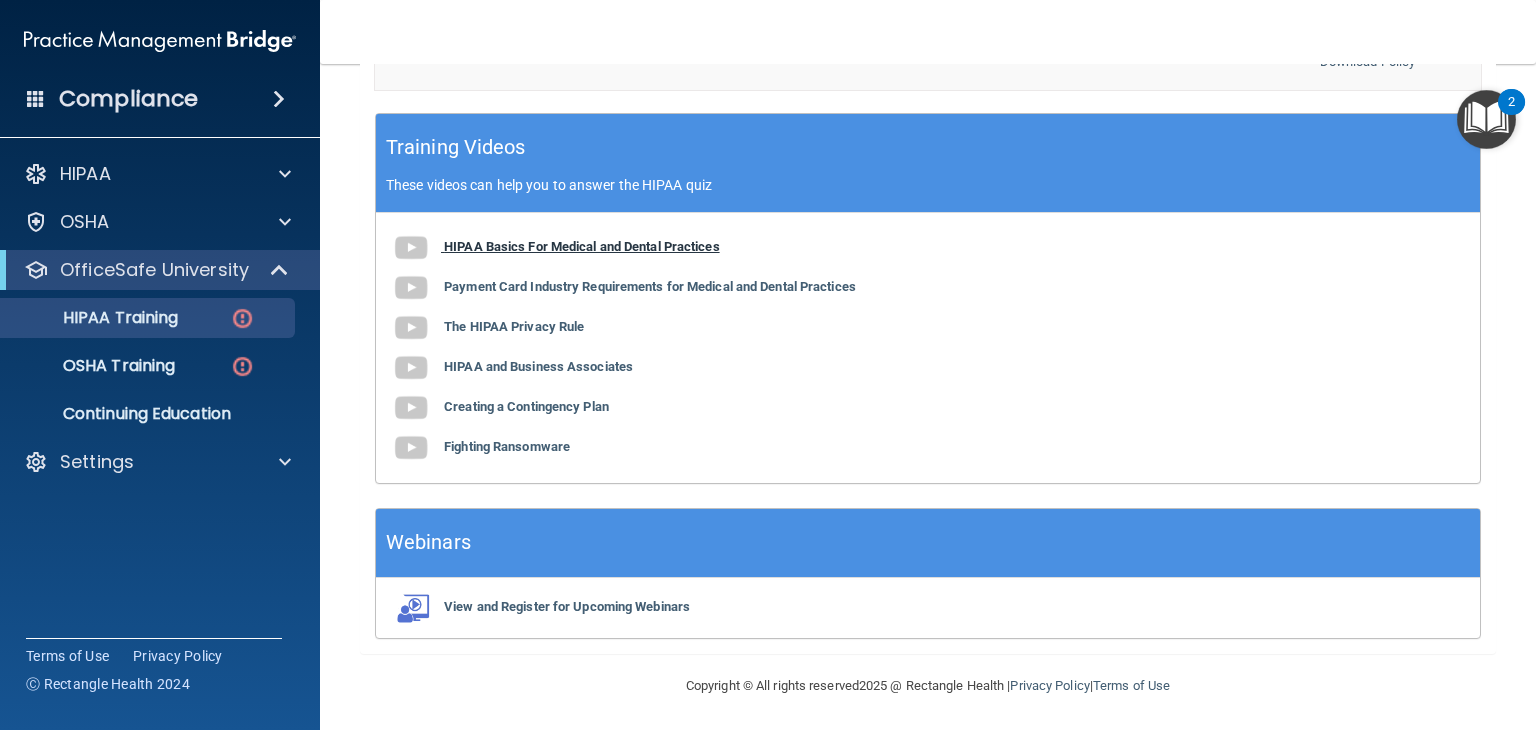 click on "HIPAA Basics For Medical and Dental Practices" at bounding box center [582, 246] 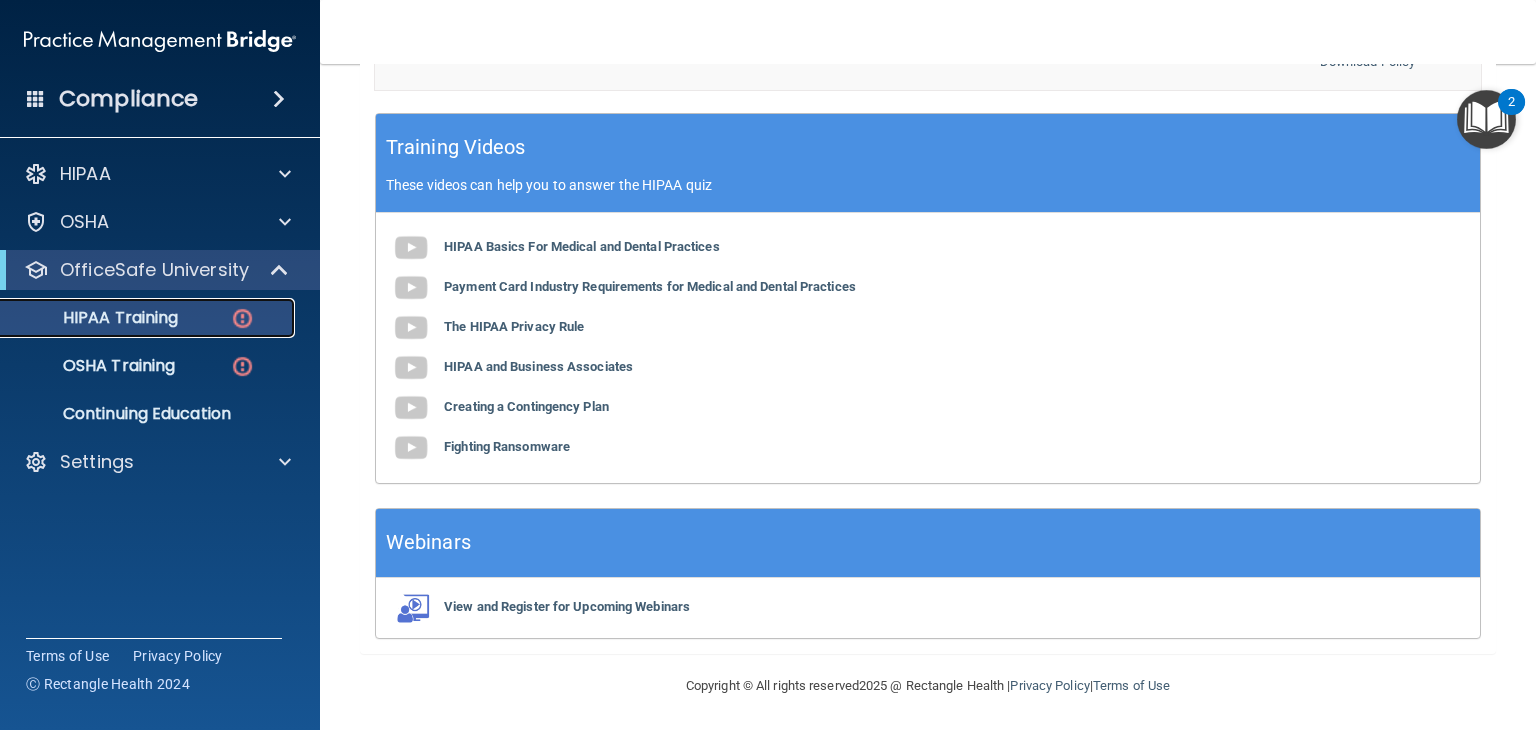 click on "HIPAA Training" at bounding box center (95, 318) 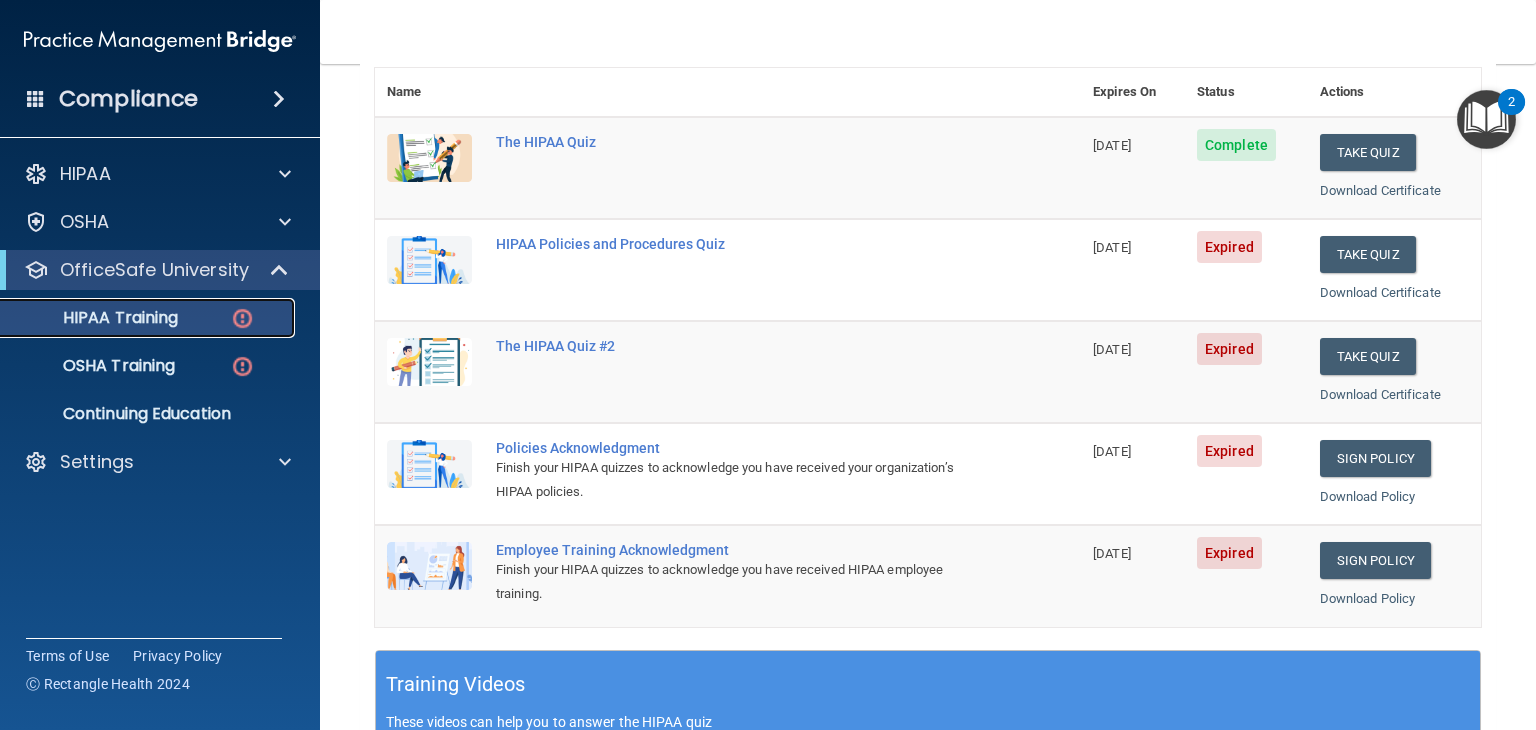 scroll, scrollTop: 237, scrollLeft: 0, axis: vertical 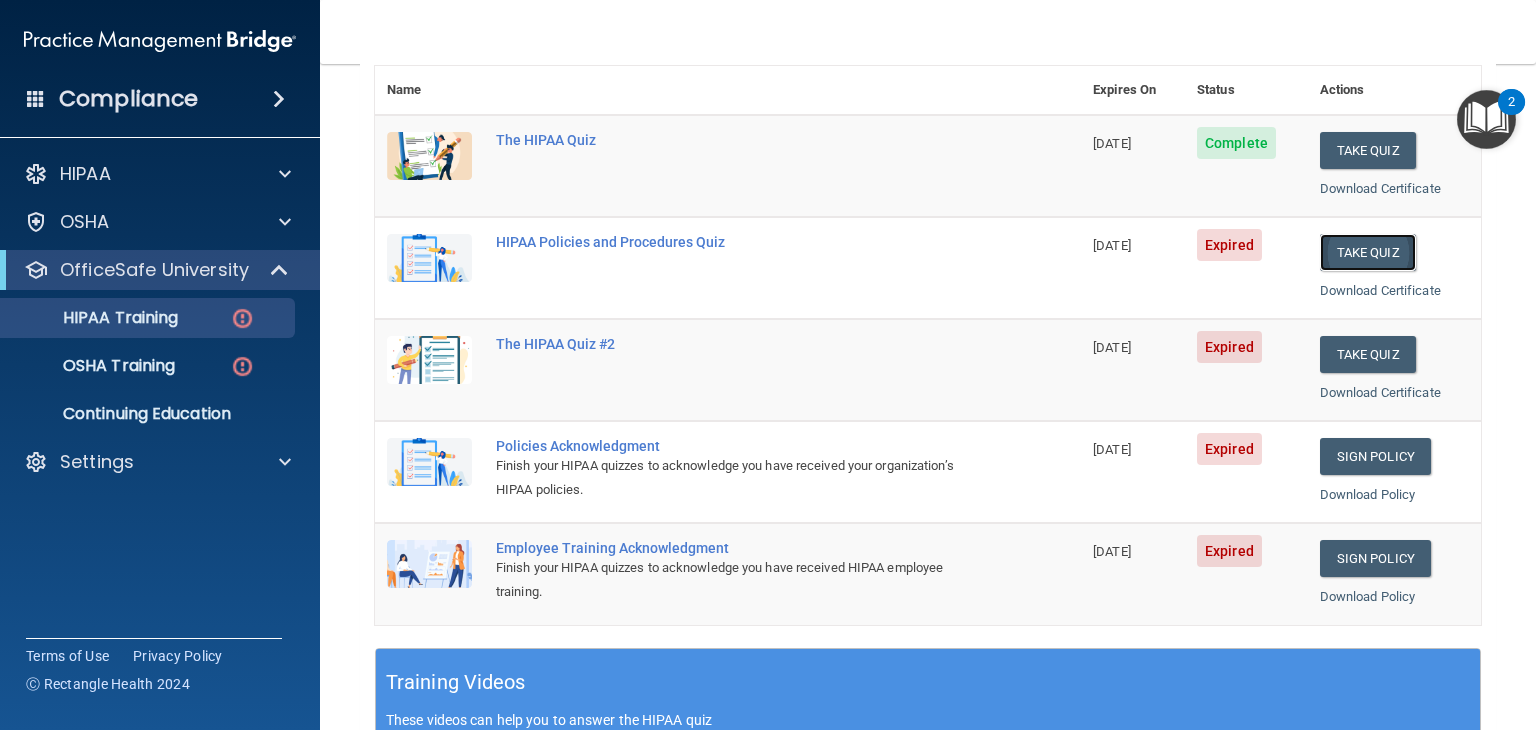 click on "Take Quiz" at bounding box center [1368, 252] 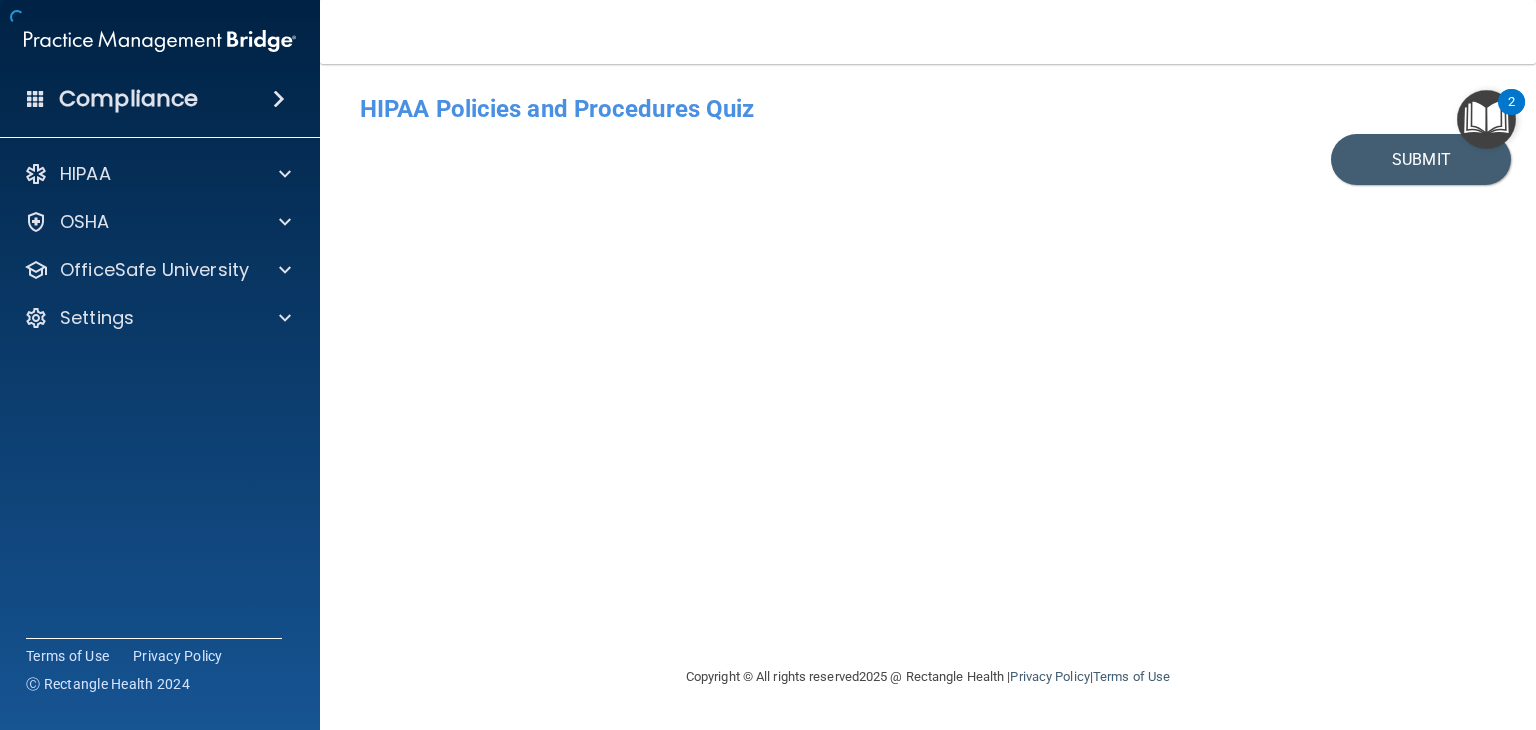 scroll, scrollTop: 0, scrollLeft: 0, axis: both 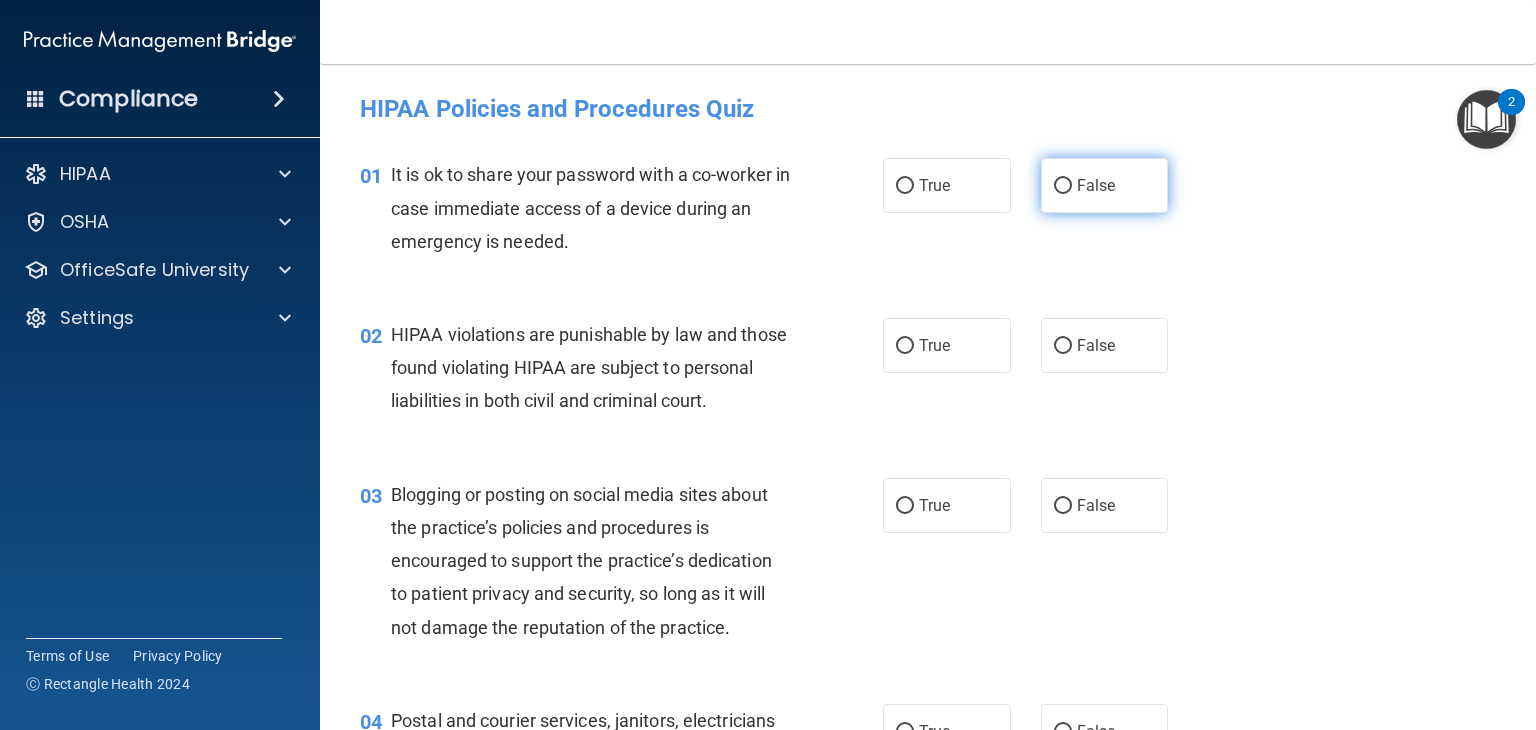 click on "False" at bounding box center [1063, 186] 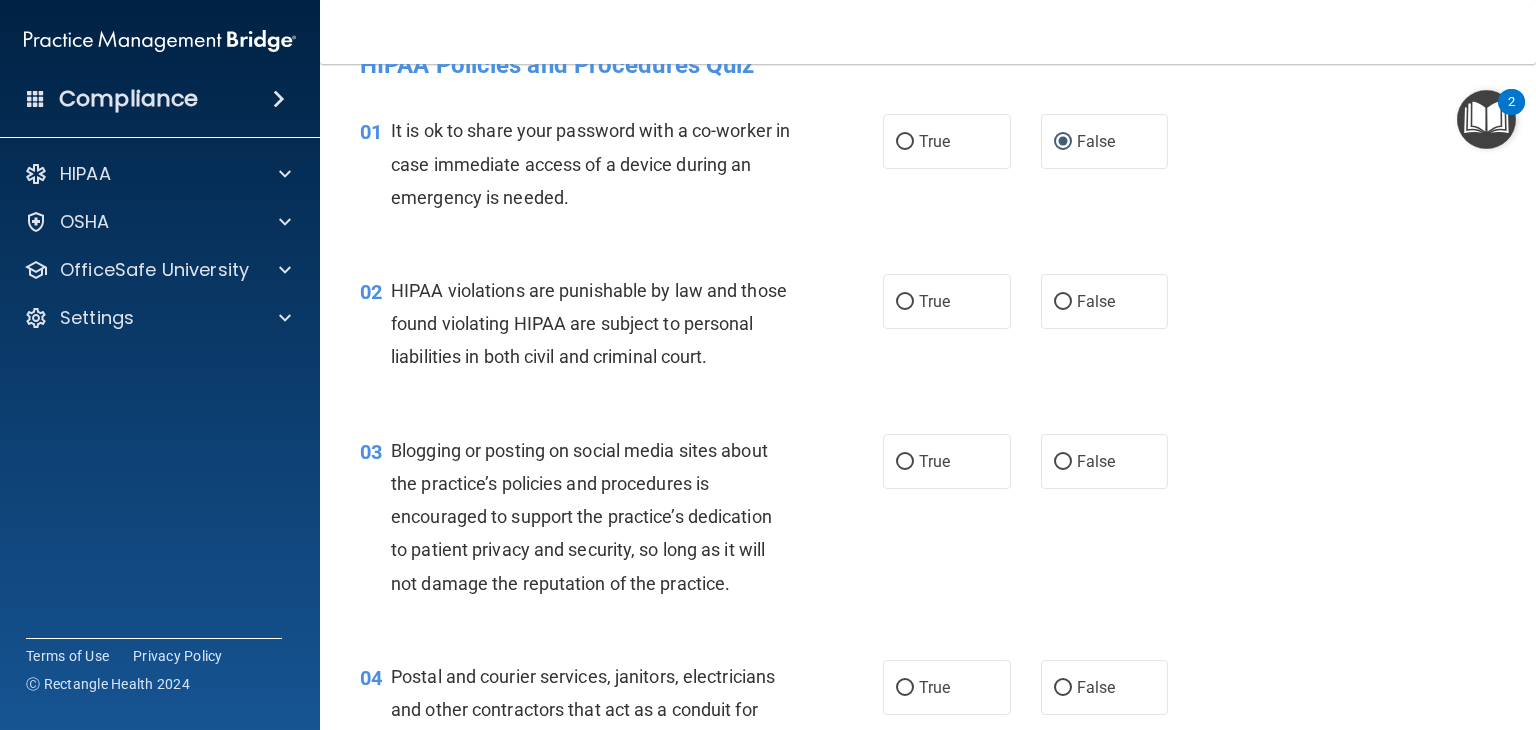 scroll, scrollTop: 48, scrollLeft: 0, axis: vertical 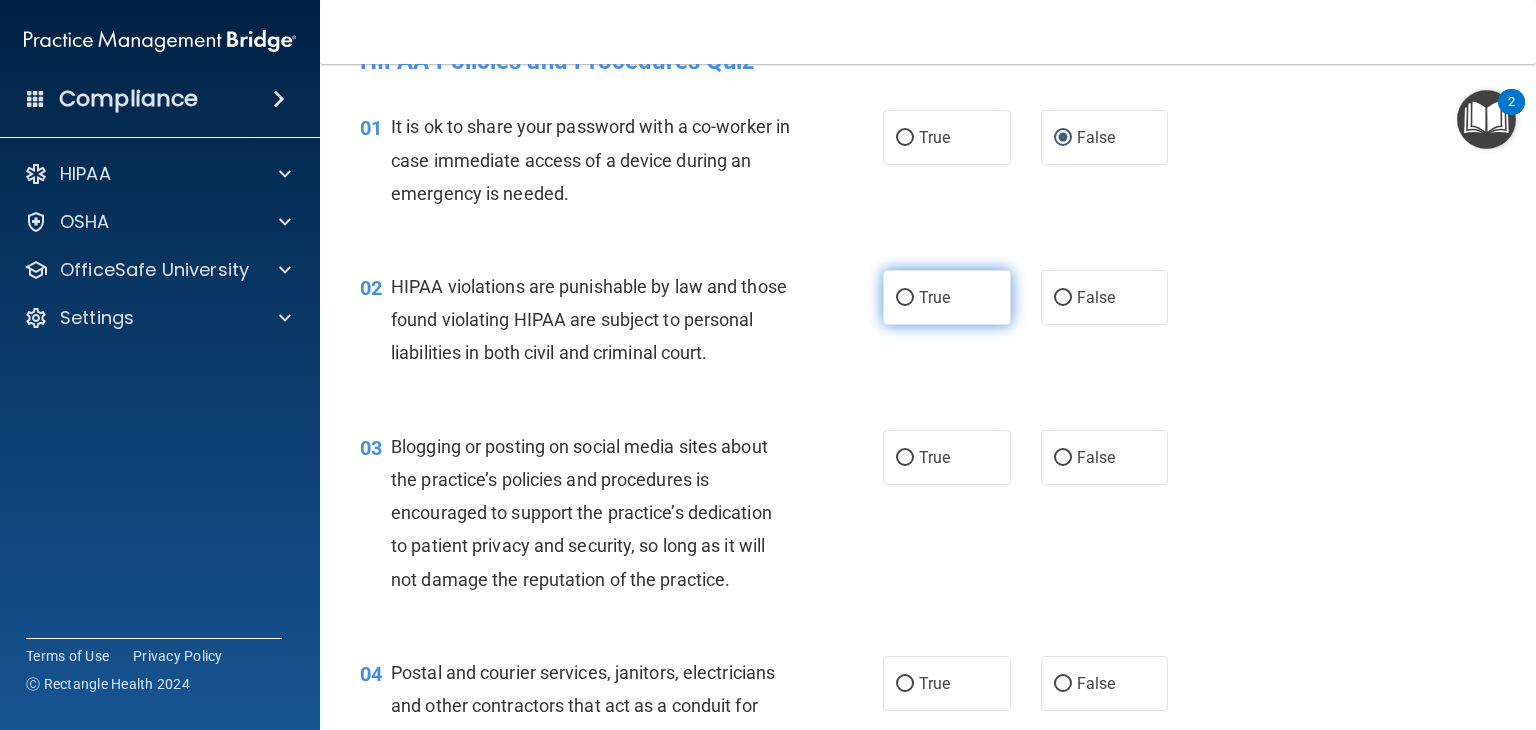 click on "True" at bounding box center (947, 297) 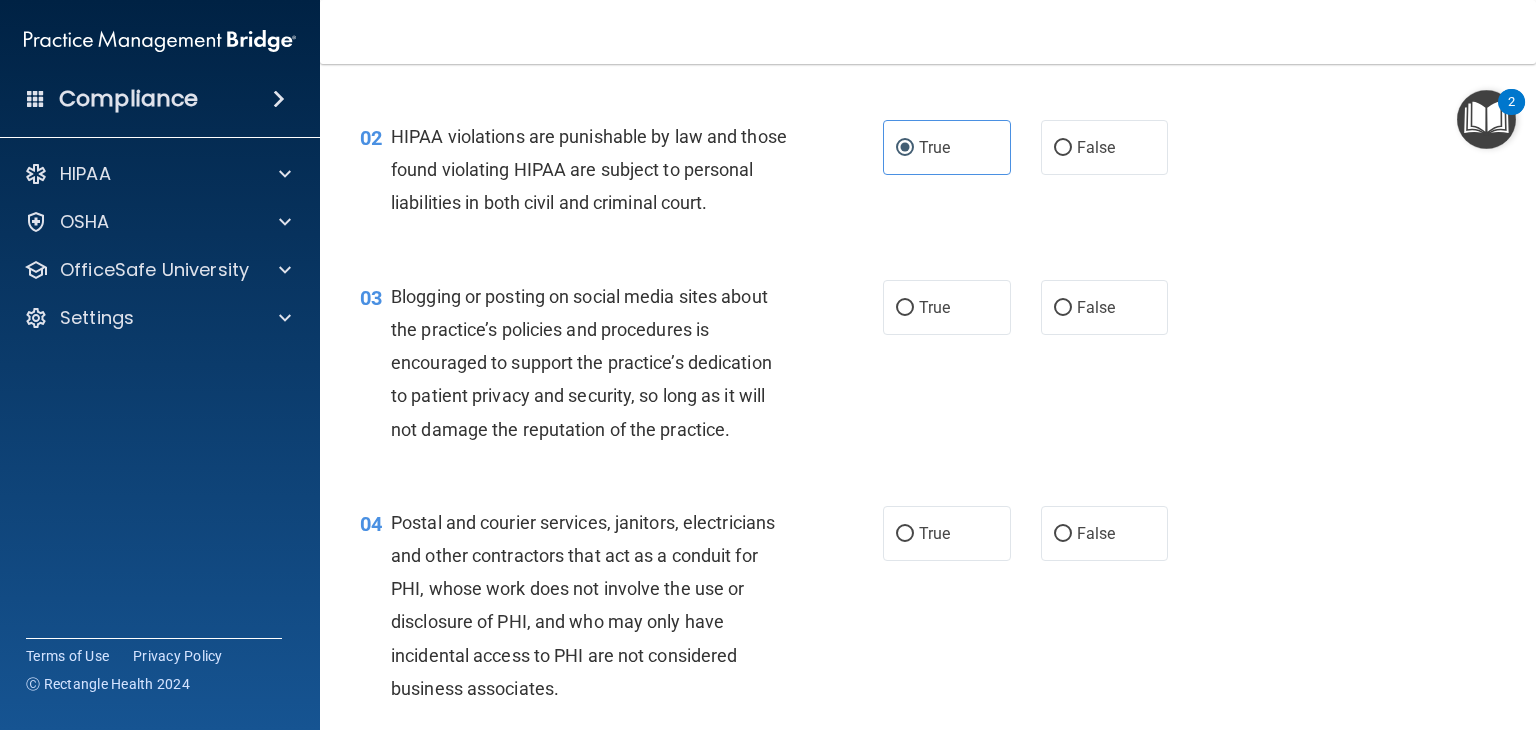 scroll, scrollTop: 200, scrollLeft: 0, axis: vertical 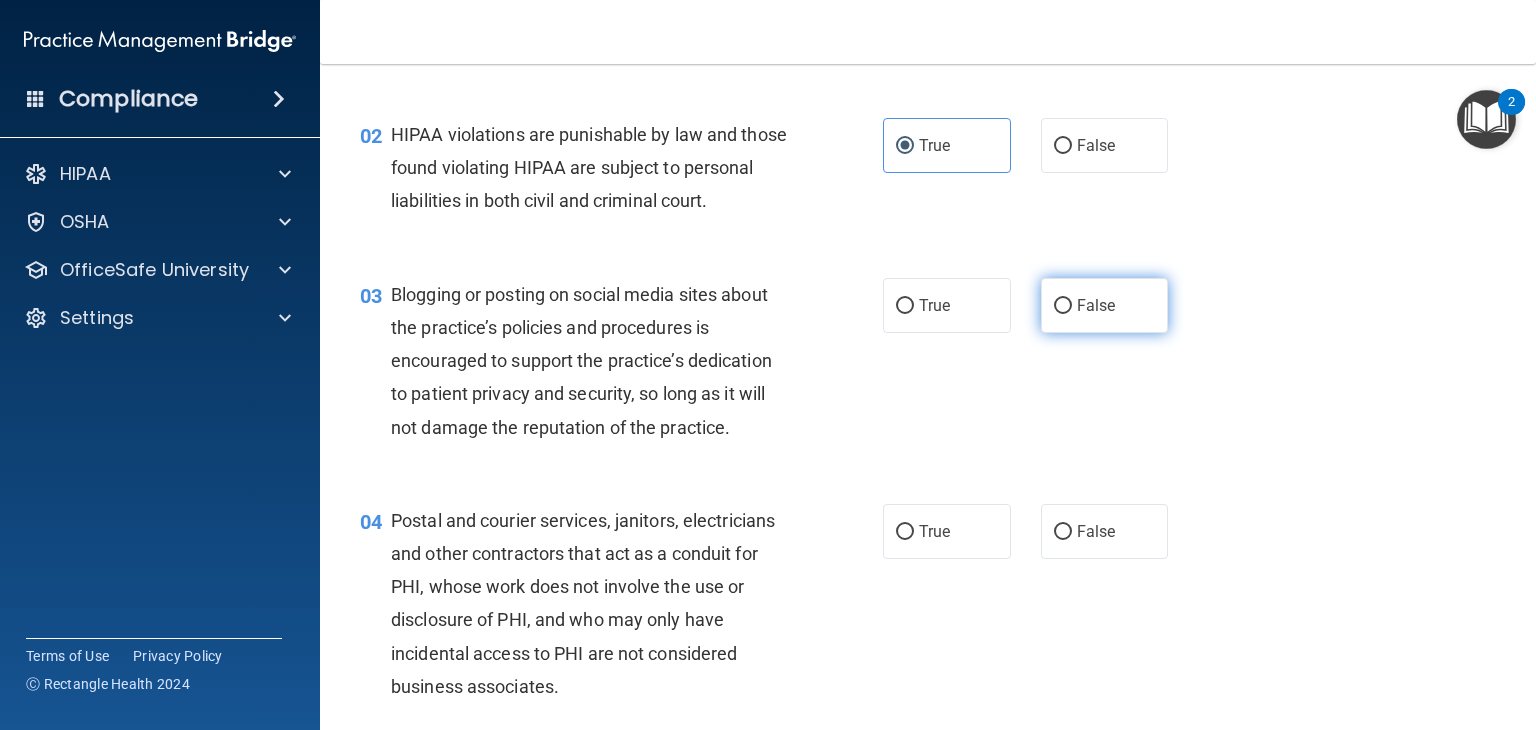 click on "False" at bounding box center [1105, 305] 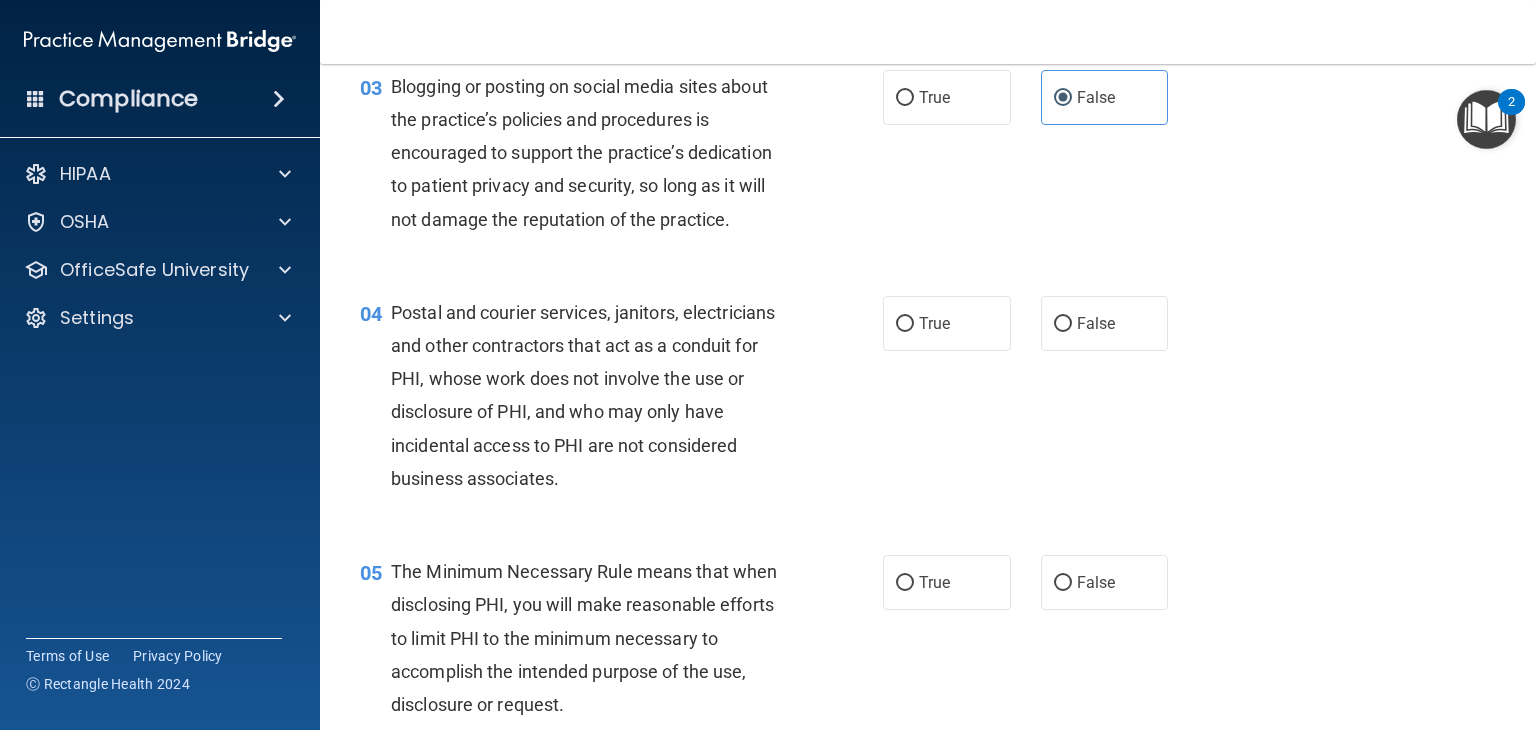 scroll, scrollTop: 408, scrollLeft: 0, axis: vertical 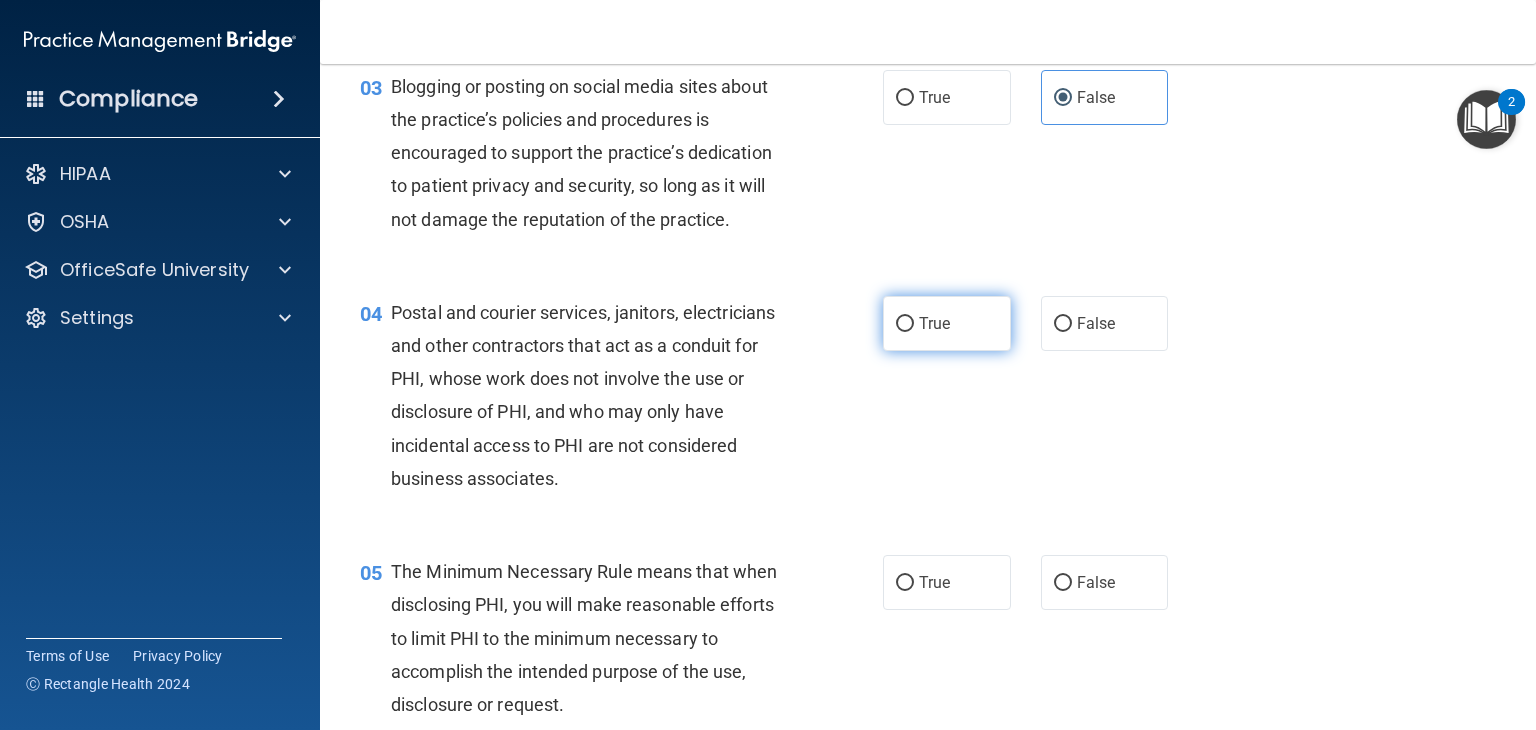 click on "True" at bounding box center (947, 323) 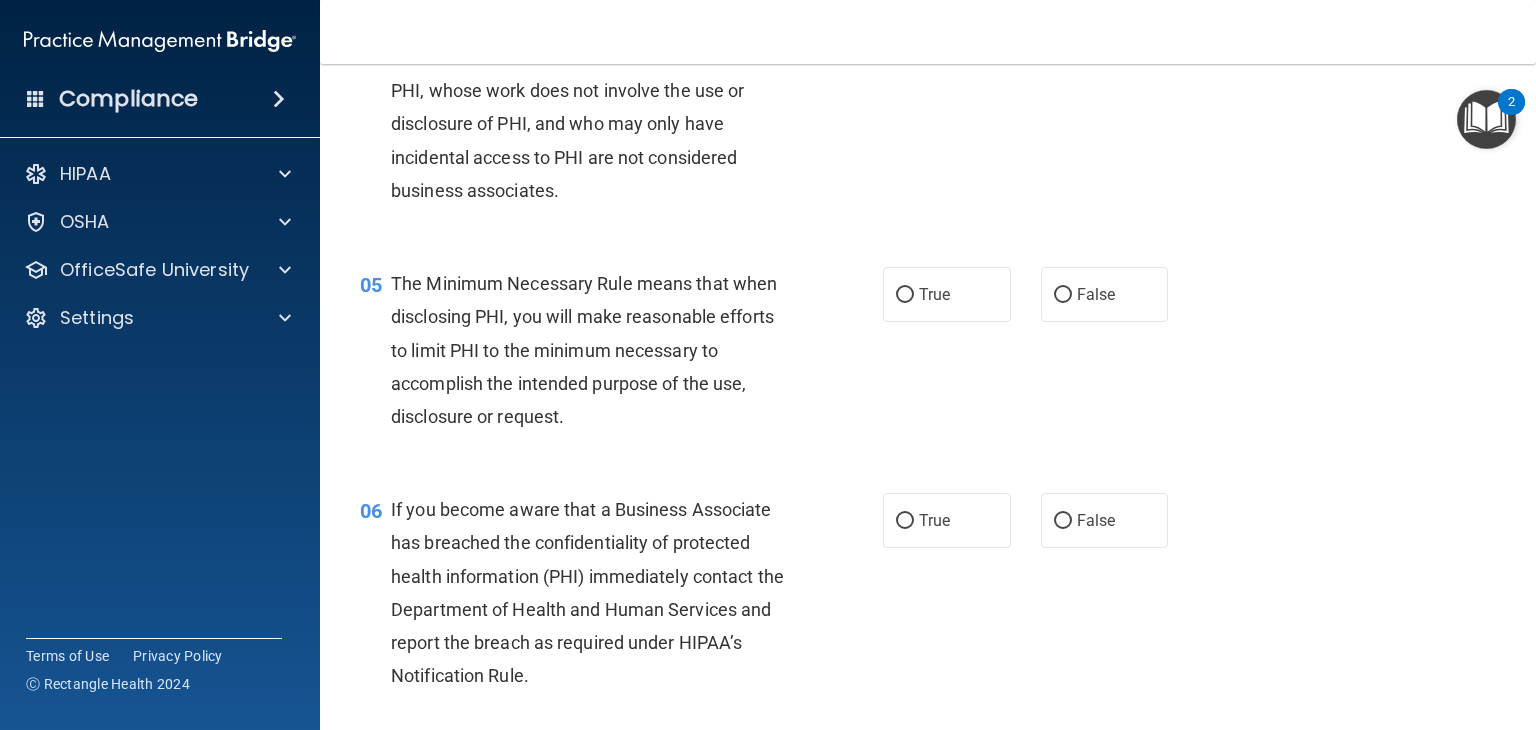 scroll, scrollTop: 696, scrollLeft: 0, axis: vertical 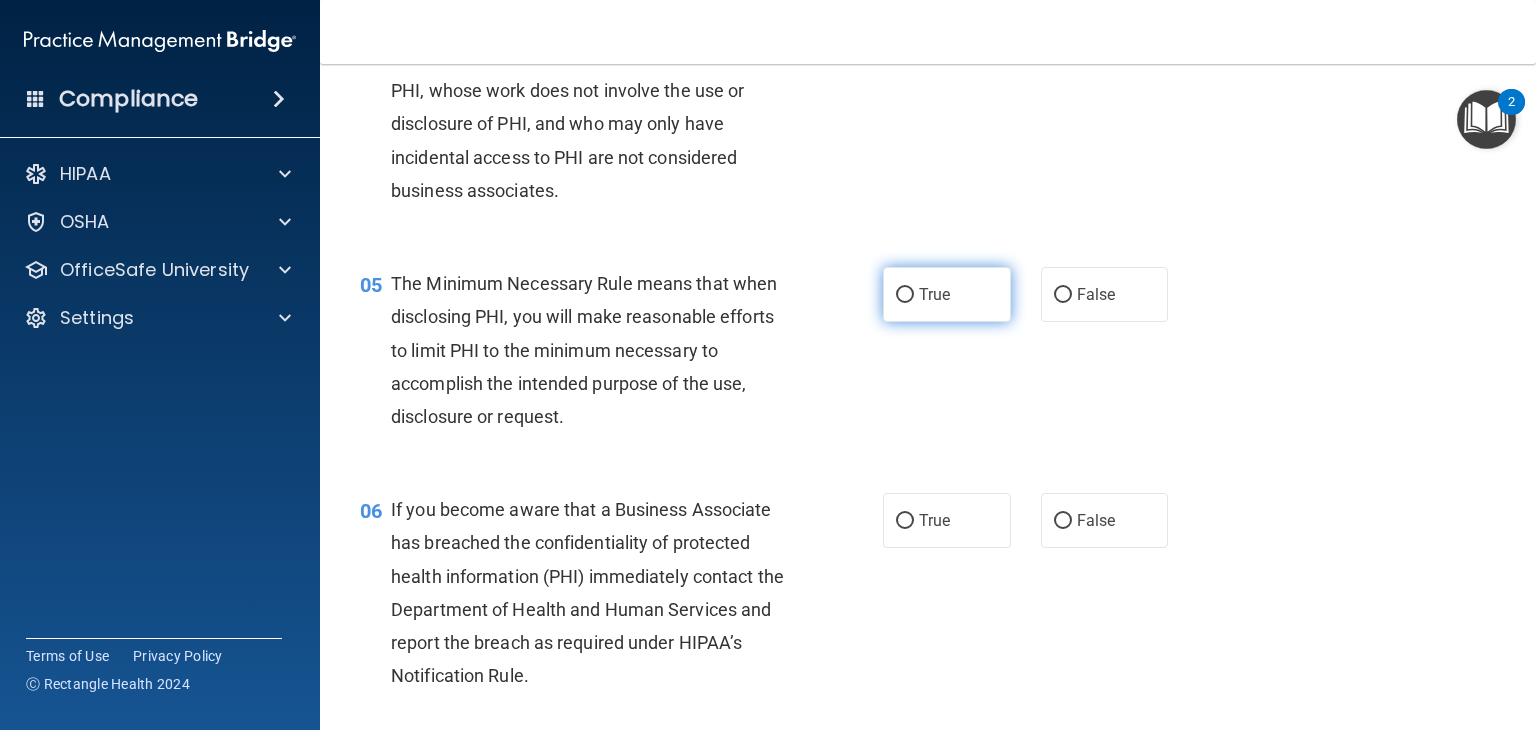 click on "True" at bounding box center (934, 294) 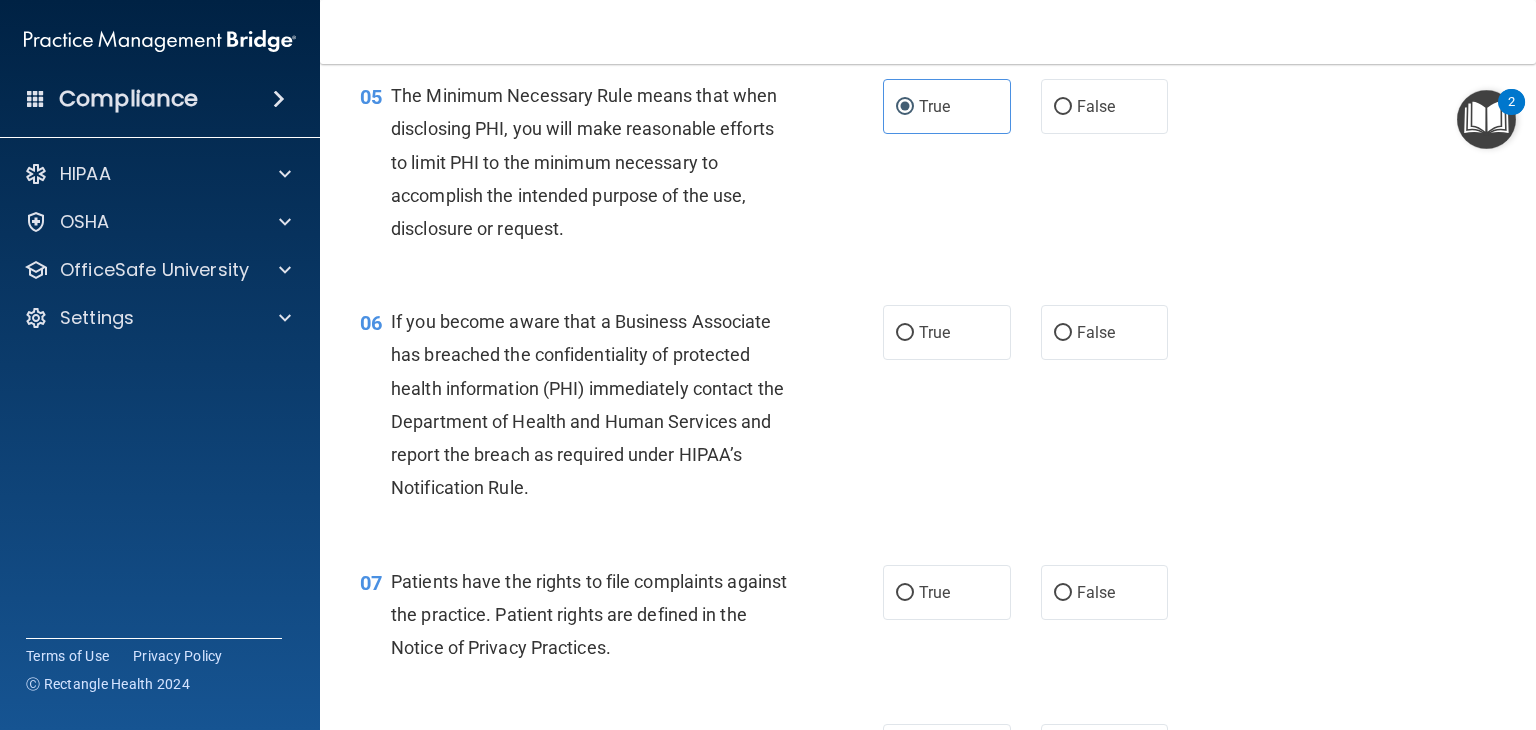 scroll, scrollTop: 896, scrollLeft: 0, axis: vertical 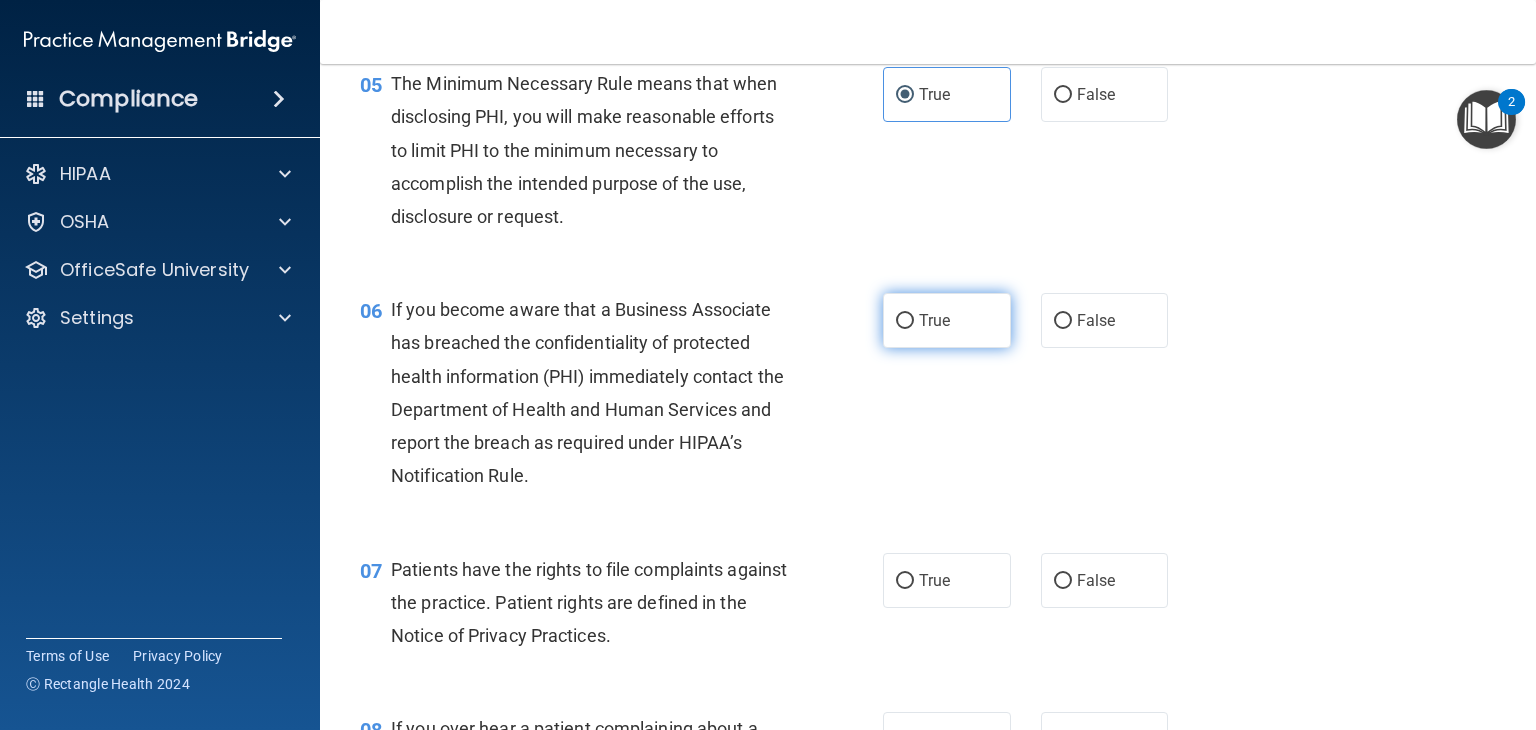 click on "True" at bounding box center [905, 321] 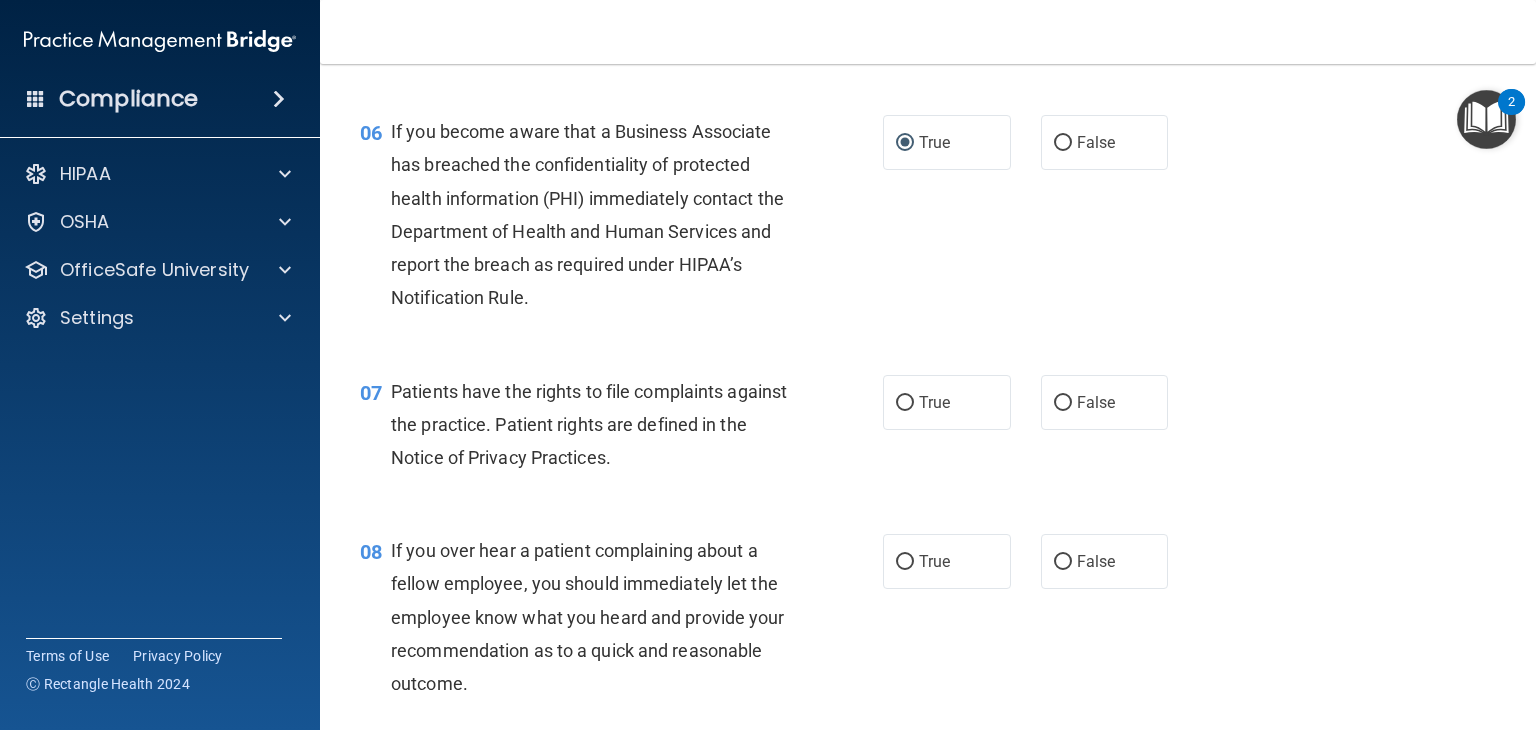 scroll, scrollTop: 1091, scrollLeft: 0, axis: vertical 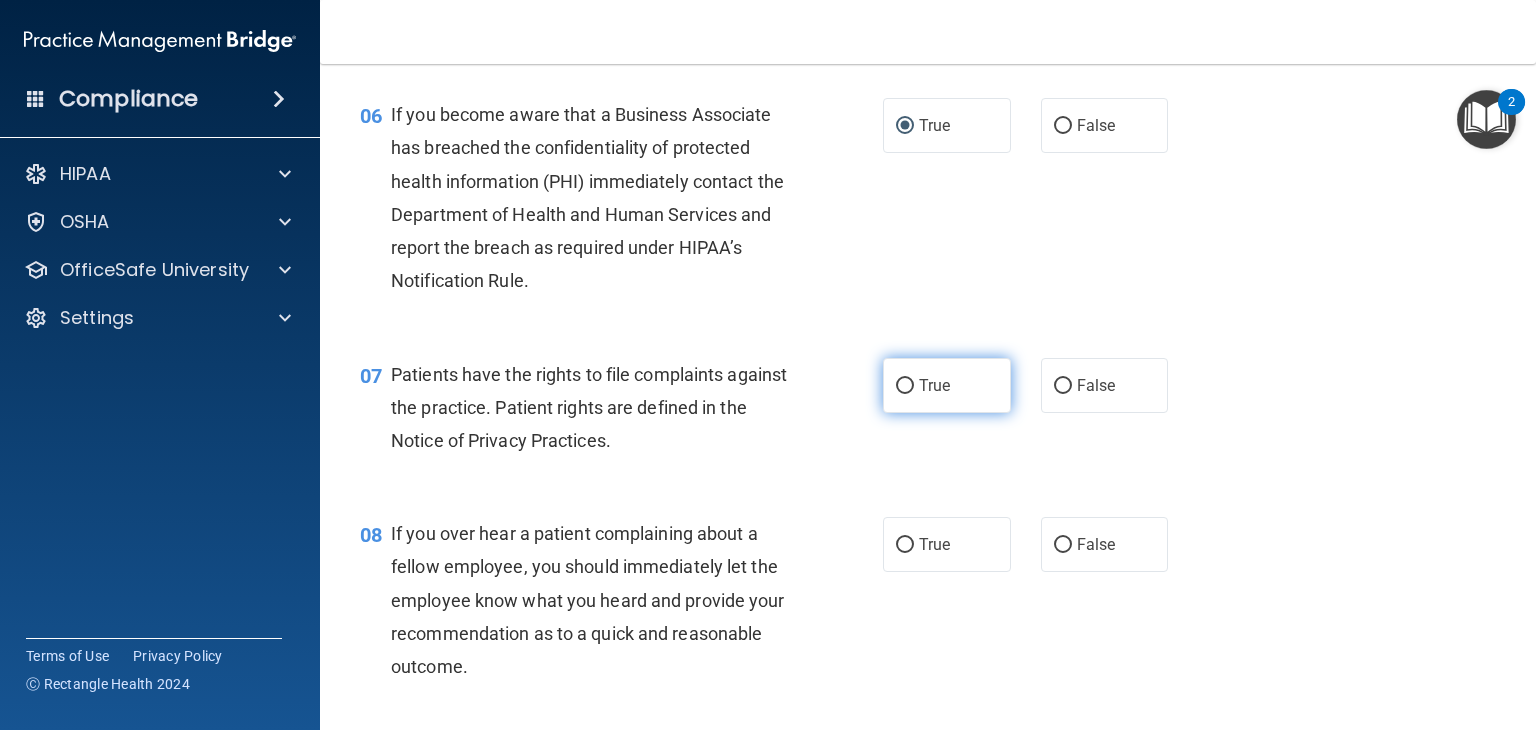 click on "True" at bounding box center (947, 385) 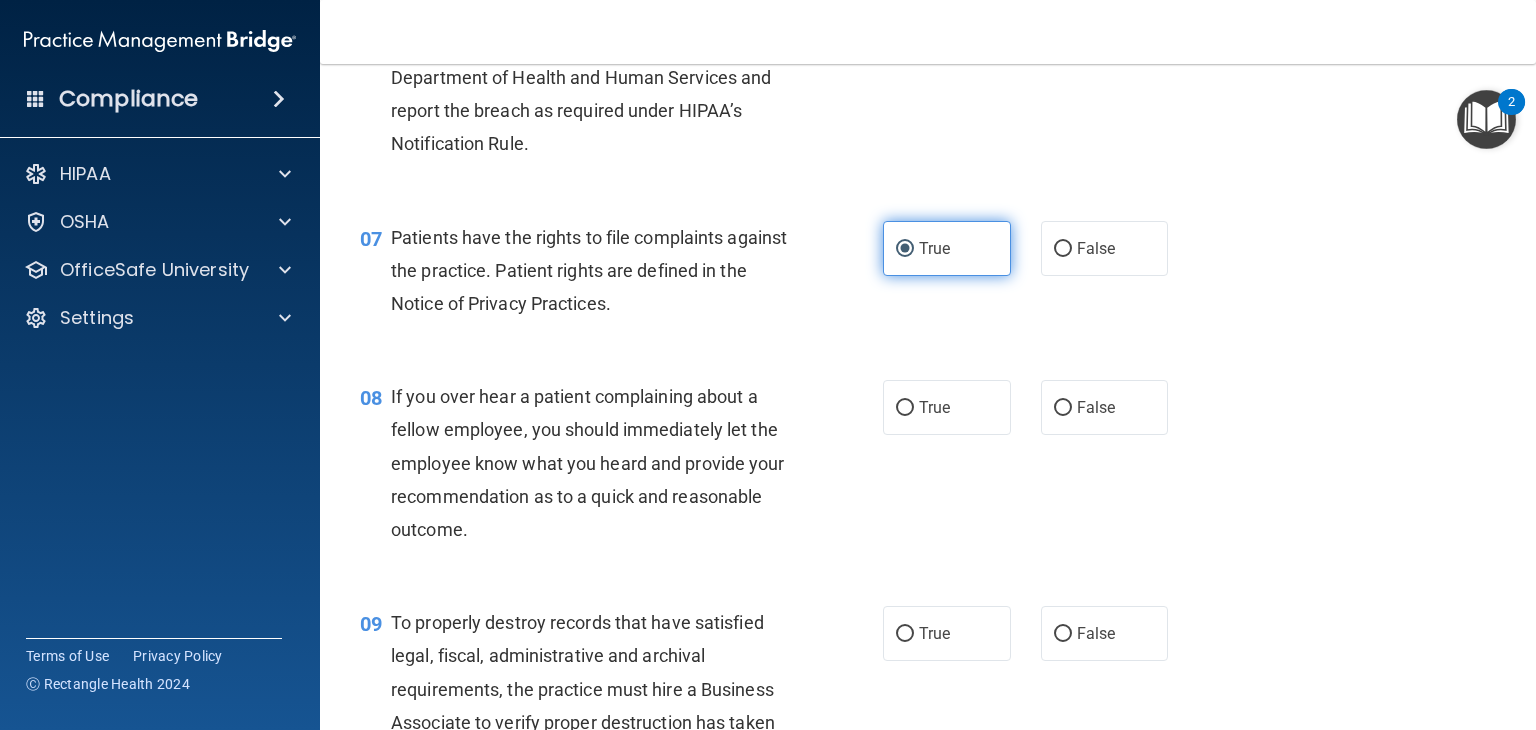 scroll, scrollTop: 1232, scrollLeft: 0, axis: vertical 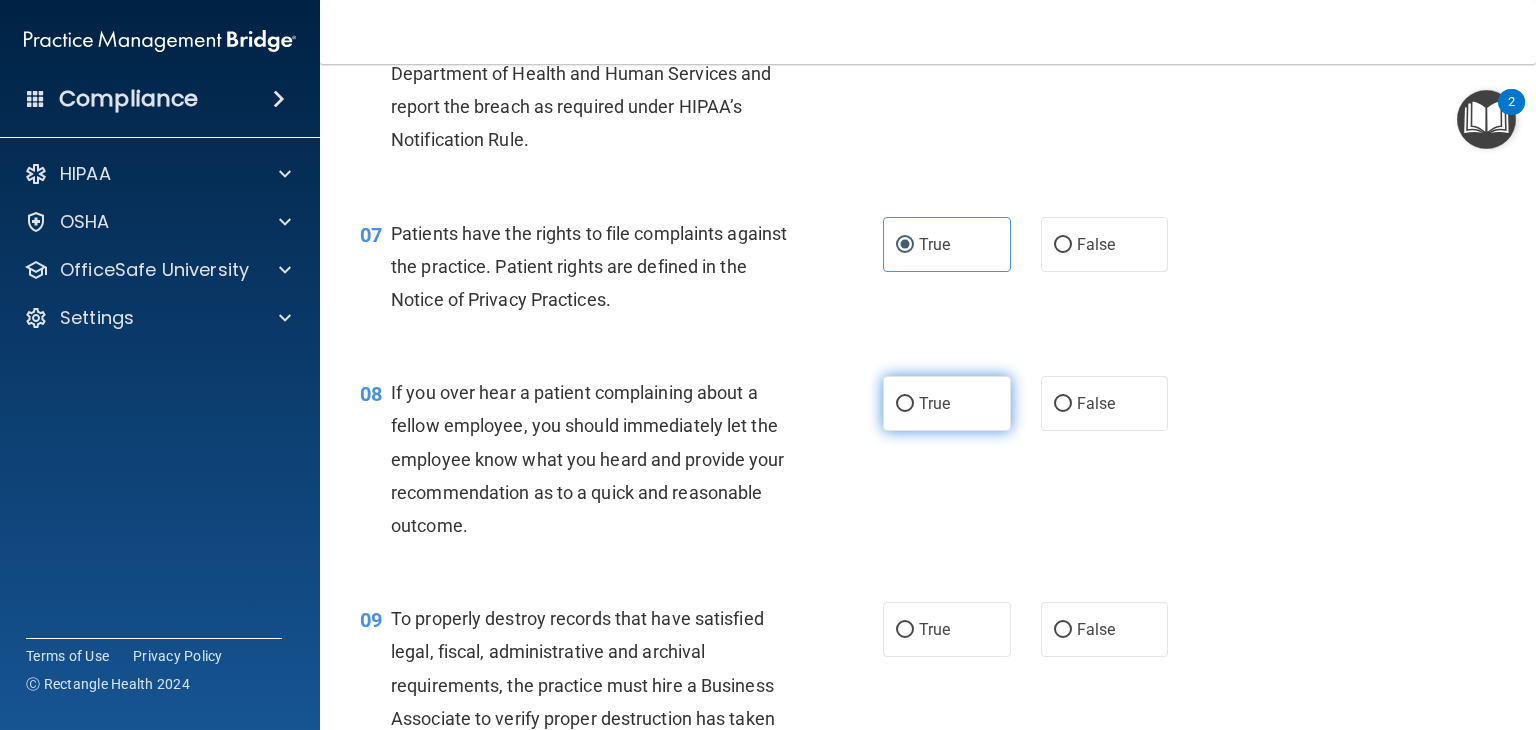 click on "True" at bounding box center (947, 403) 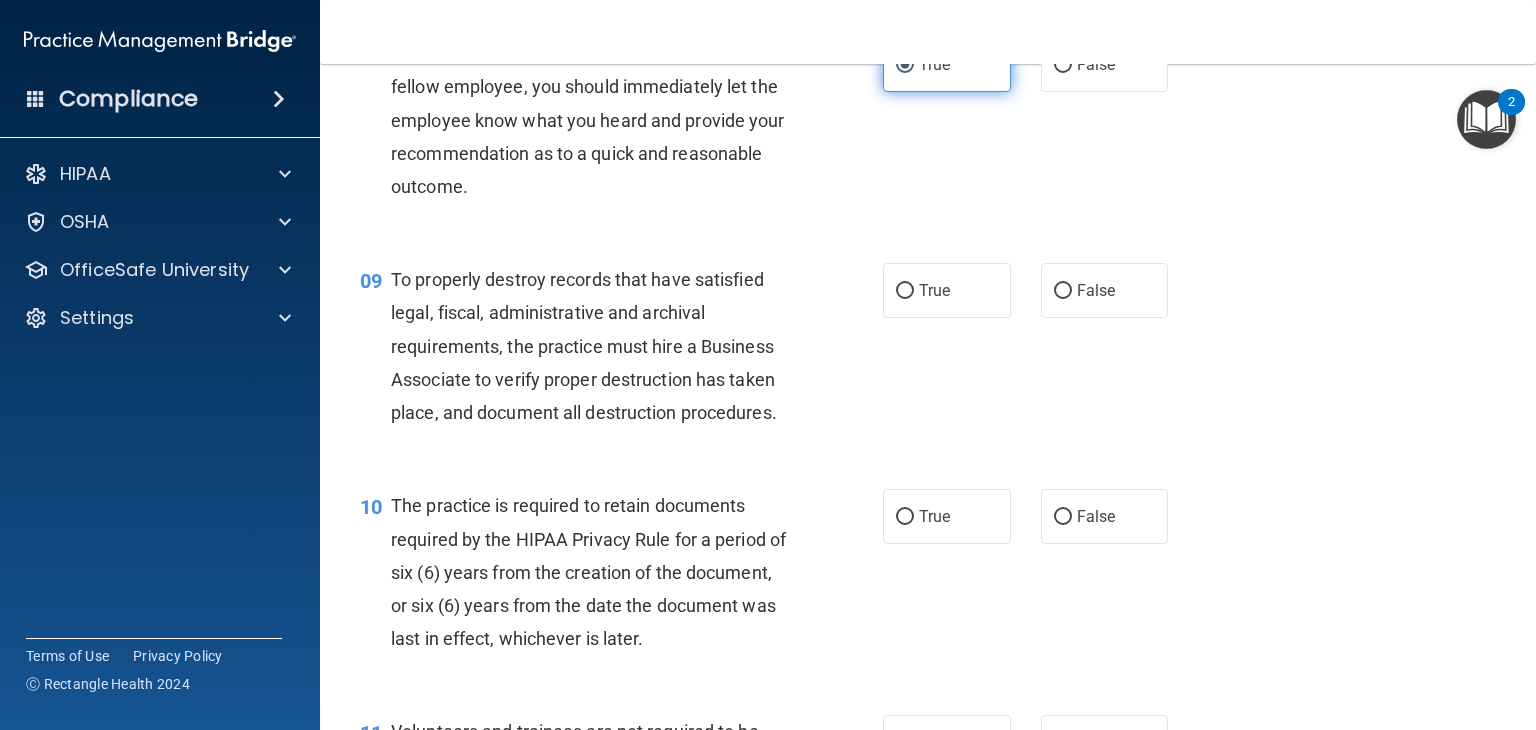 scroll, scrollTop: 1572, scrollLeft: 0, axis: vertical 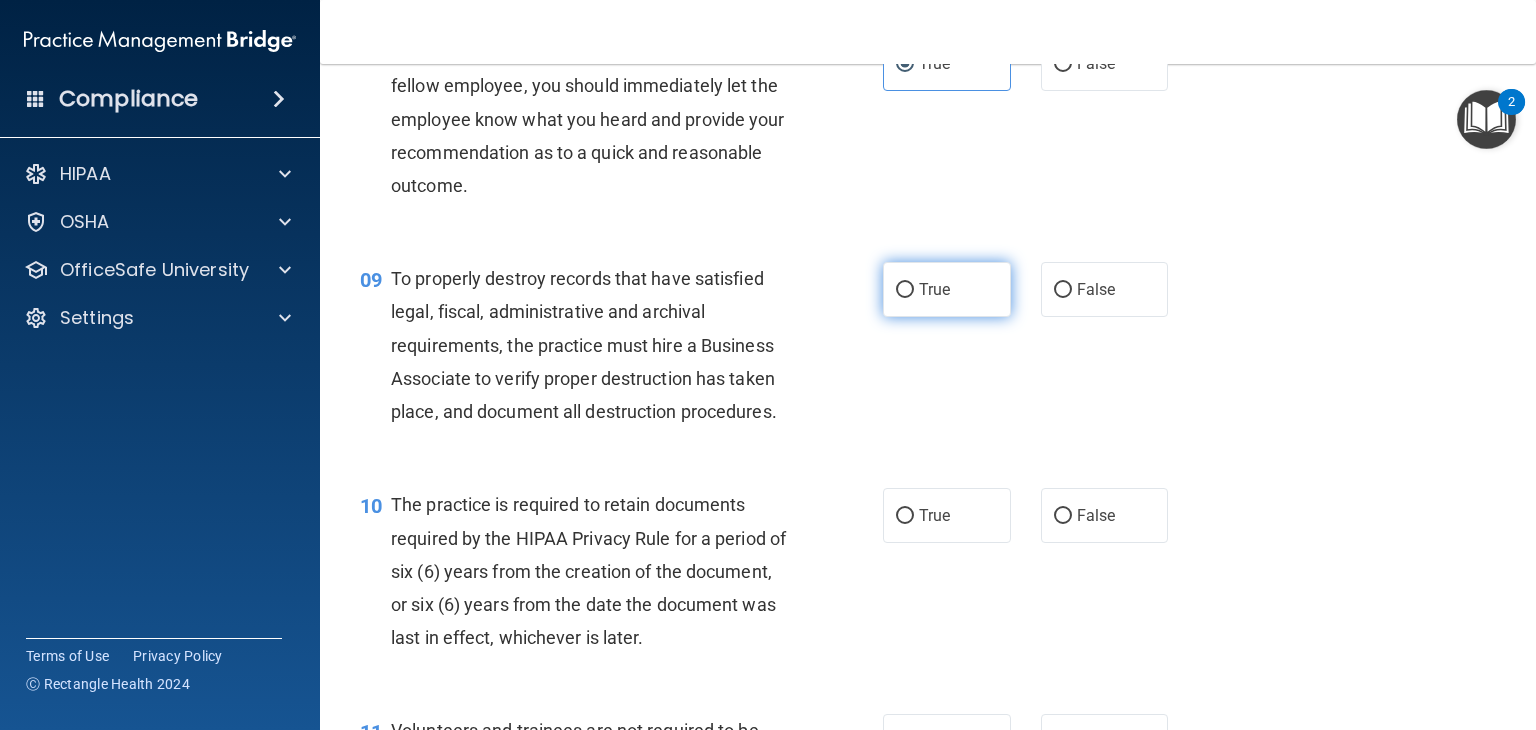 click on "True" at bounding box center [947, 289] 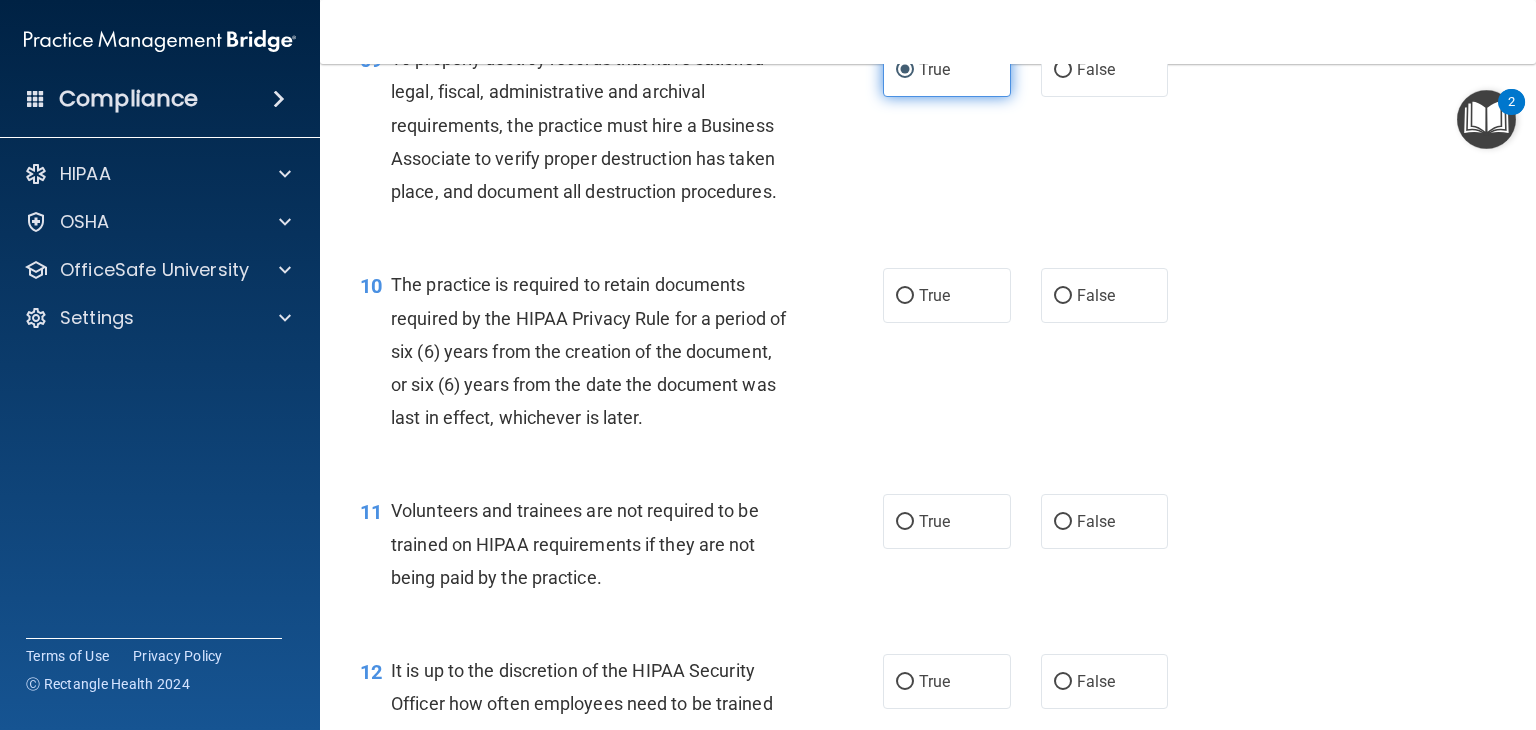 scroll, scrollTop: 1792, scrollLeft: 0, axis: vertical 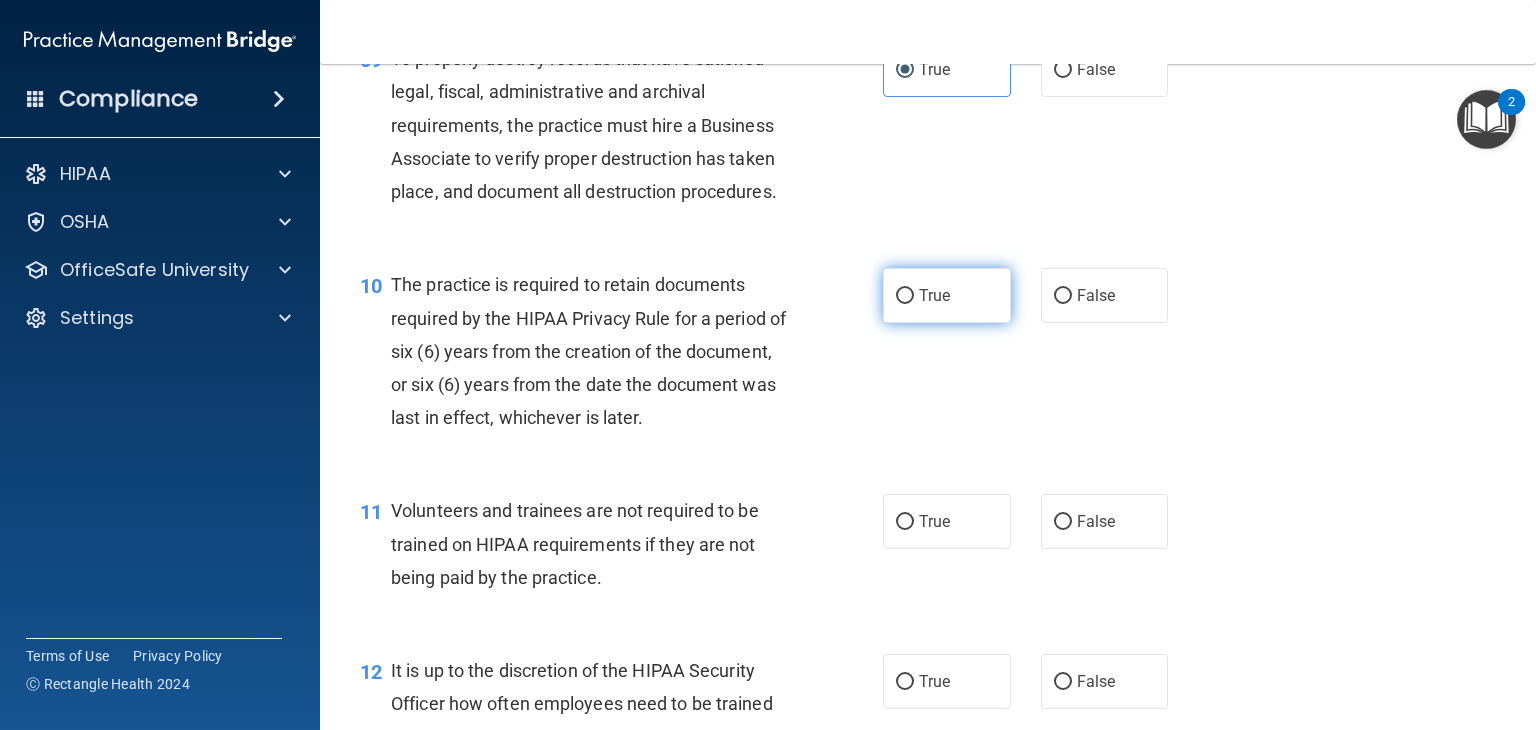 drag, startPoint x: 949, startPoint y: 336, endPoint x: 914, endPoint y: 337, distance: 35.014282 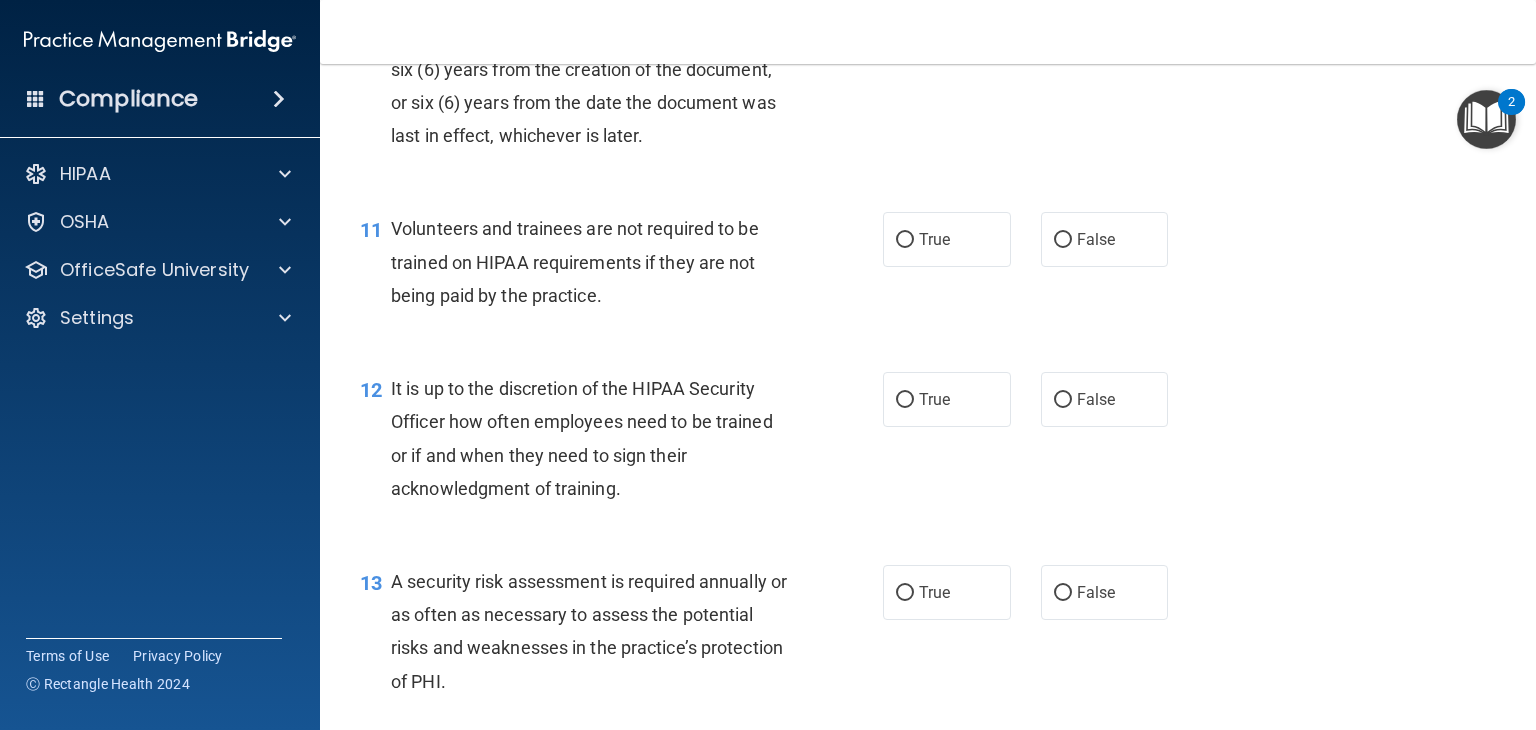 scroll, scrollTop: 2075, scrollLeft: 0, axis: vertical 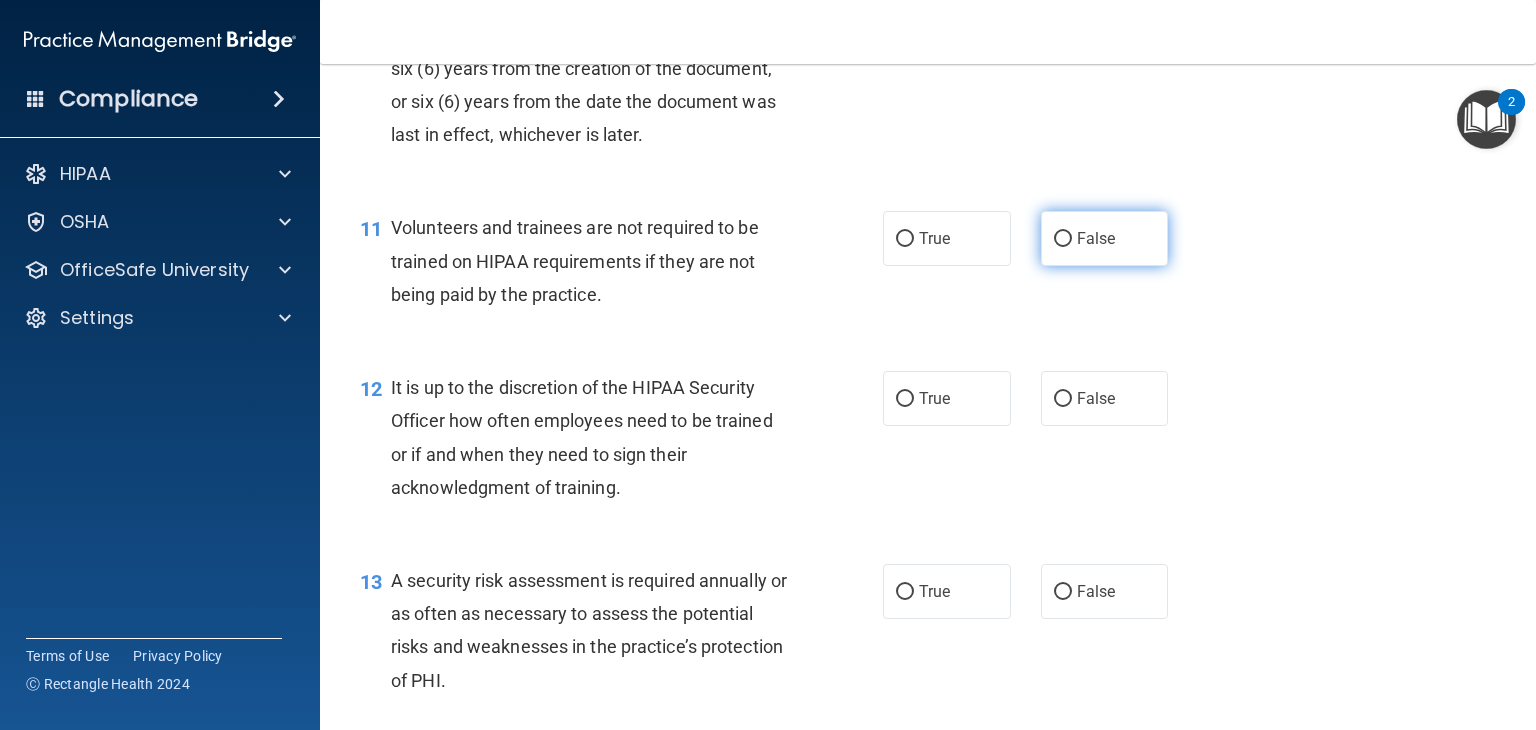 click on "False" at bounding box center (1105, 238) 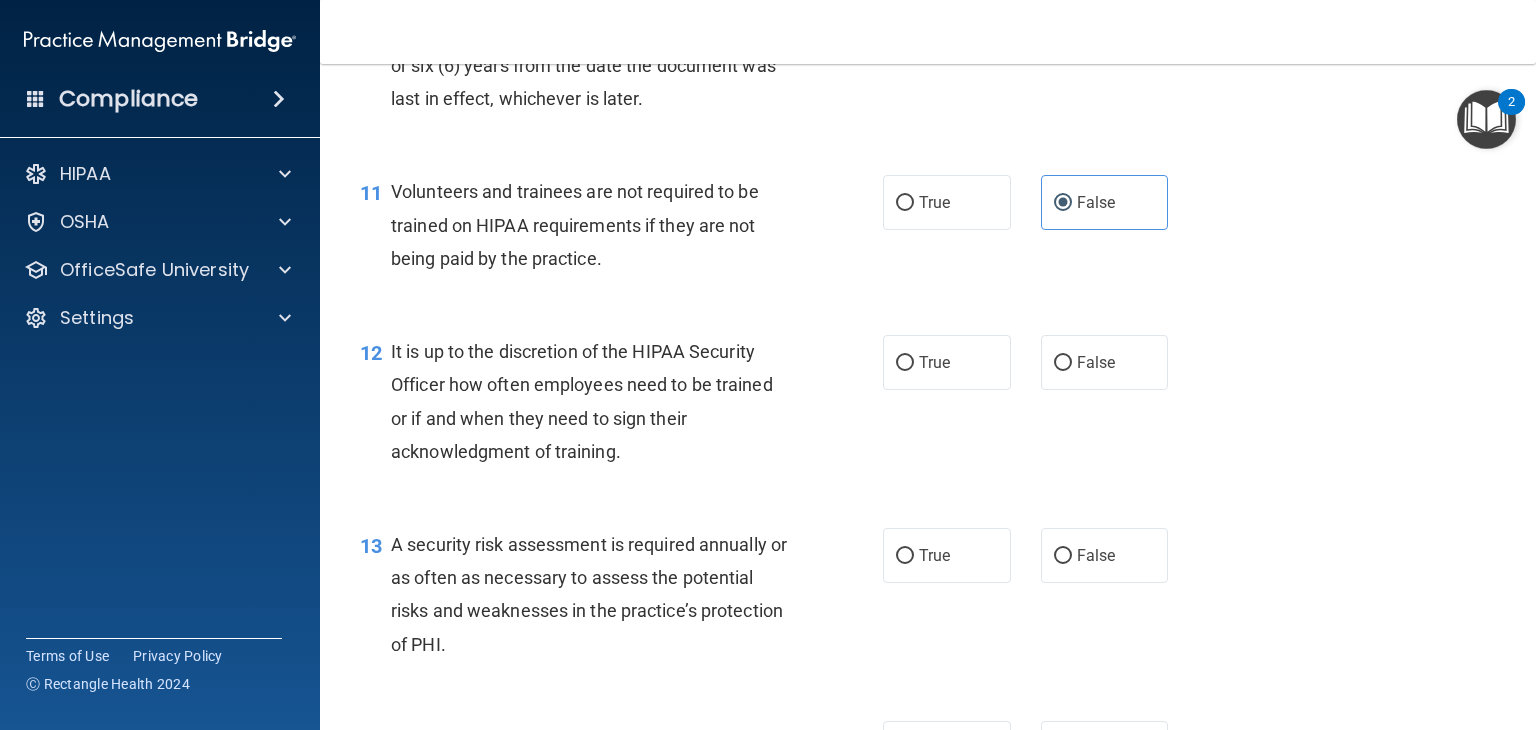 scroll, scrollTop: 2114, scrollLeft: 0, axis: vertical 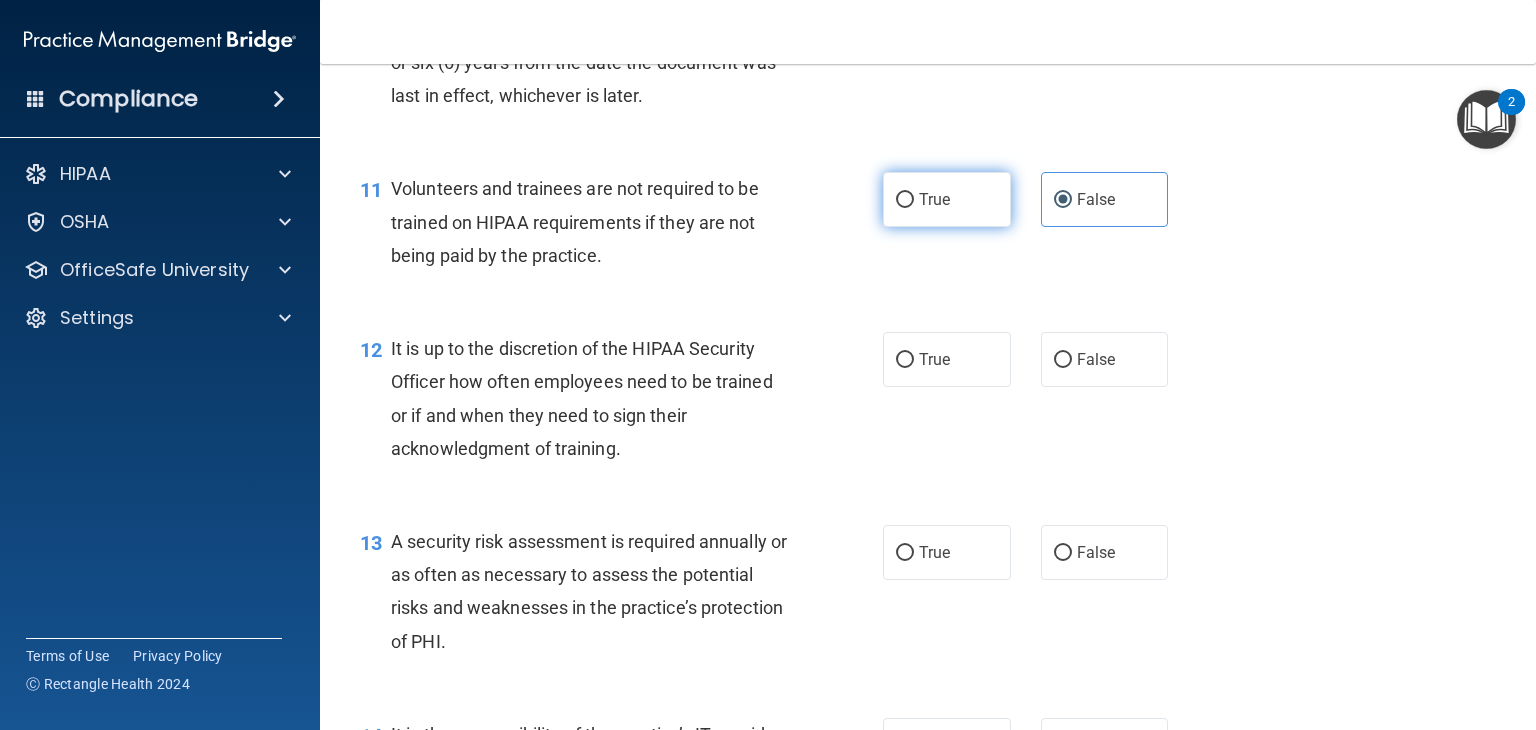 click on "True" at bounding box center [905, 200] 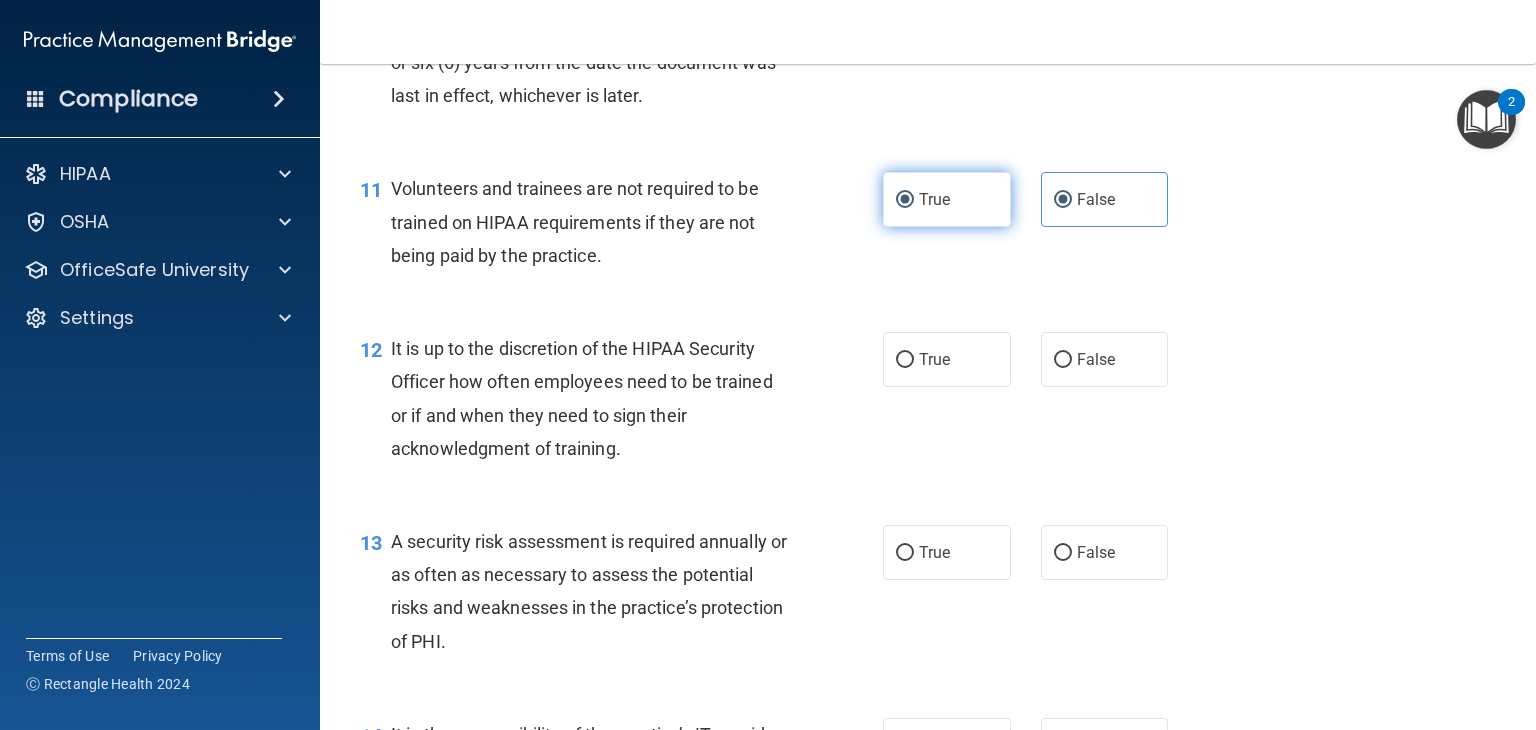 radio on "false" 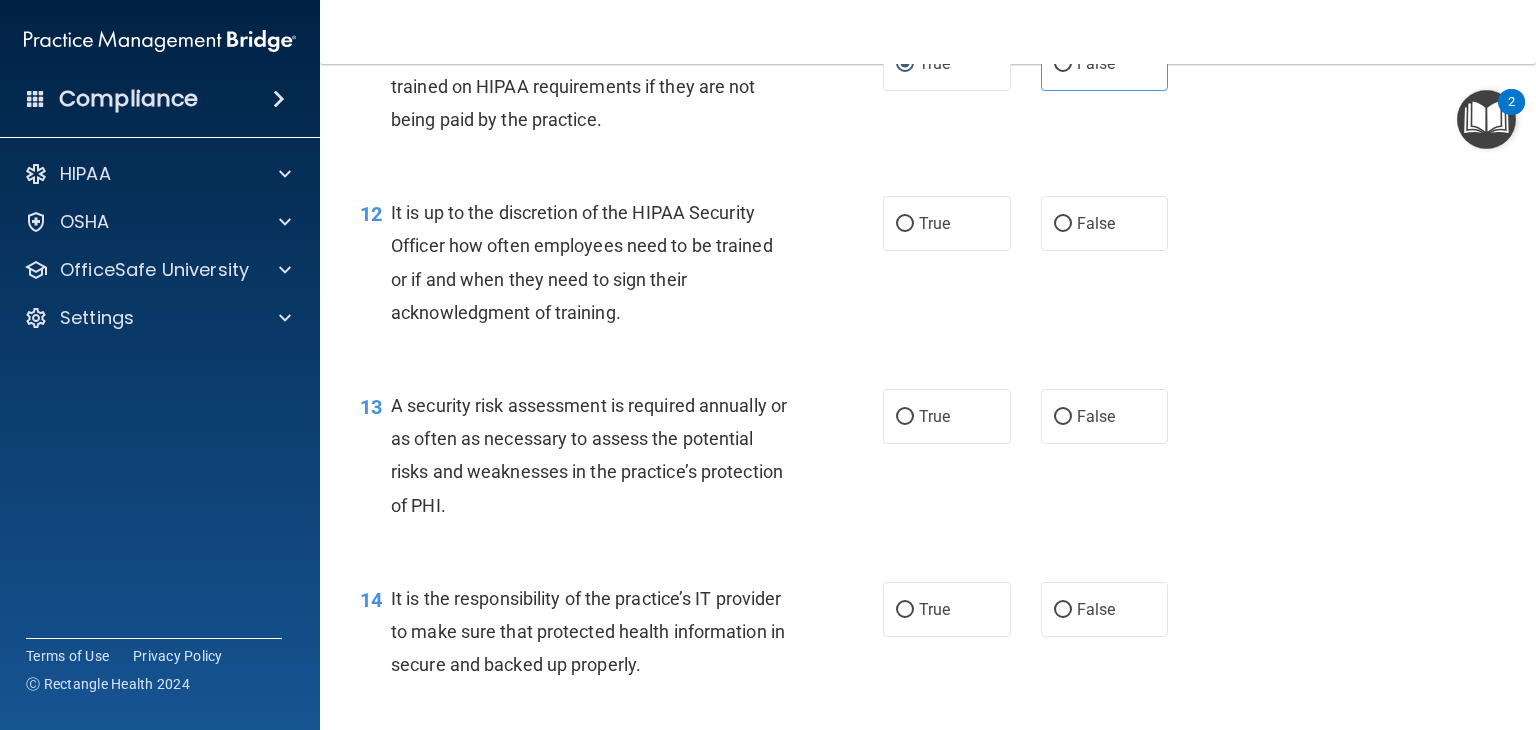 scroll, scrollTop: 2255, scrollLeft: 0, axis: vertical 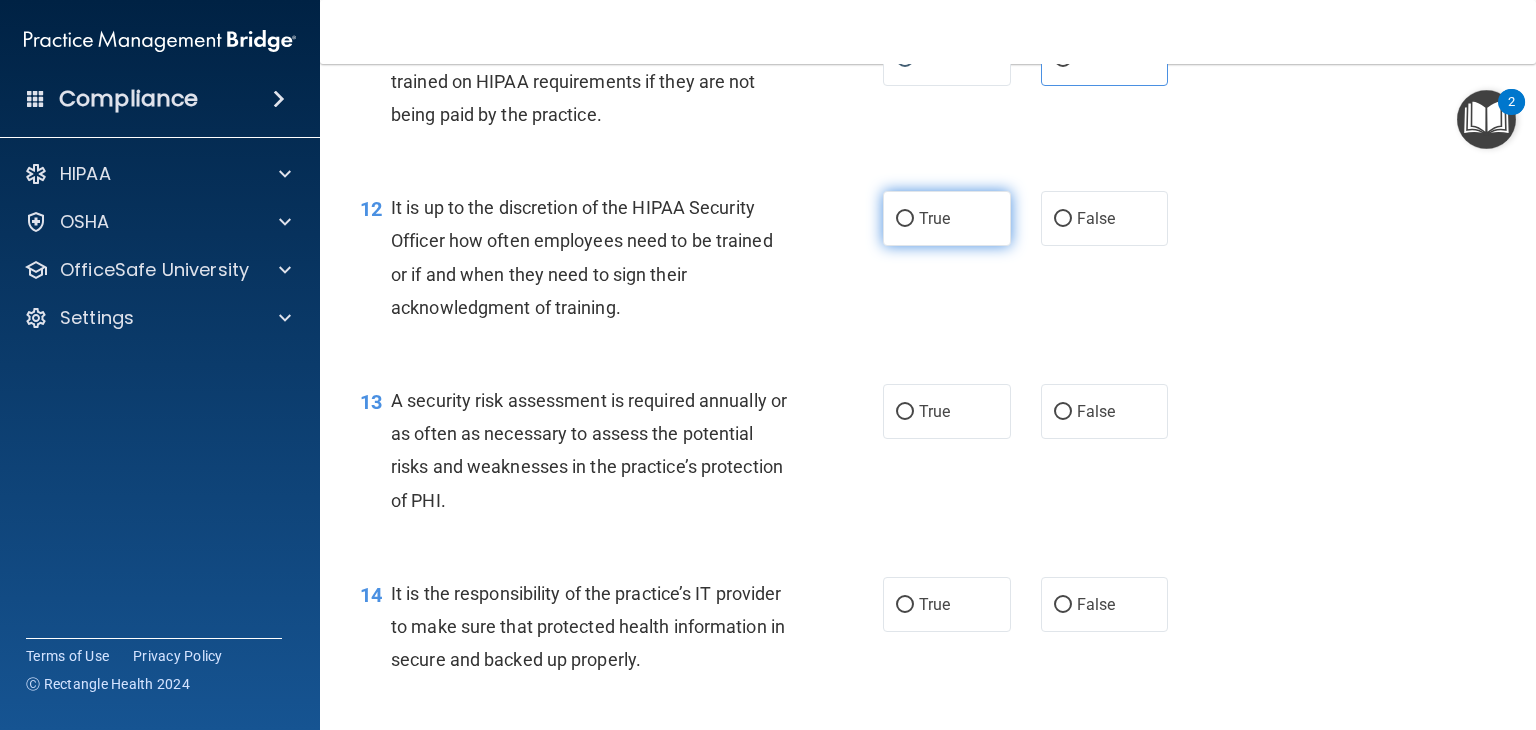 click on "True" at bounding box center (934, 218) 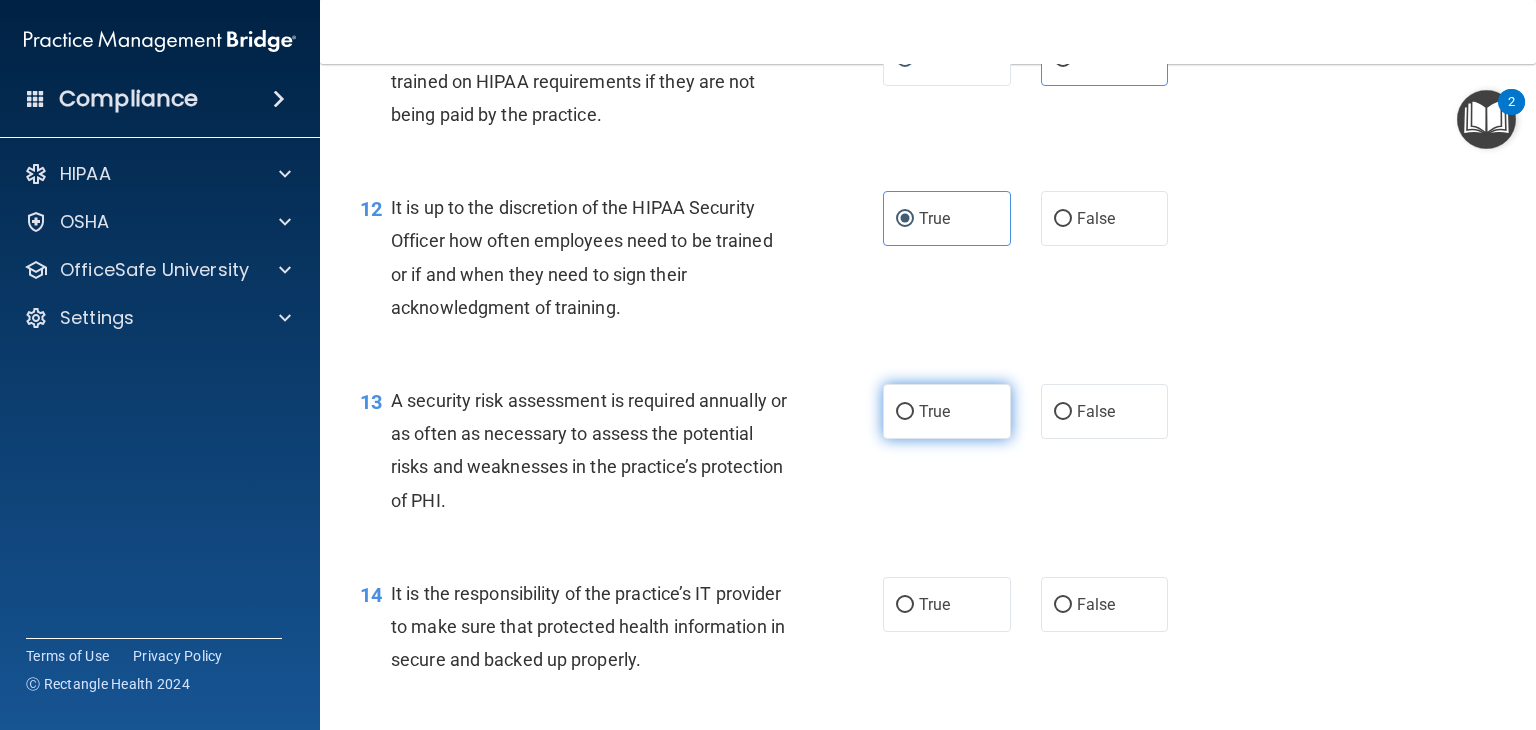 click on "True" at bounding box center (947, 411) 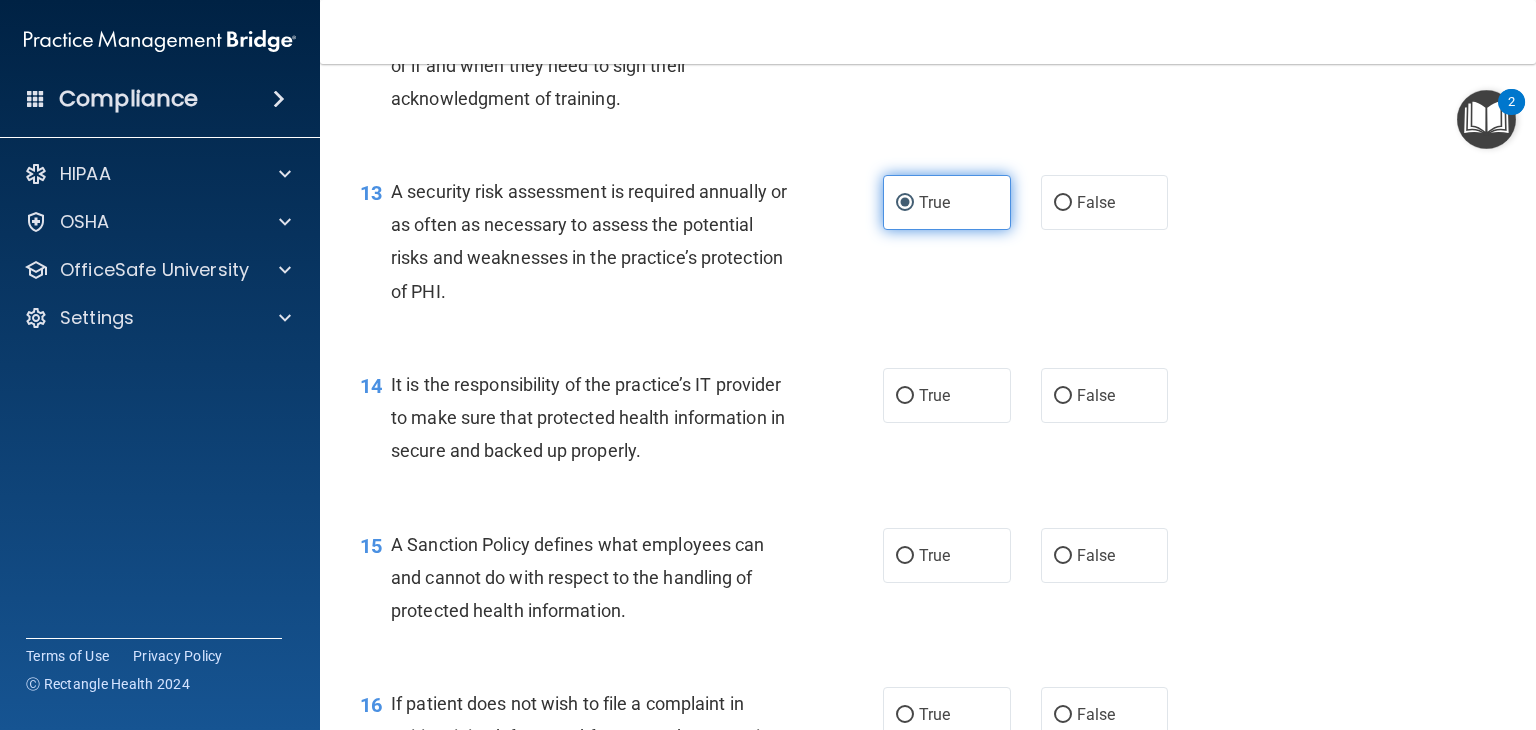 scroll, scrollTop: 2506, scrollLeft: 0, axis: vertical 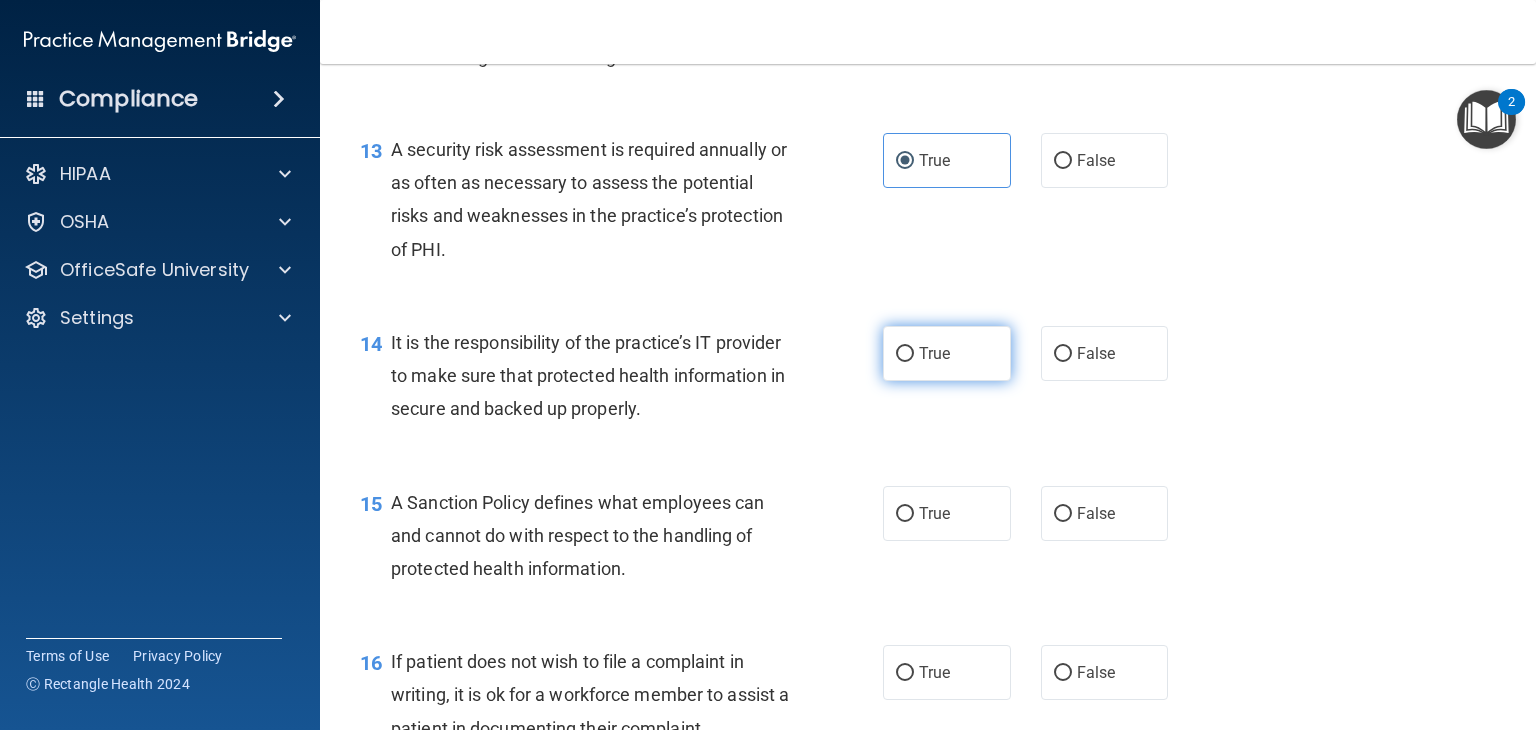 click on "True" at bounding box center (934, 353) 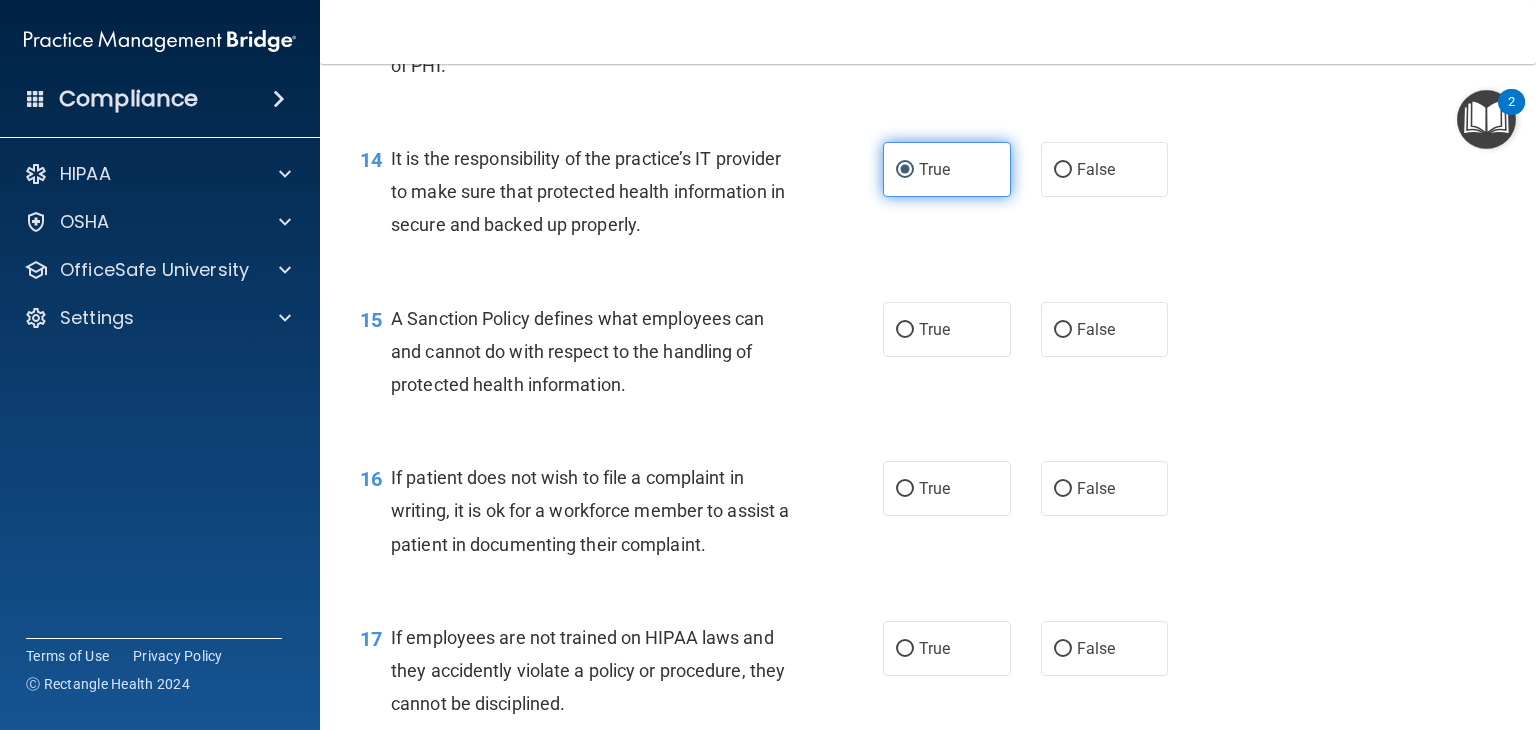 scroll, scrollTop: 2699, scrollLeft: 0, axis: vertical 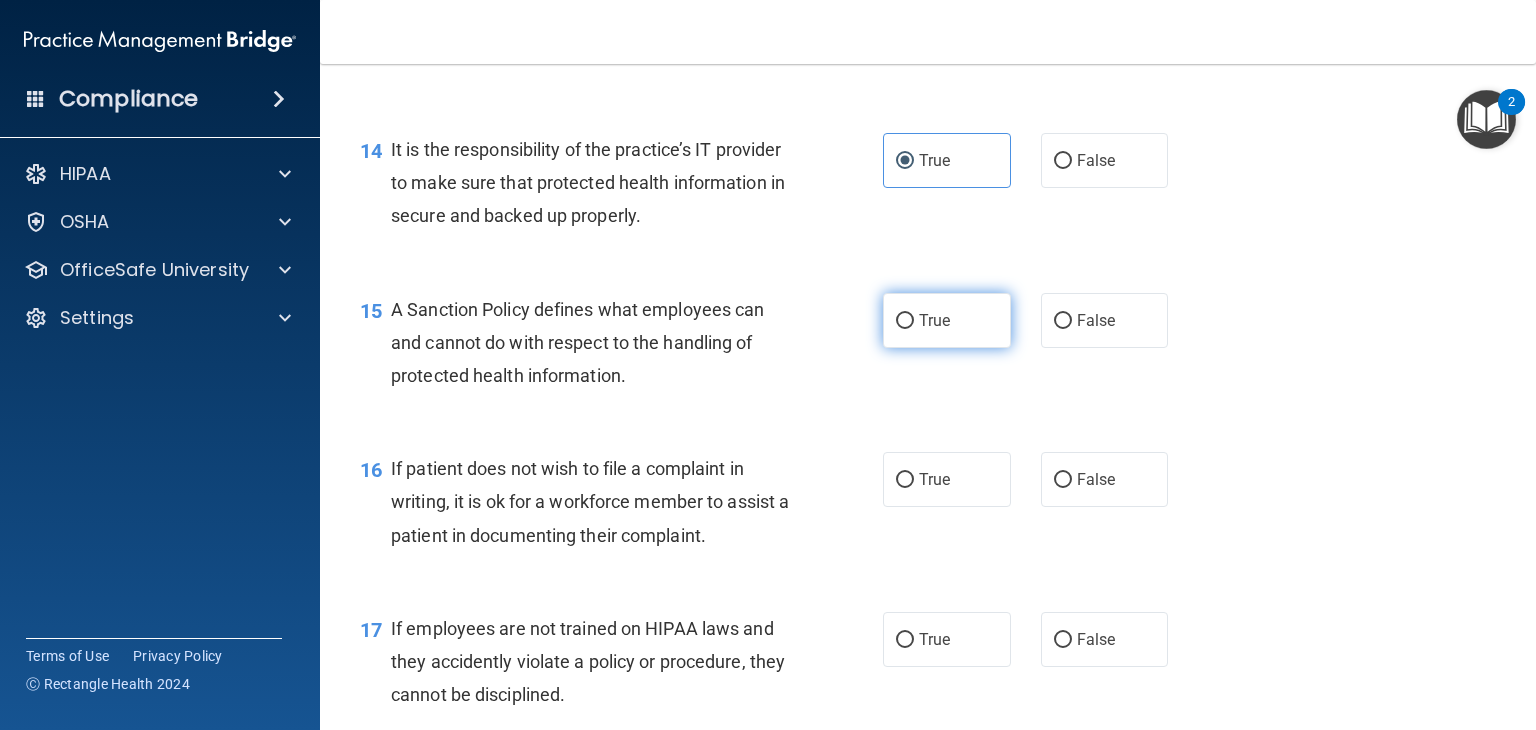 click on "True" at bounding box center [934, 320] 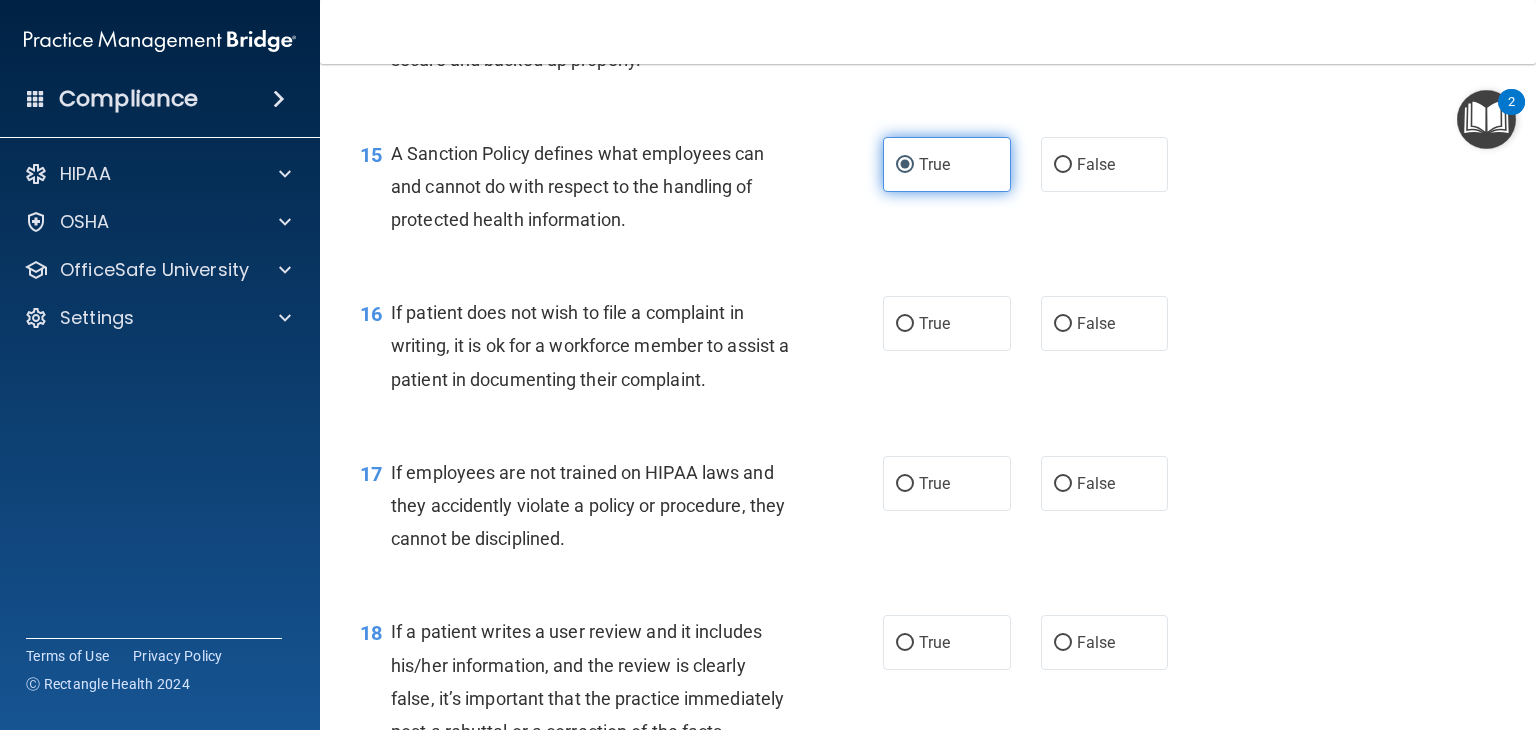 scroll, scrollTop: 2854, scrollLeft: 0, axis: vertical 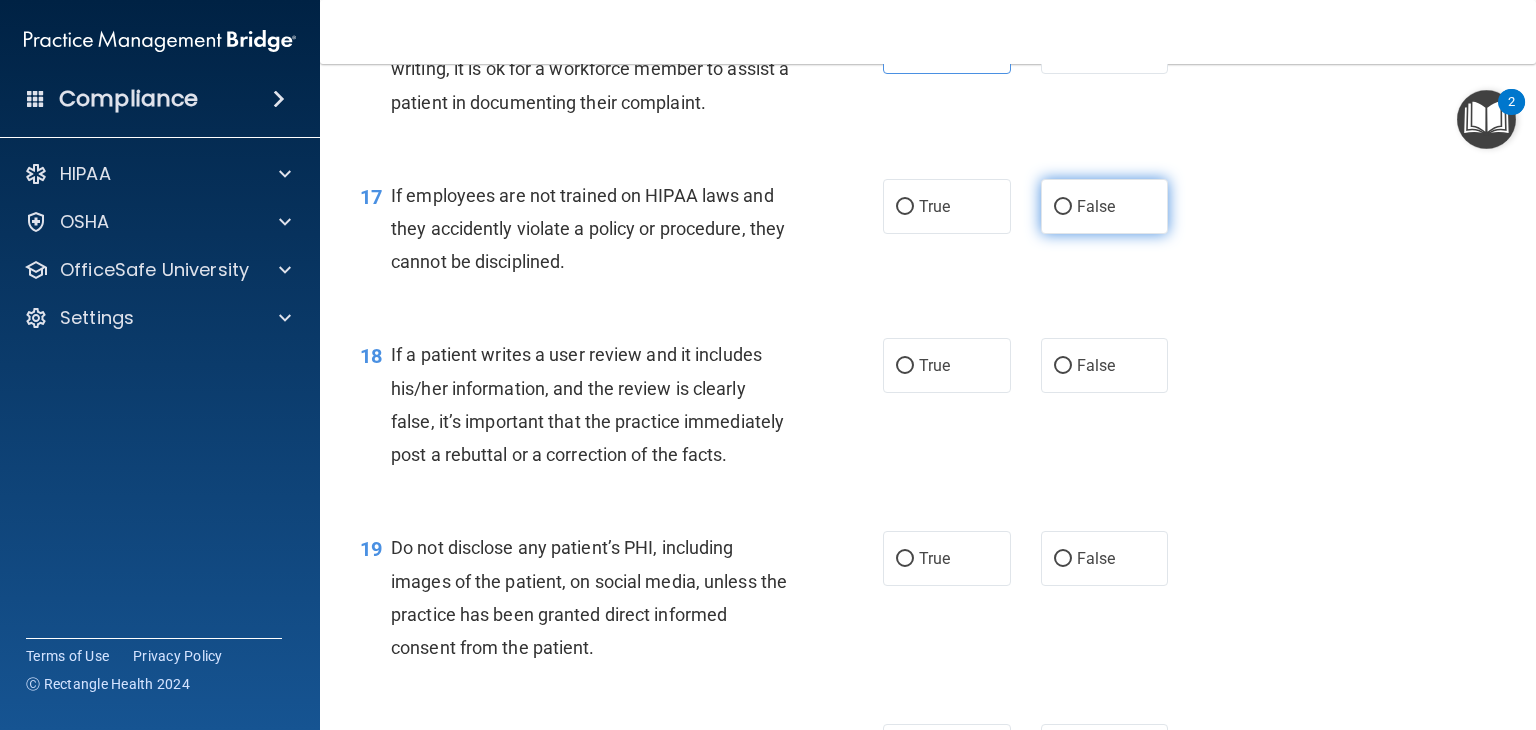 click on "False" at bounding box center [1105, 206] 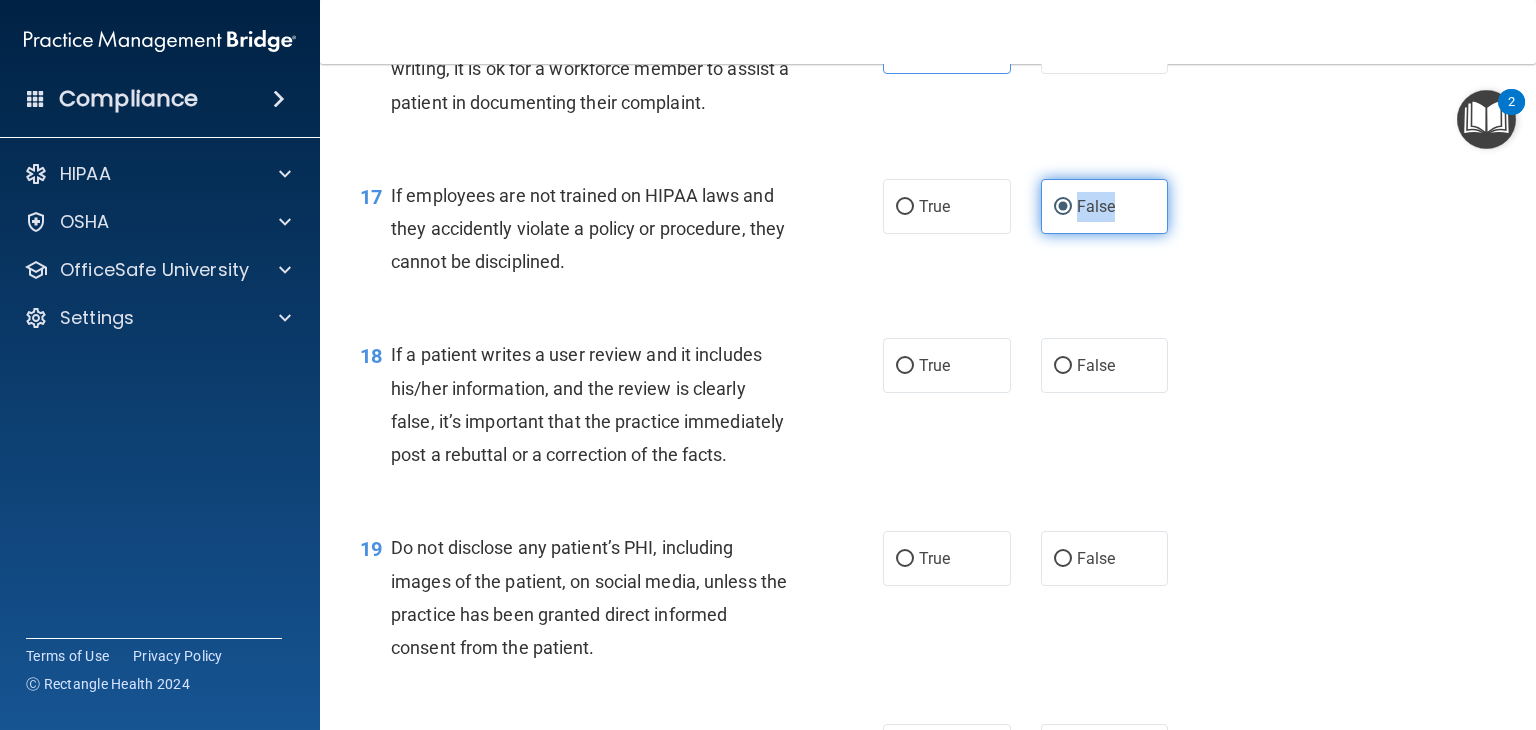 click on "False" at bounding box center [1105, 206] 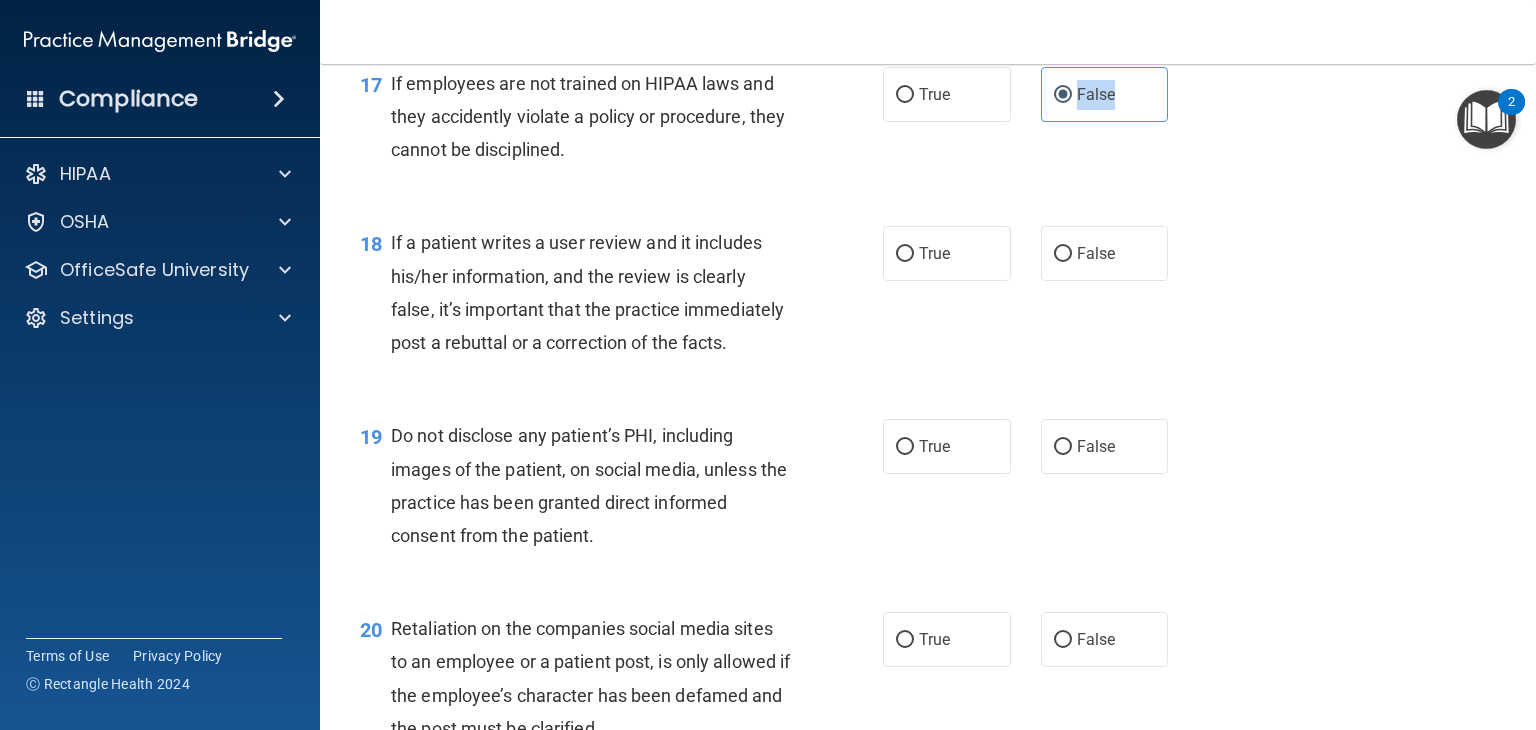 scroll, scrollTop: 3259, scrollLeft: 0, axis: vertical 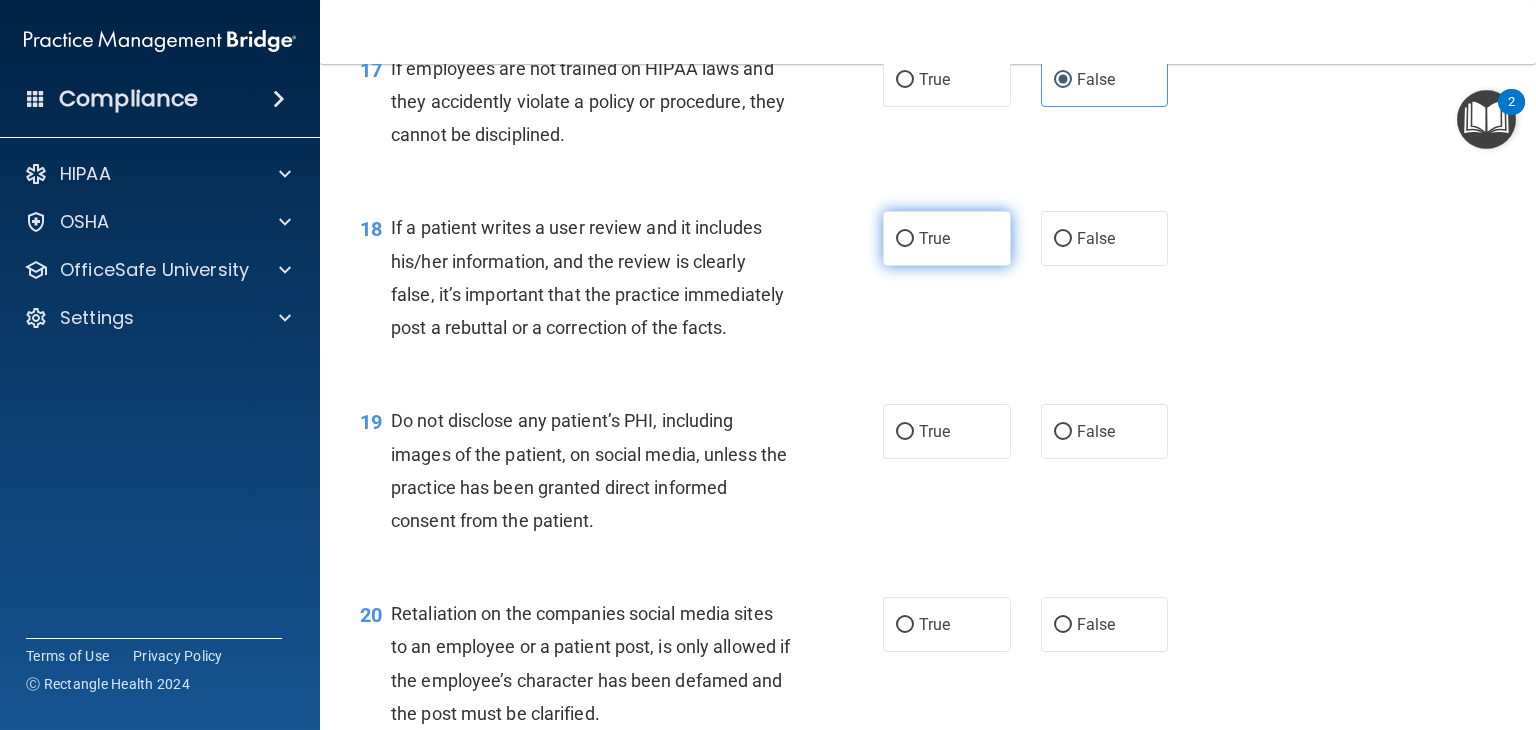 click on "True" at bounding box center (947, 238) 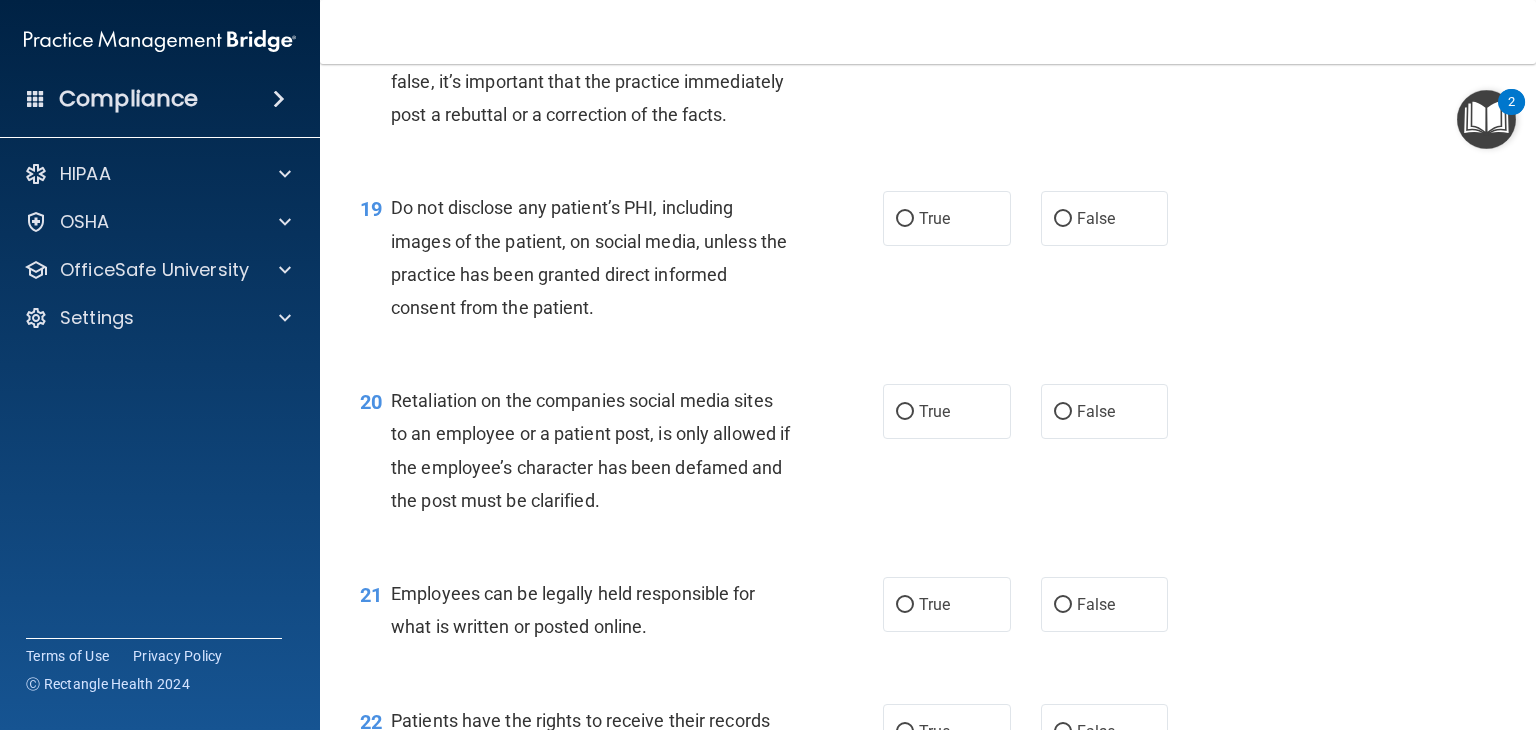 scroll, scrollTop: 3474, scrollLeft: 0, axis: vertical 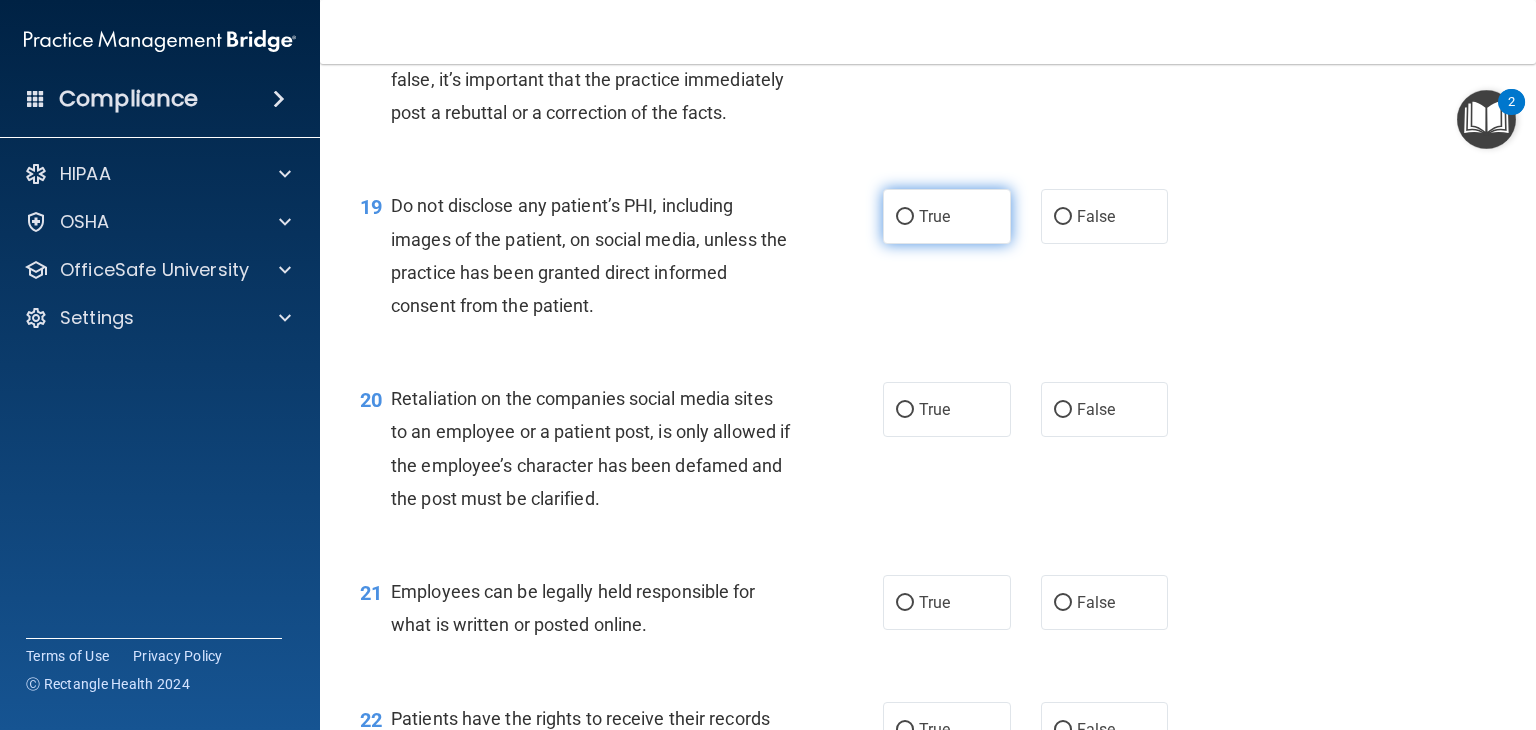 click on "True" at bounding box center [947, 216] 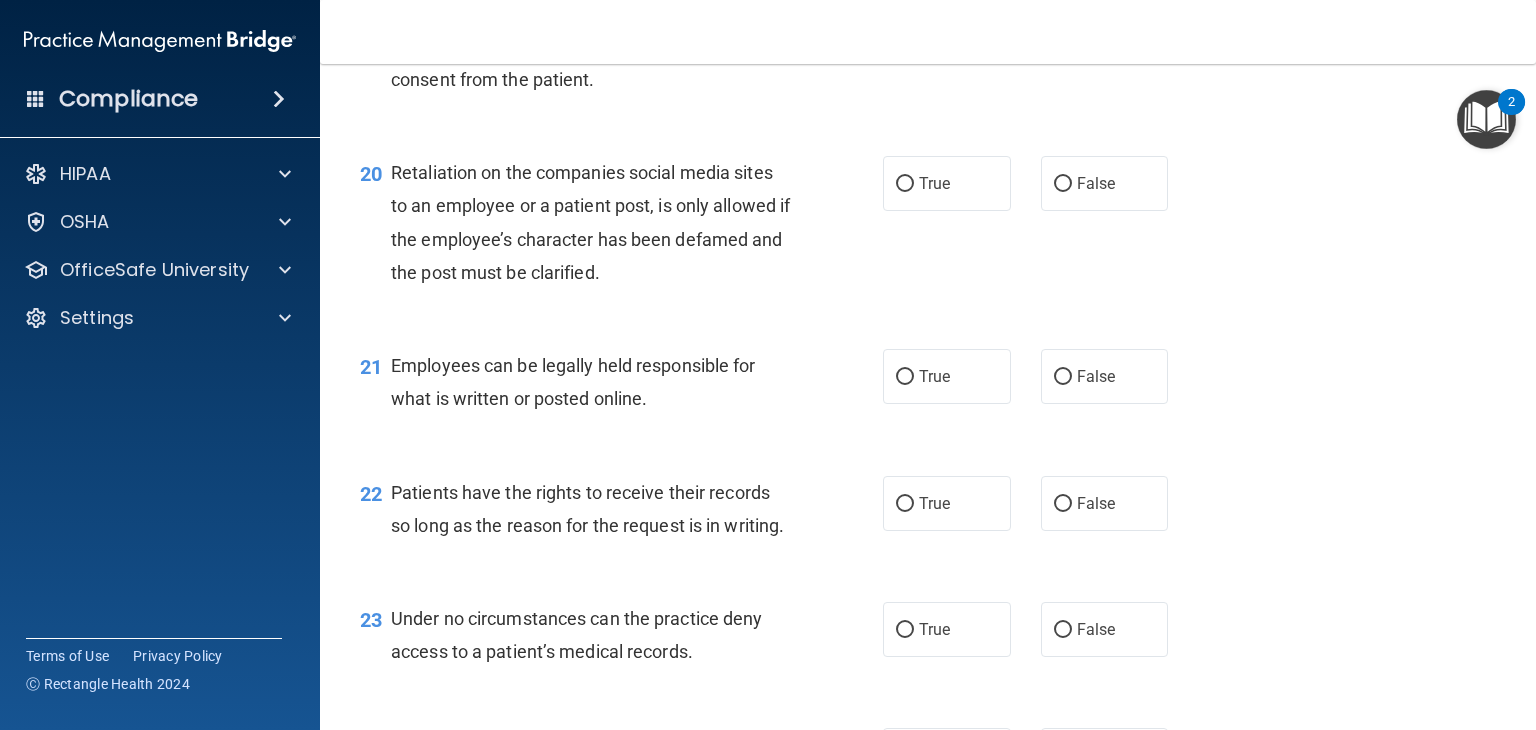 scroll, scrollTop: 3702, scrollLeft: 0, axis: vertical 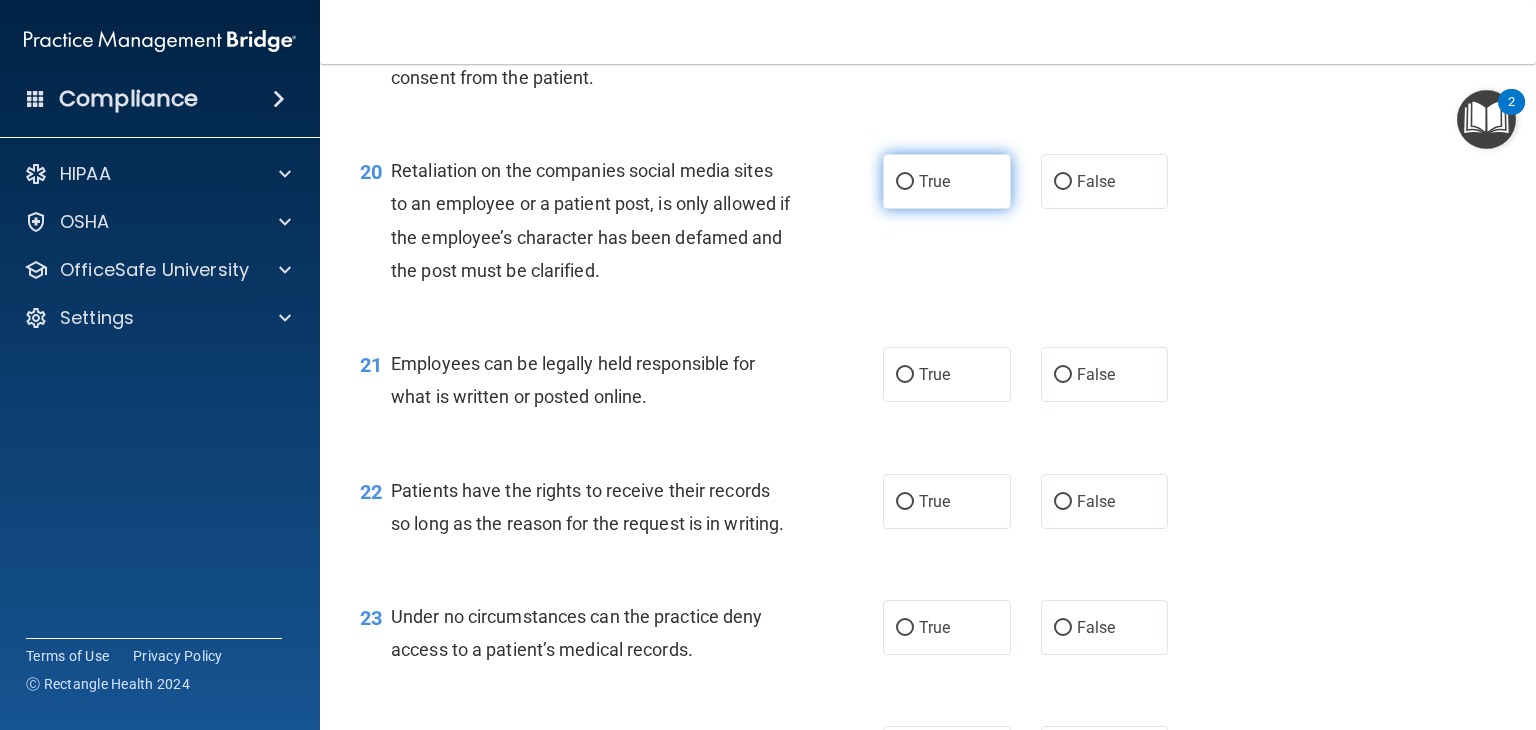 click on "True" at bounding box center (947, 181) 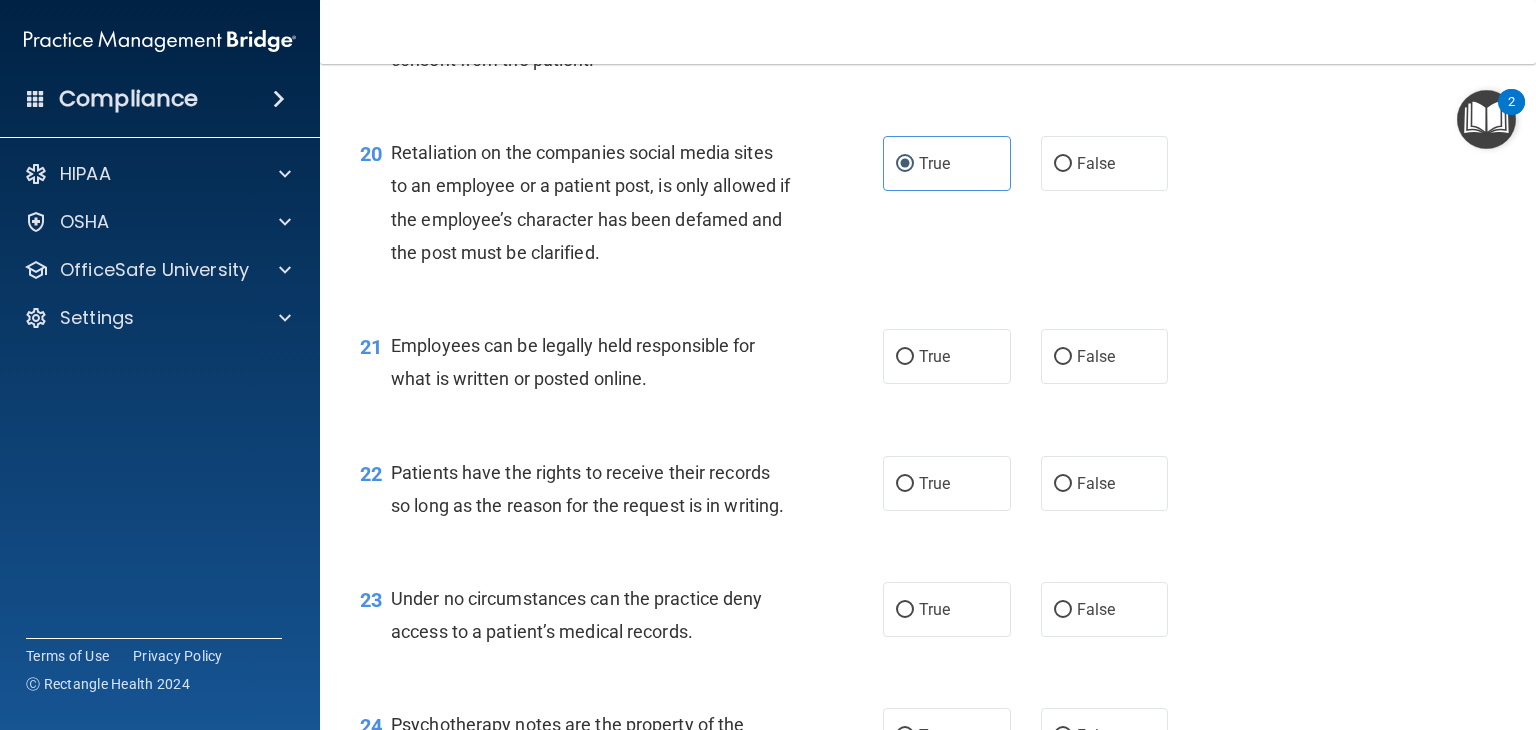 scroll, scrollTop: 3722, scrollLeft: 0, axis: vertical 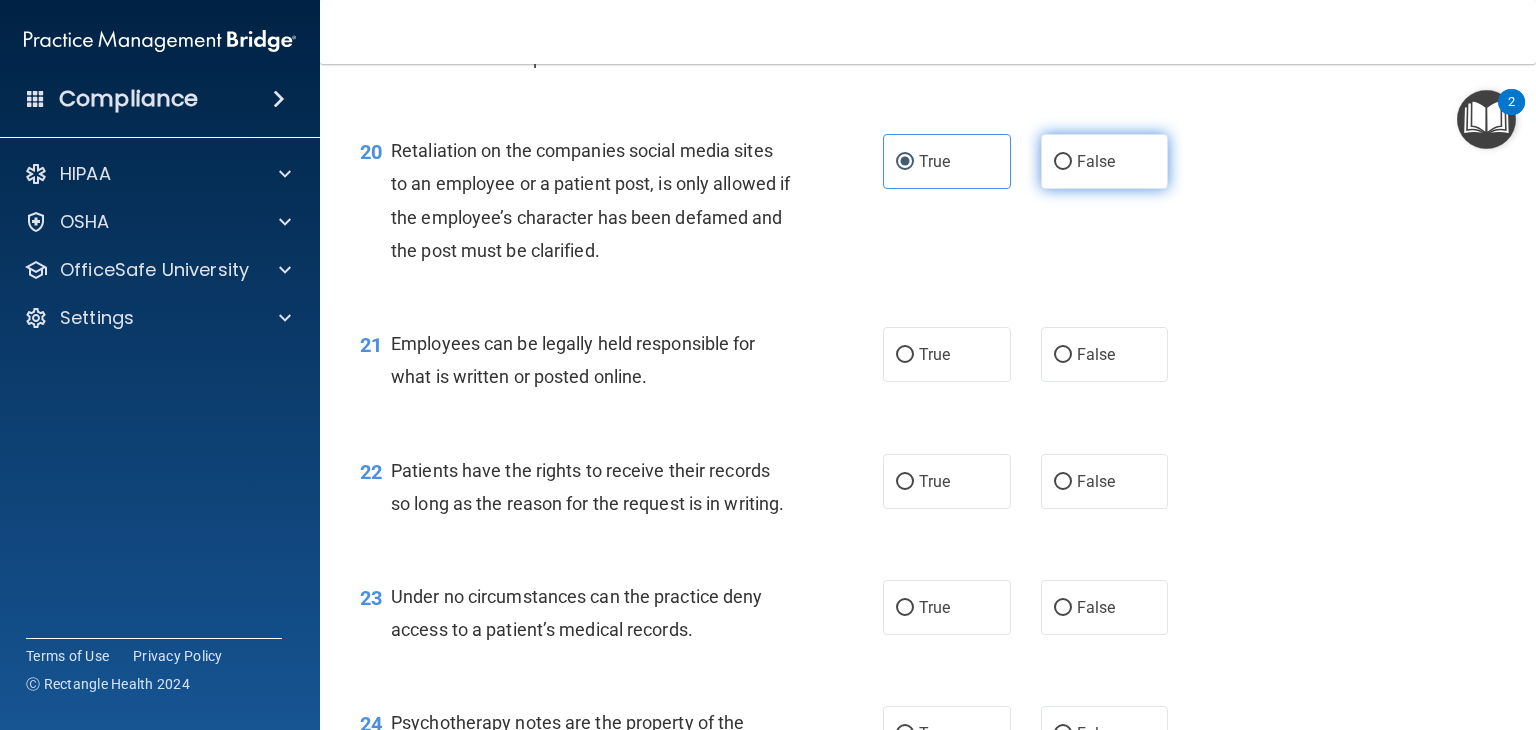 click on "False" at bounding box center (1063, 162) 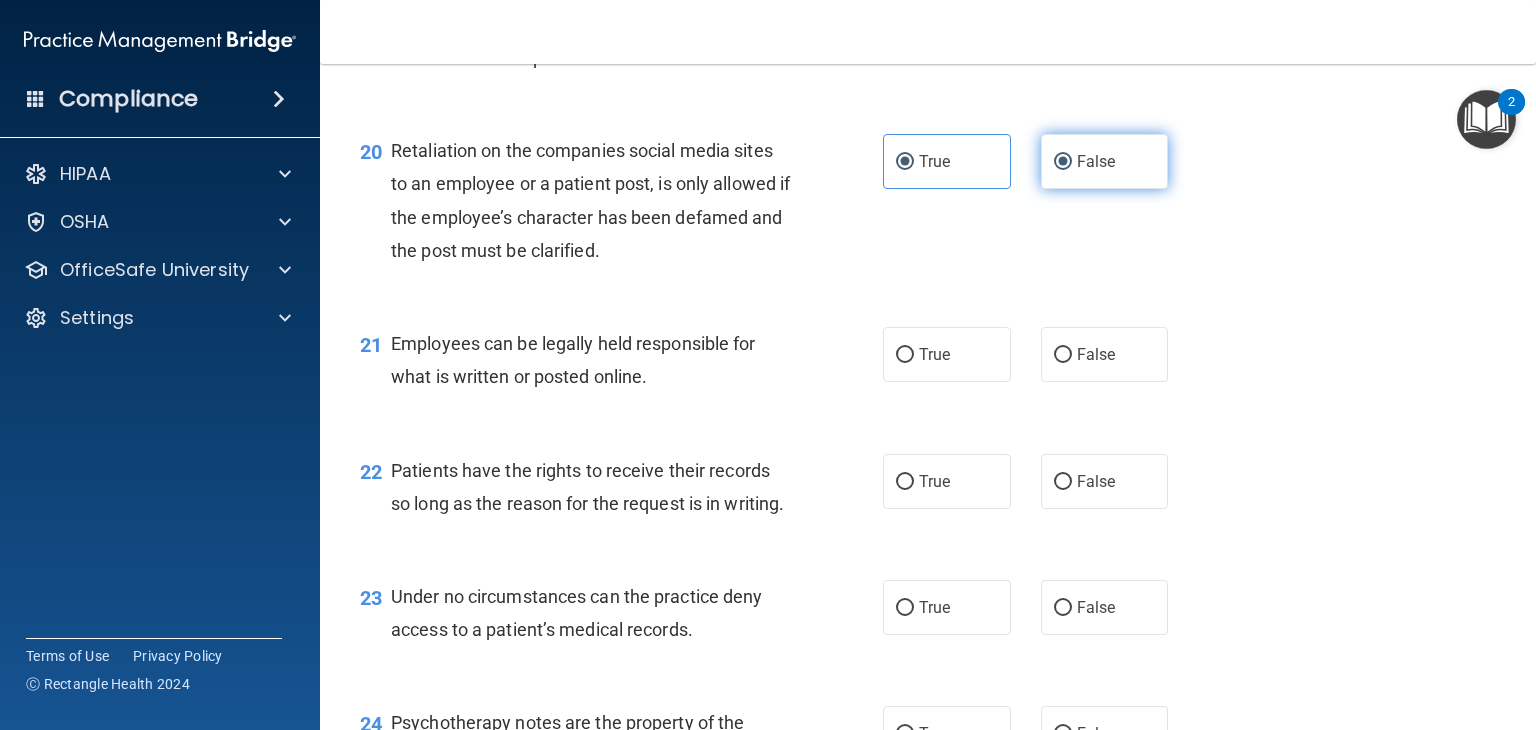 radio on "false" 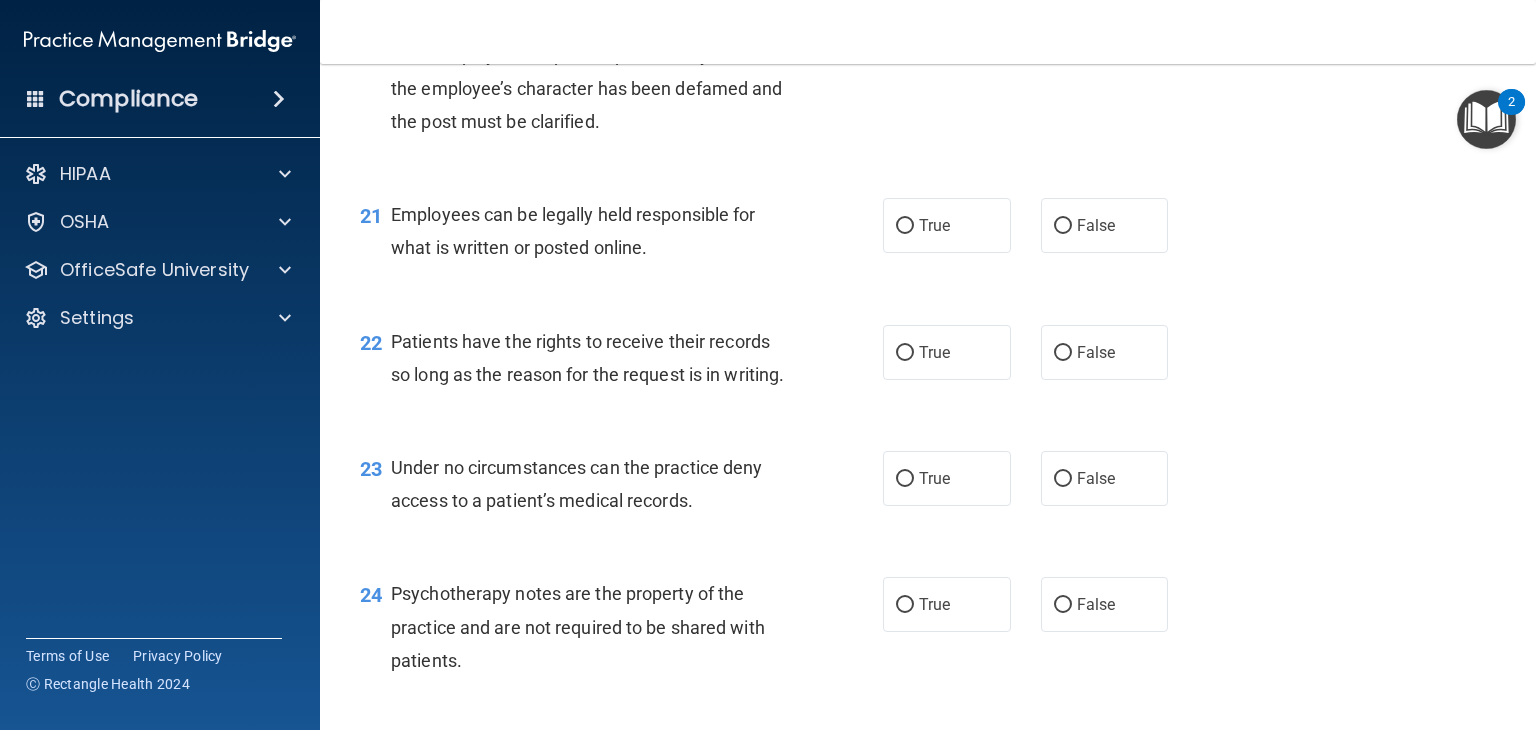 scroll, scrollTop: 3852, scrollLeft: 0, axis: vertical 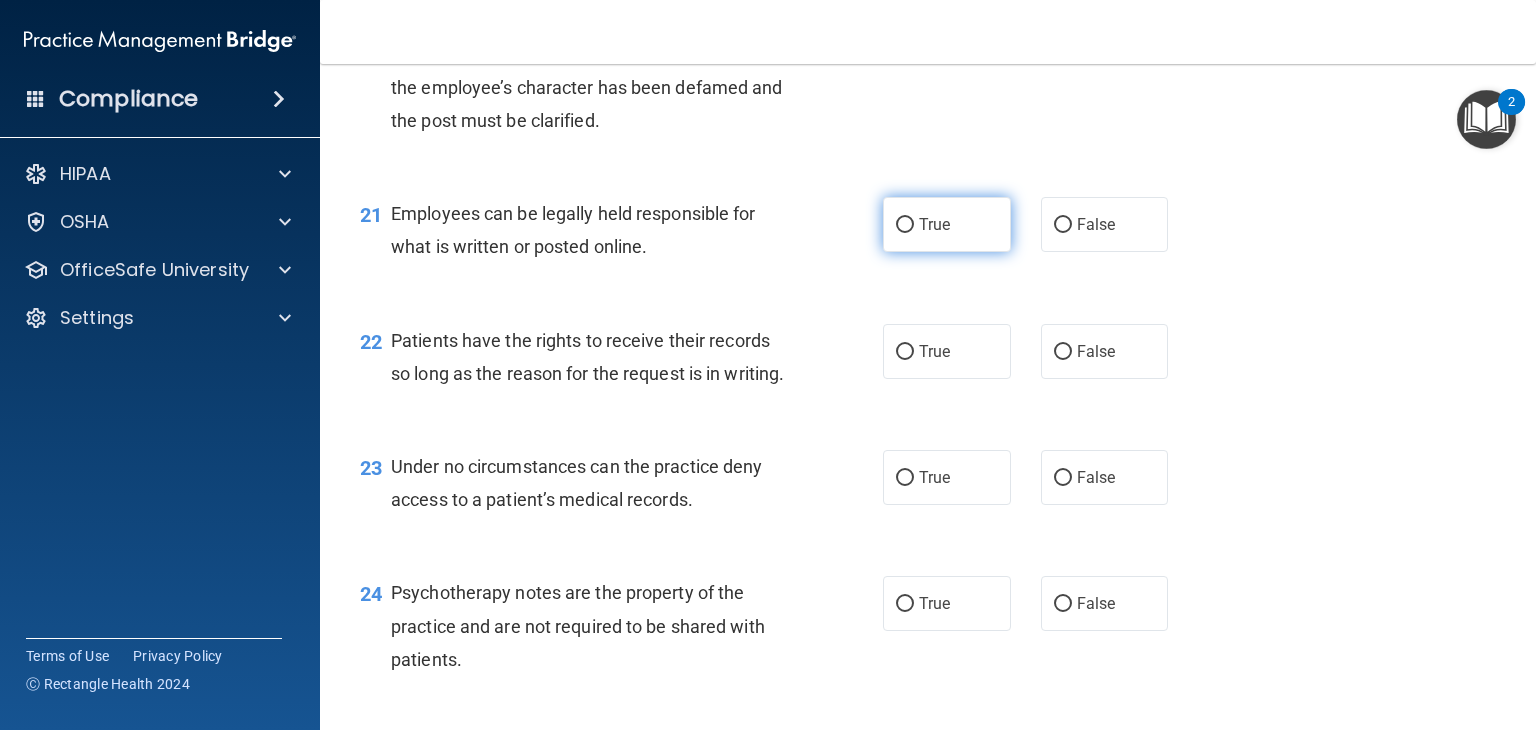 click on "True" at bounding box center [947, 224] 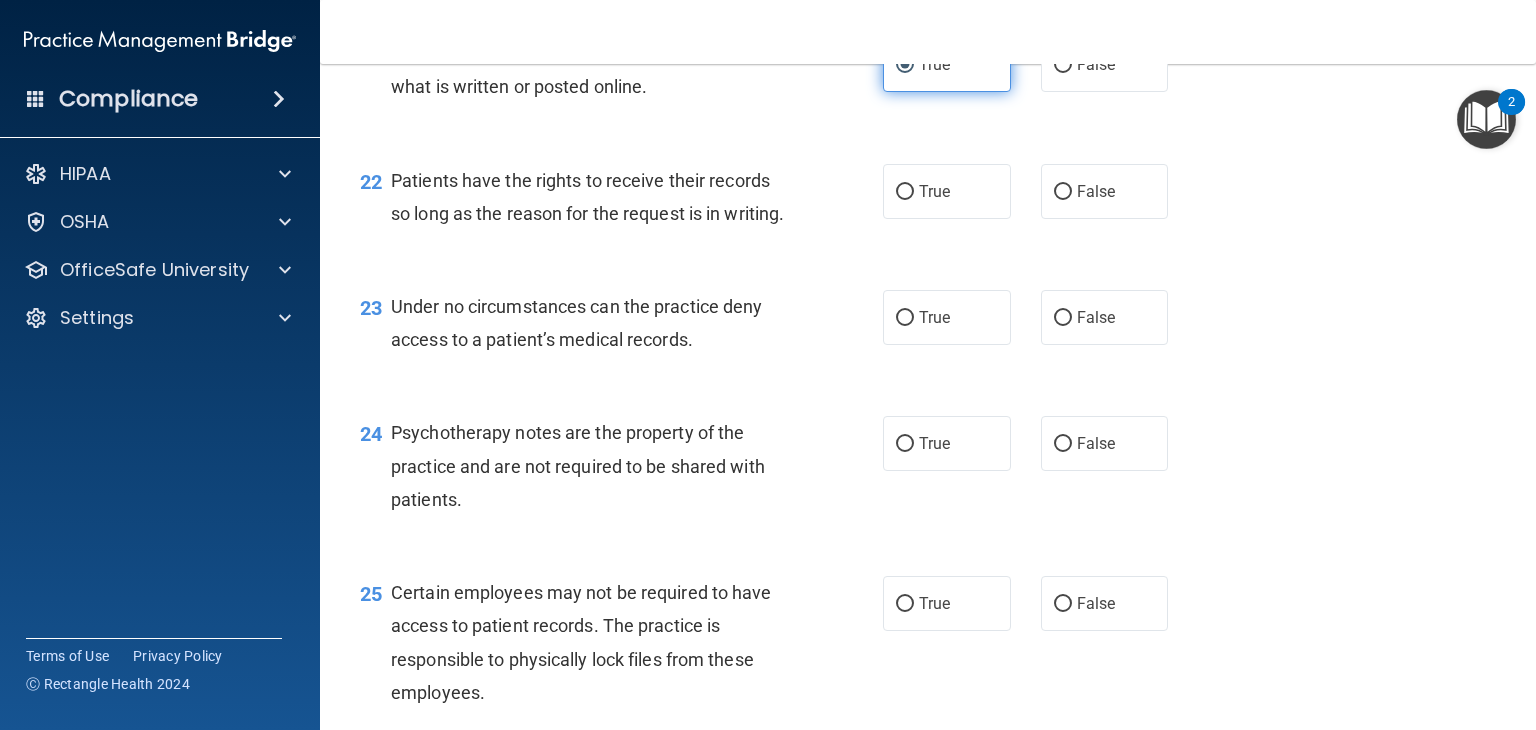 scroll, scrollTop: 4014, scrollLeft: 0, axis: vertical 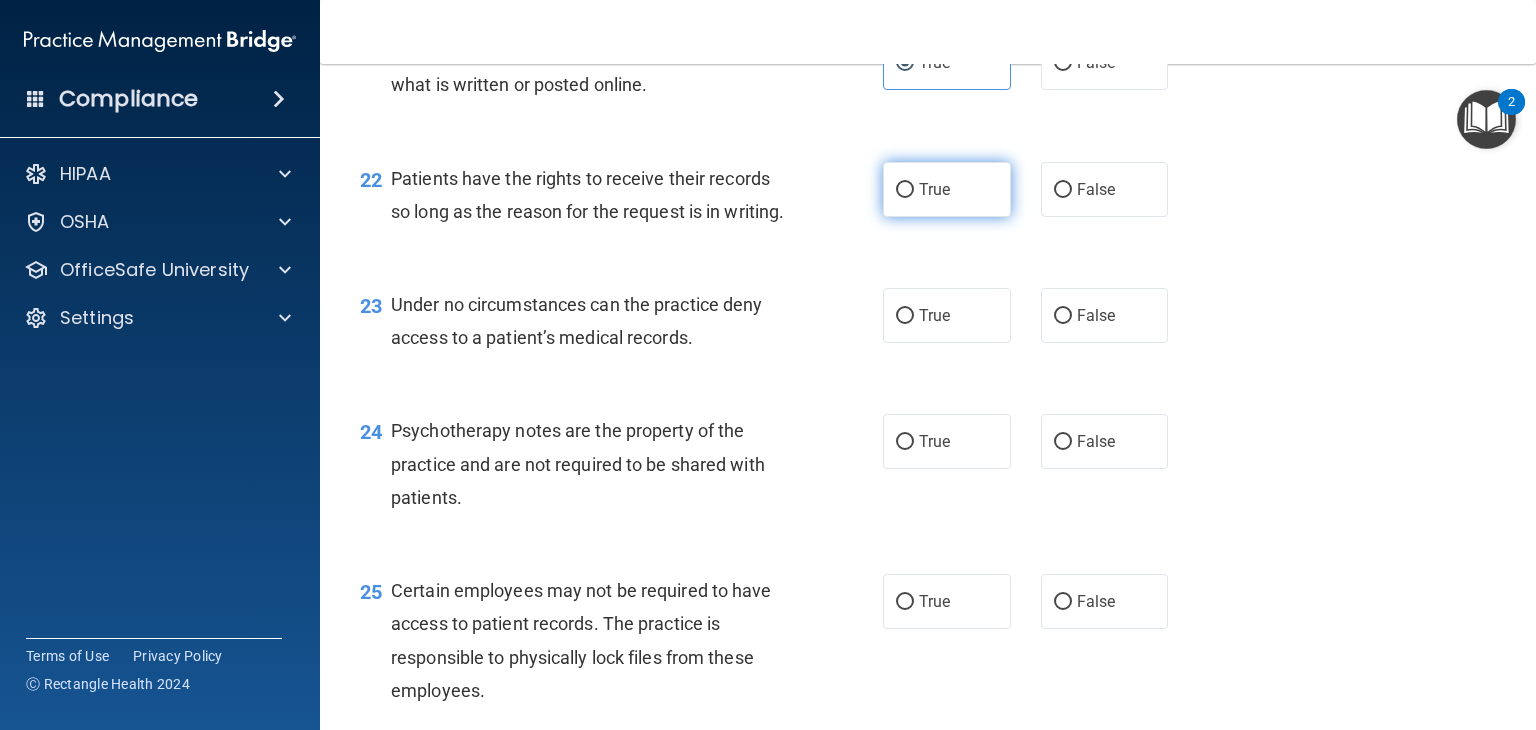 click on "True" at bounding box center [934, 189] 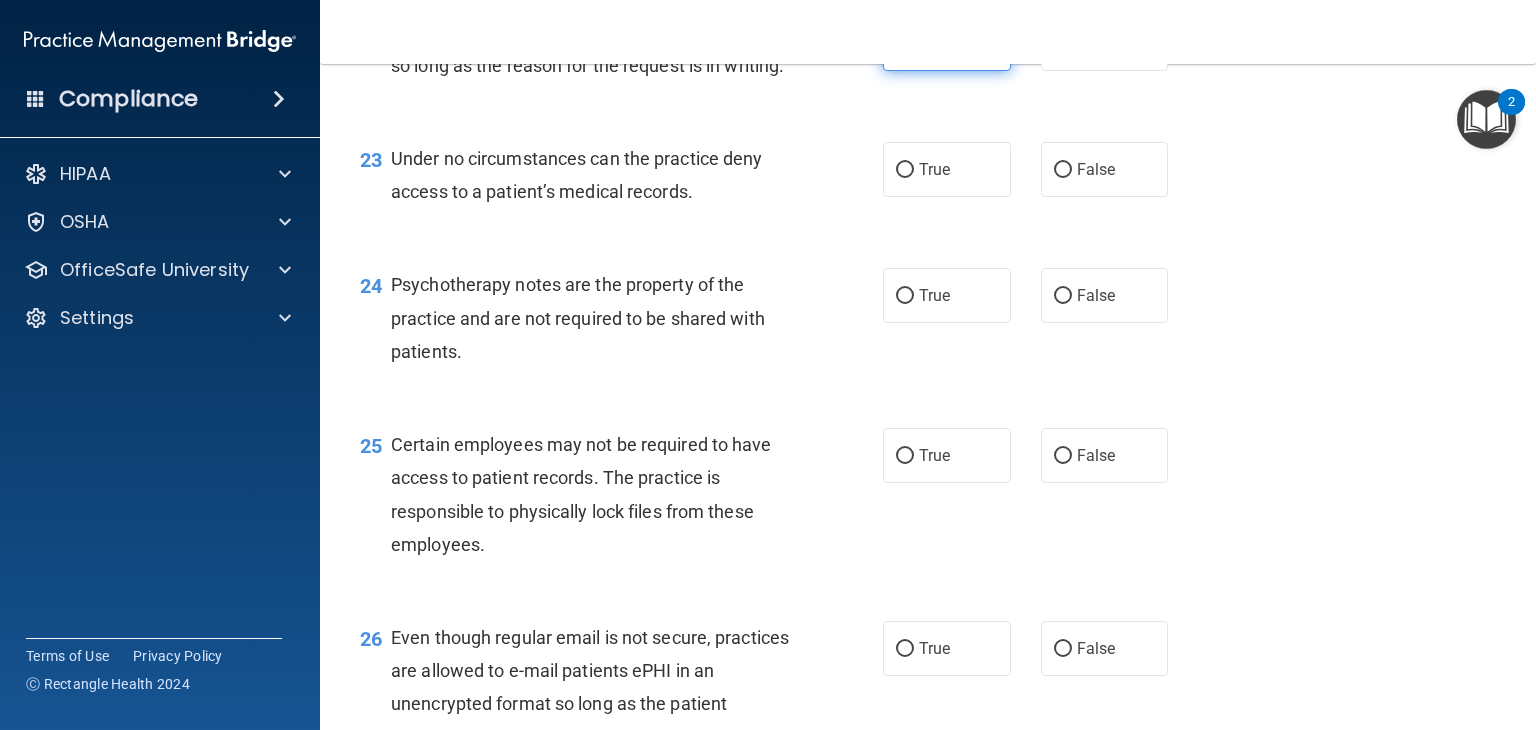 scroll, scrollTop: 4162, scrollLeft: 0, axis: vertical 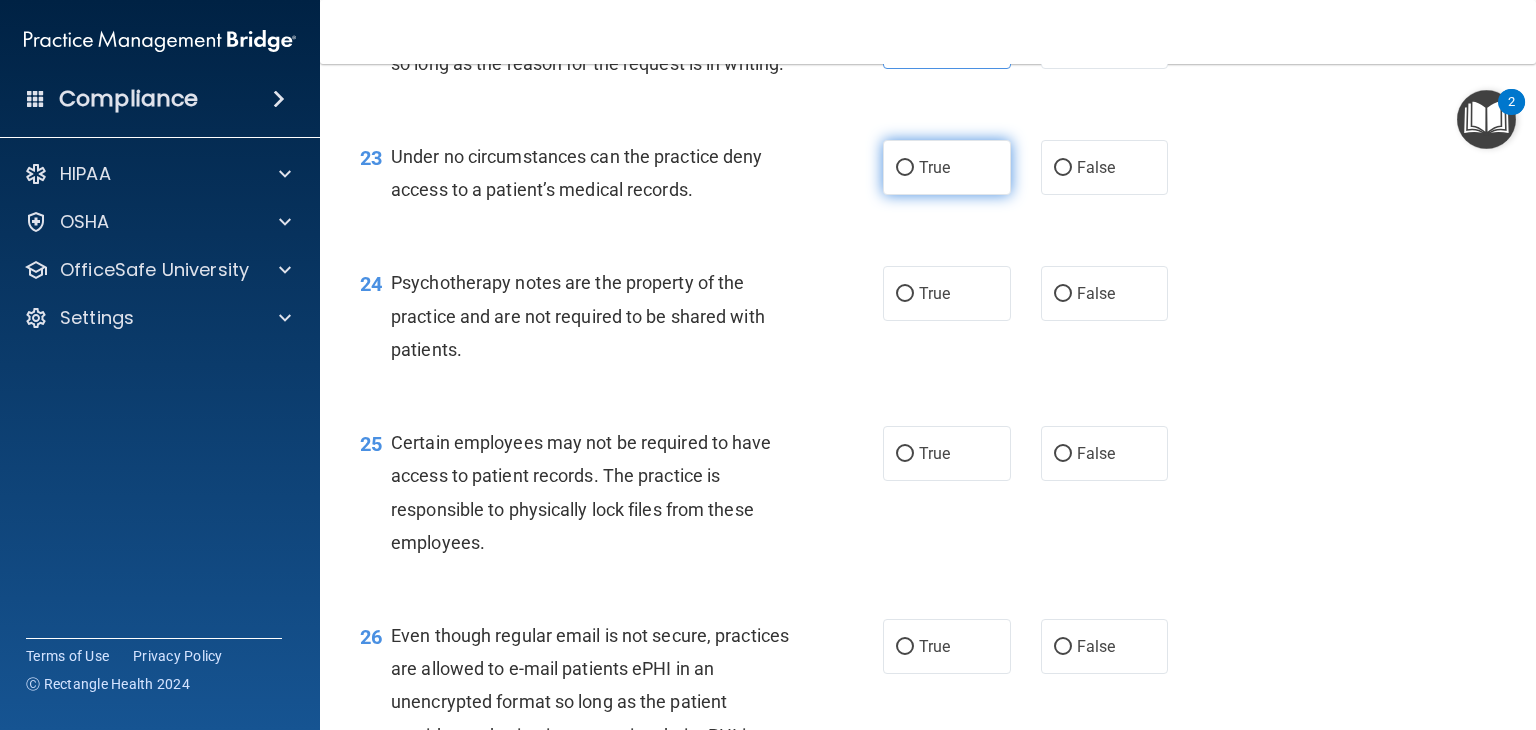 click on "True" at bounding box center [934, 167] 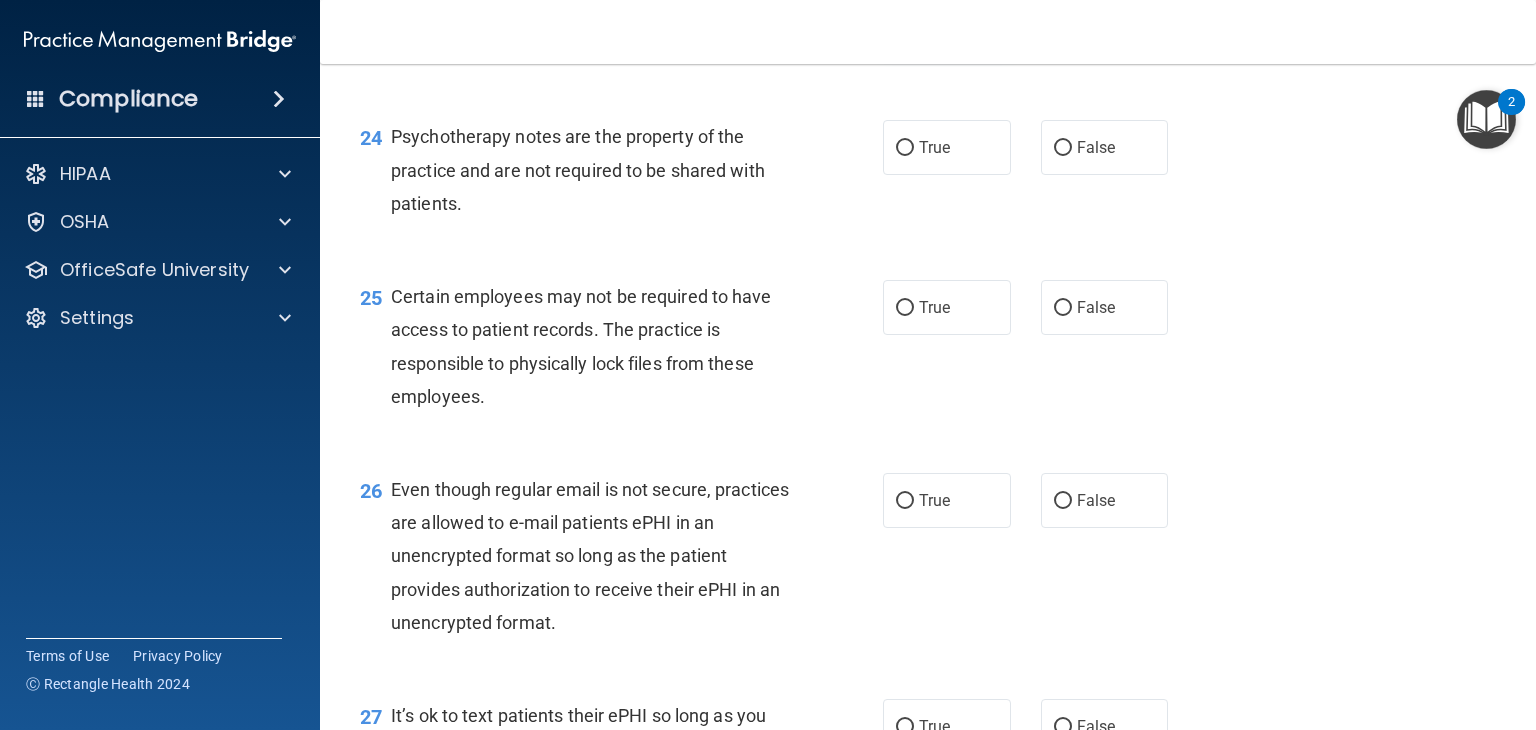 scroll, scrollTop: 4308, scrollLeft: 0, axis: vertical 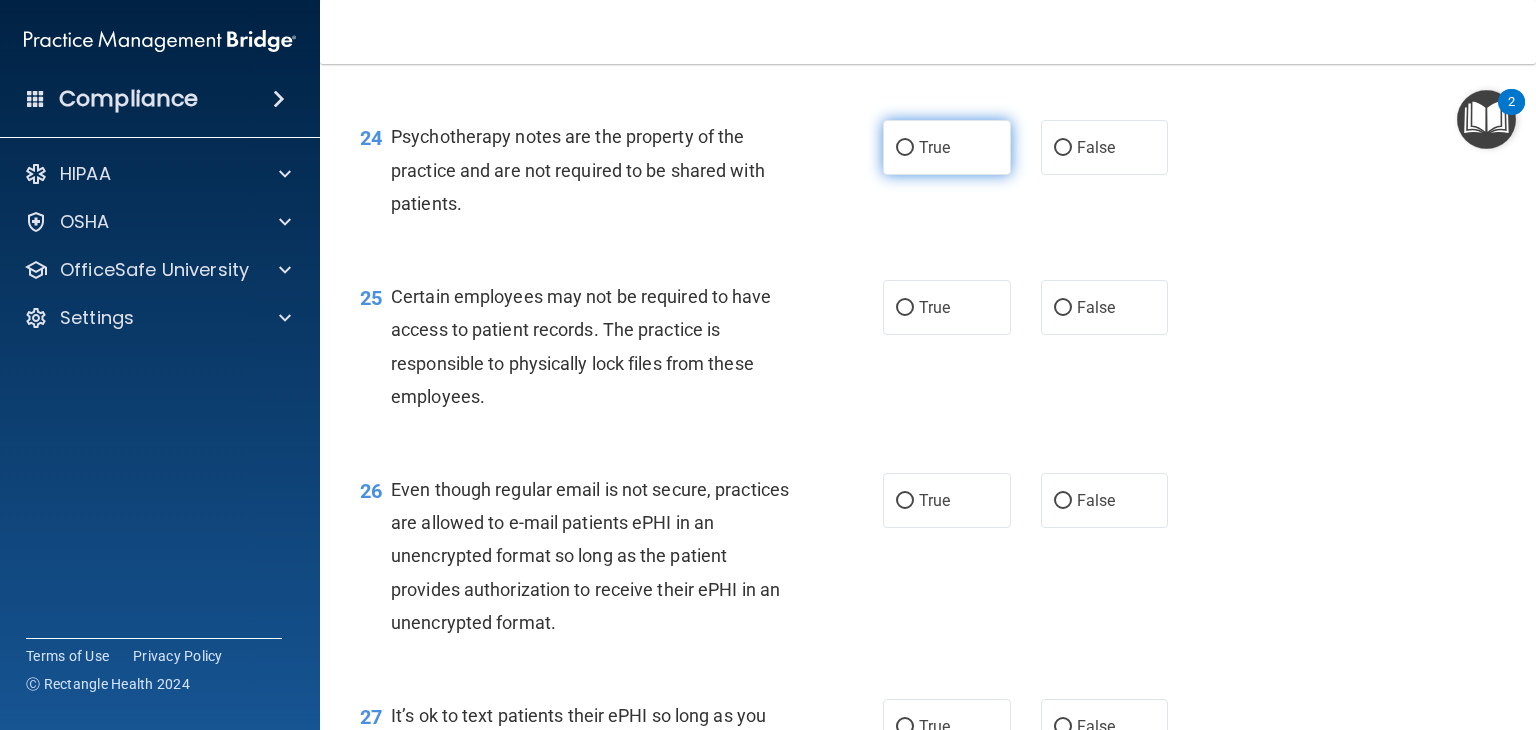 click on "True" at bounding box center [947, 147] 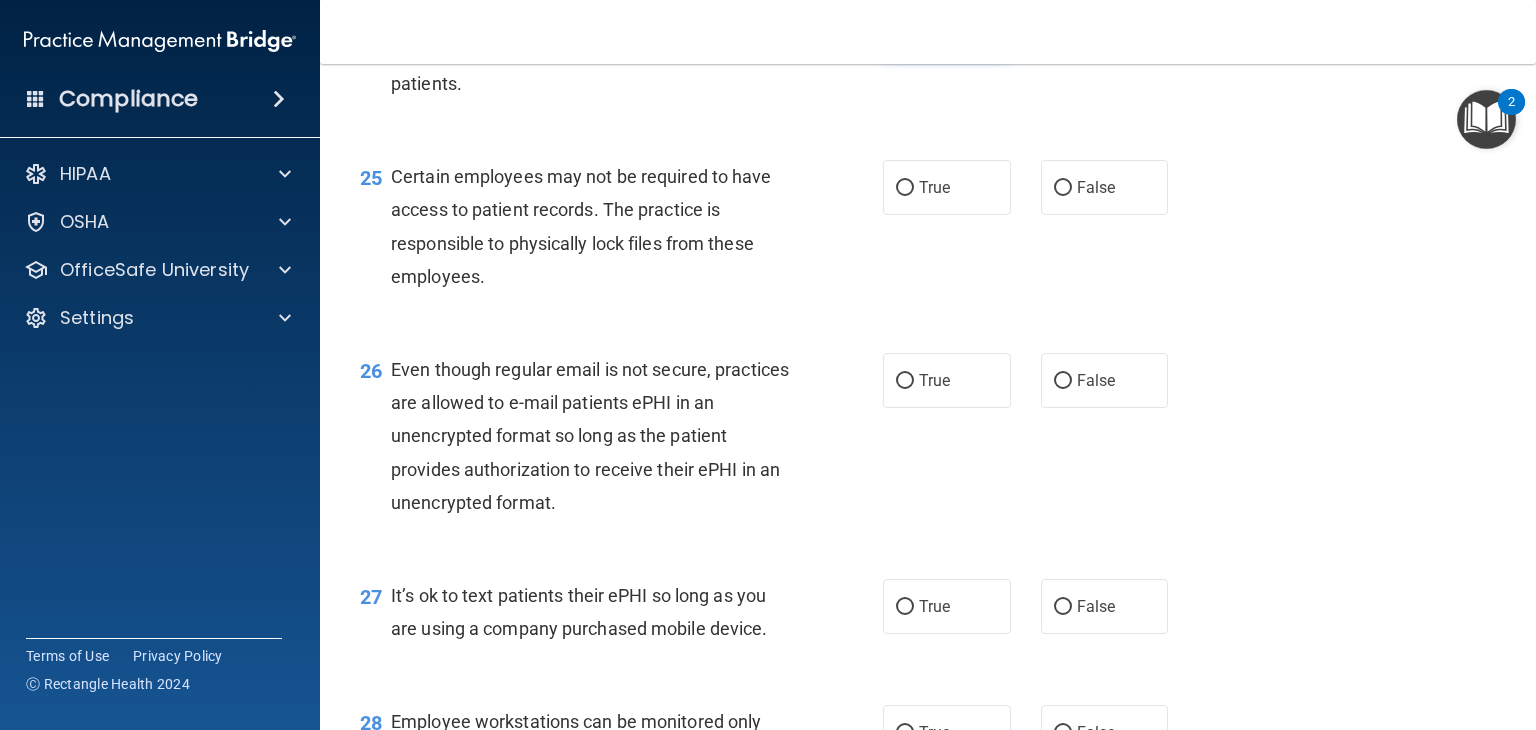 scroll, scrollTop: 4450, scrollLeft: 0, axis: vertical 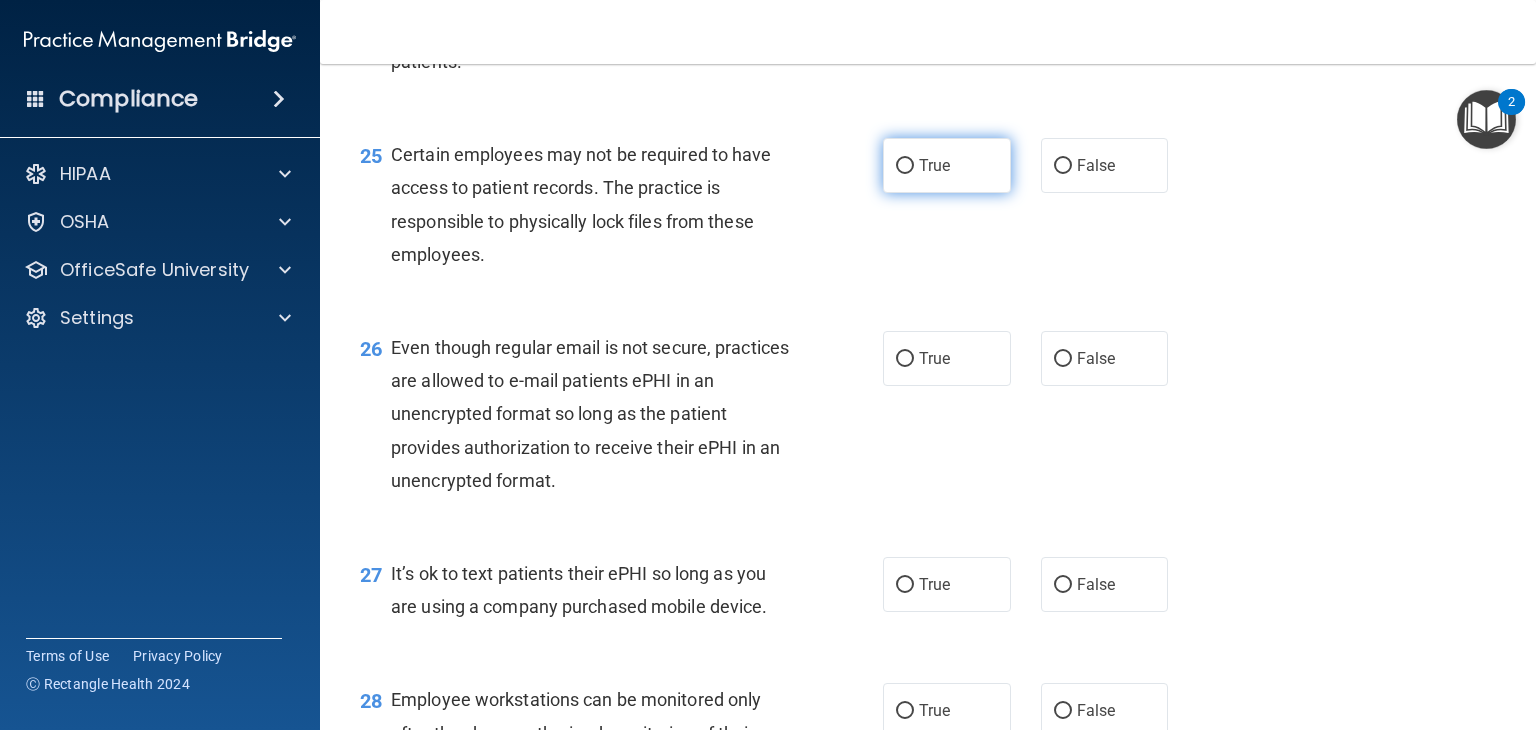 click on "True" at bounding box center (947, 165) 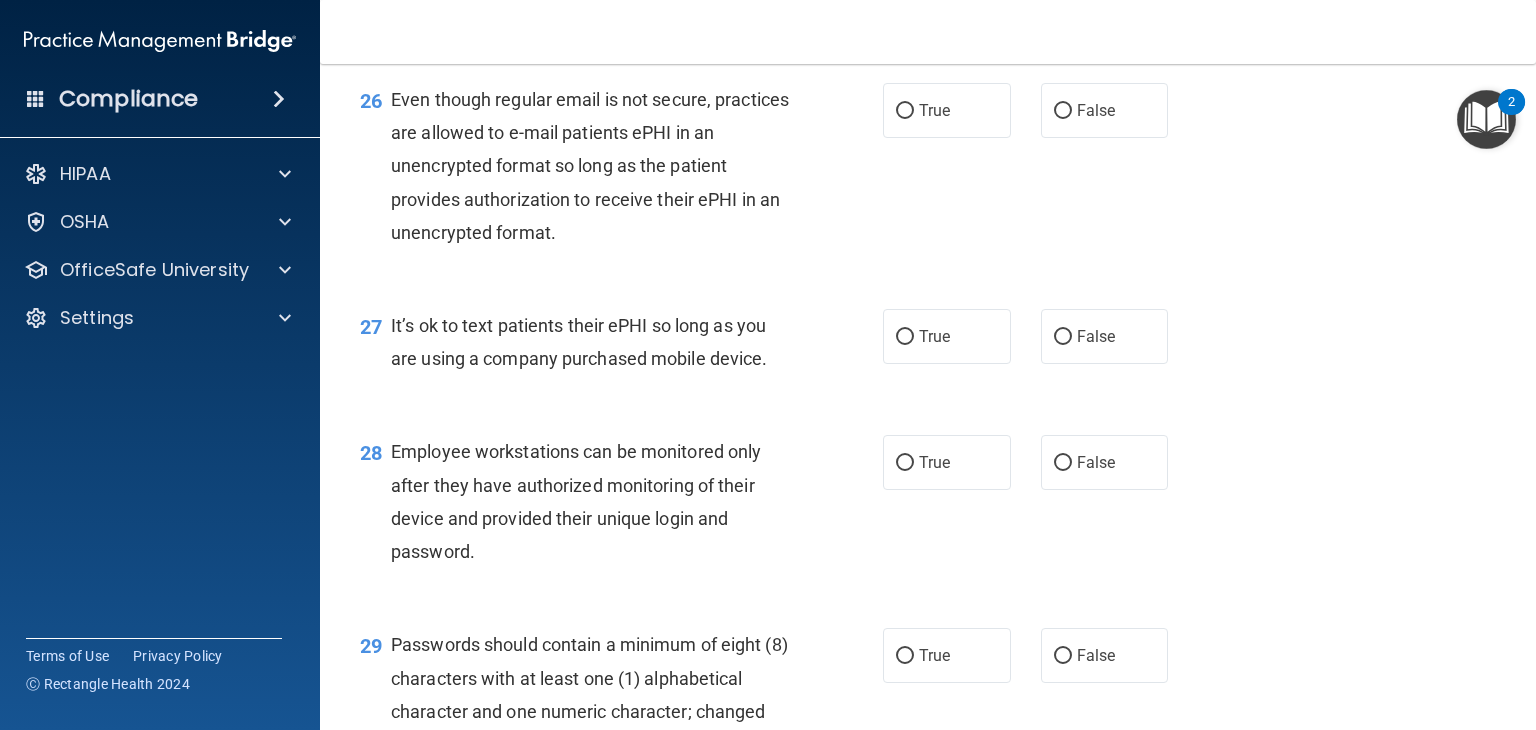 scroll, scrollTop: 4699, scrollLeft: 0, axis: vertical 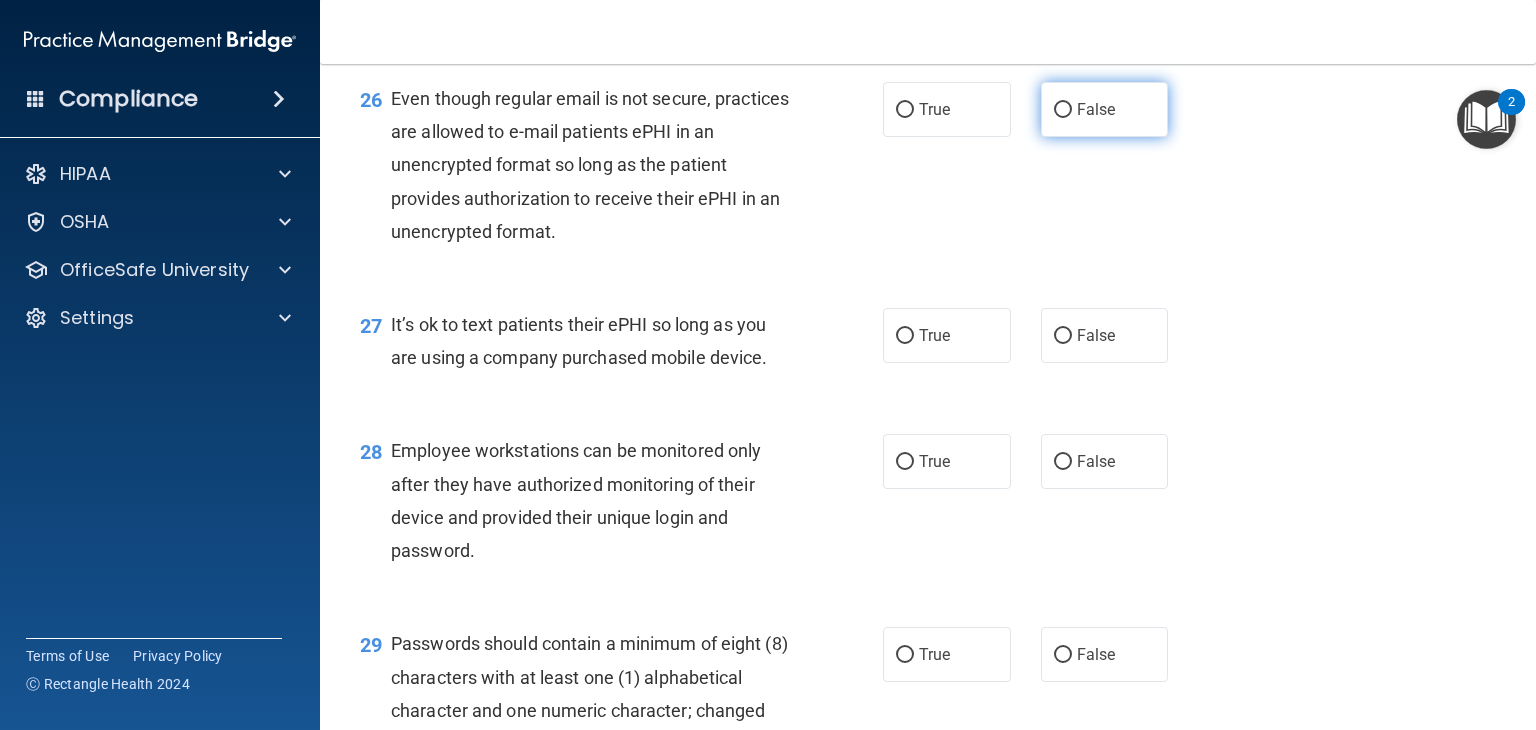 click on "False" at bounding box center (1105, 109) 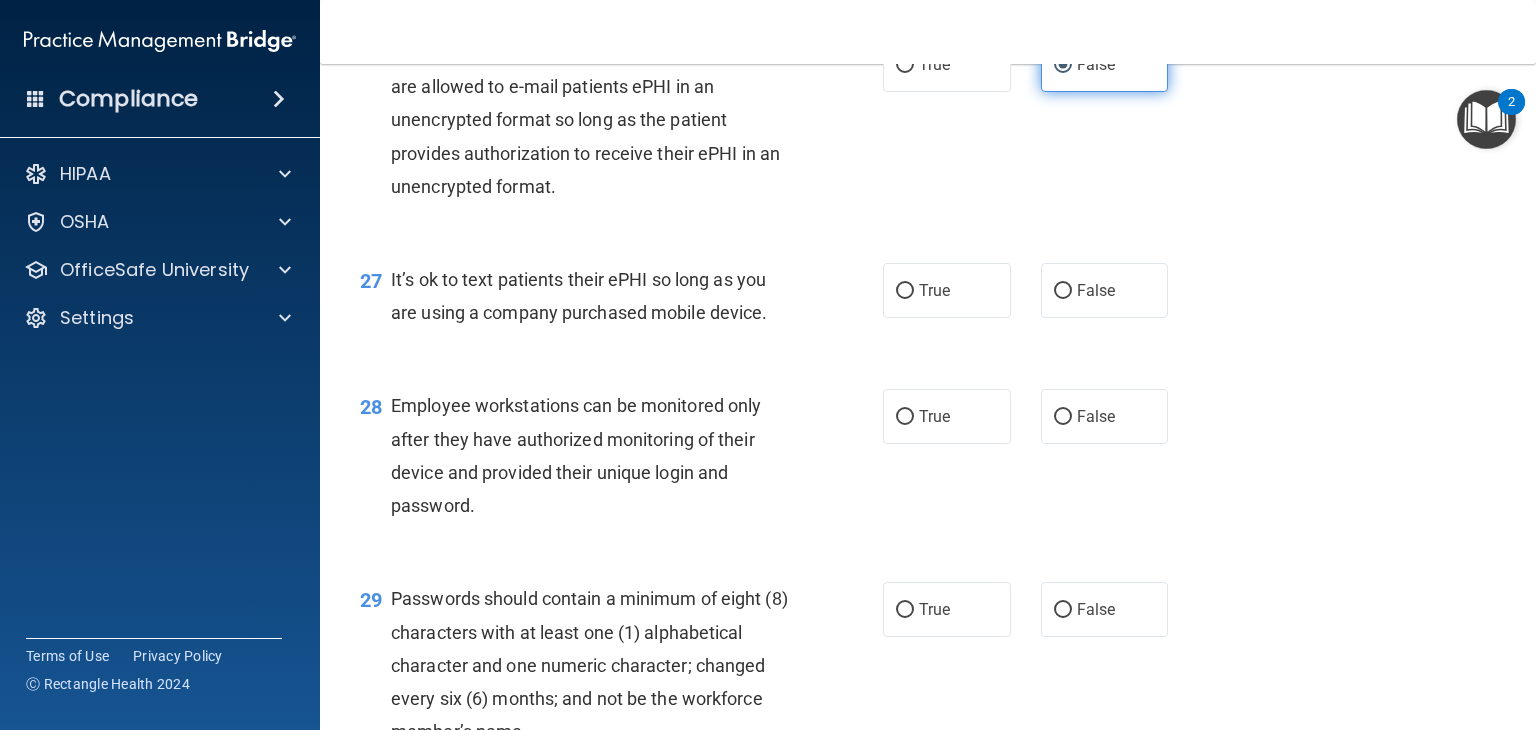 scroll, scrollTop: 4743, scrollLeft: 0, axis: vertical 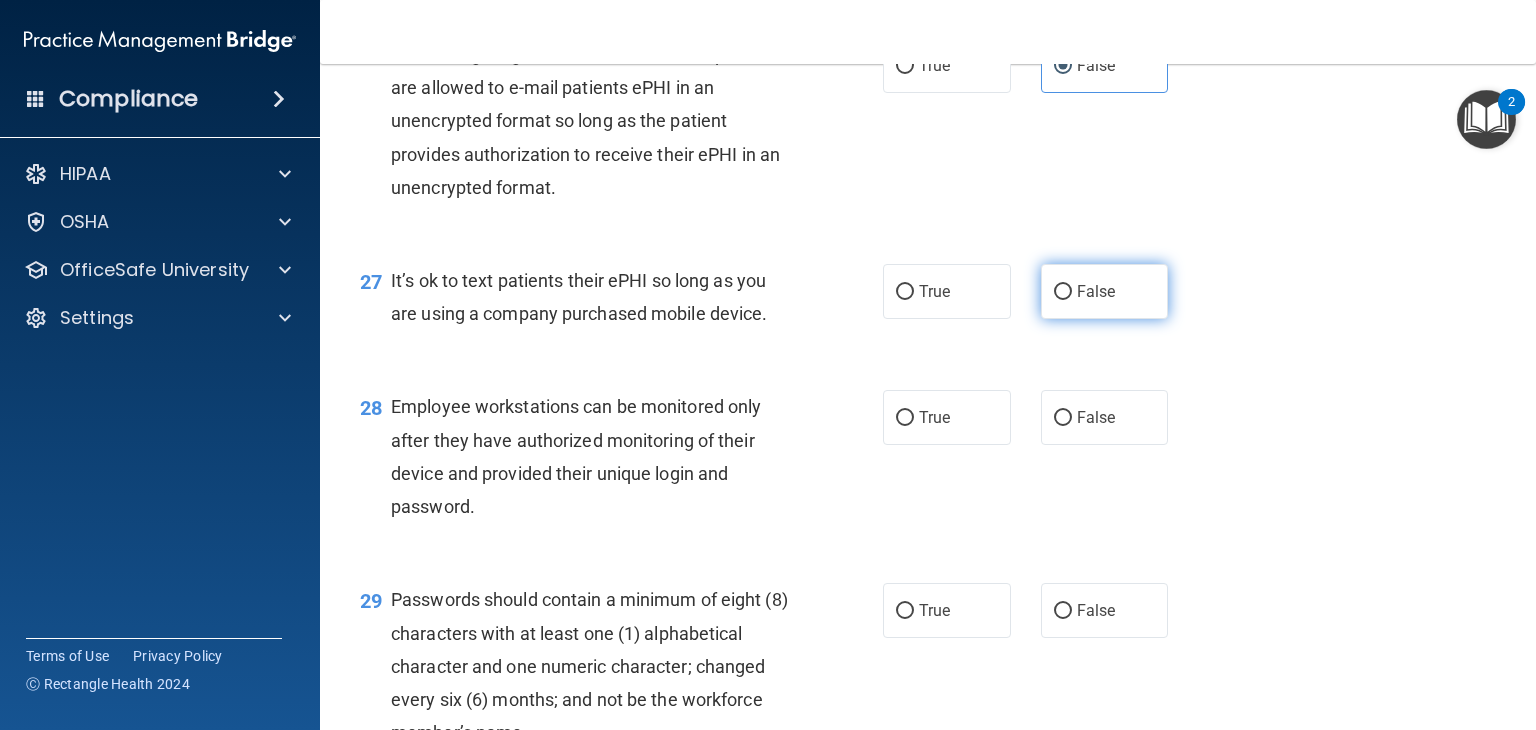 click on "False" at bounding box center [1105, 291] 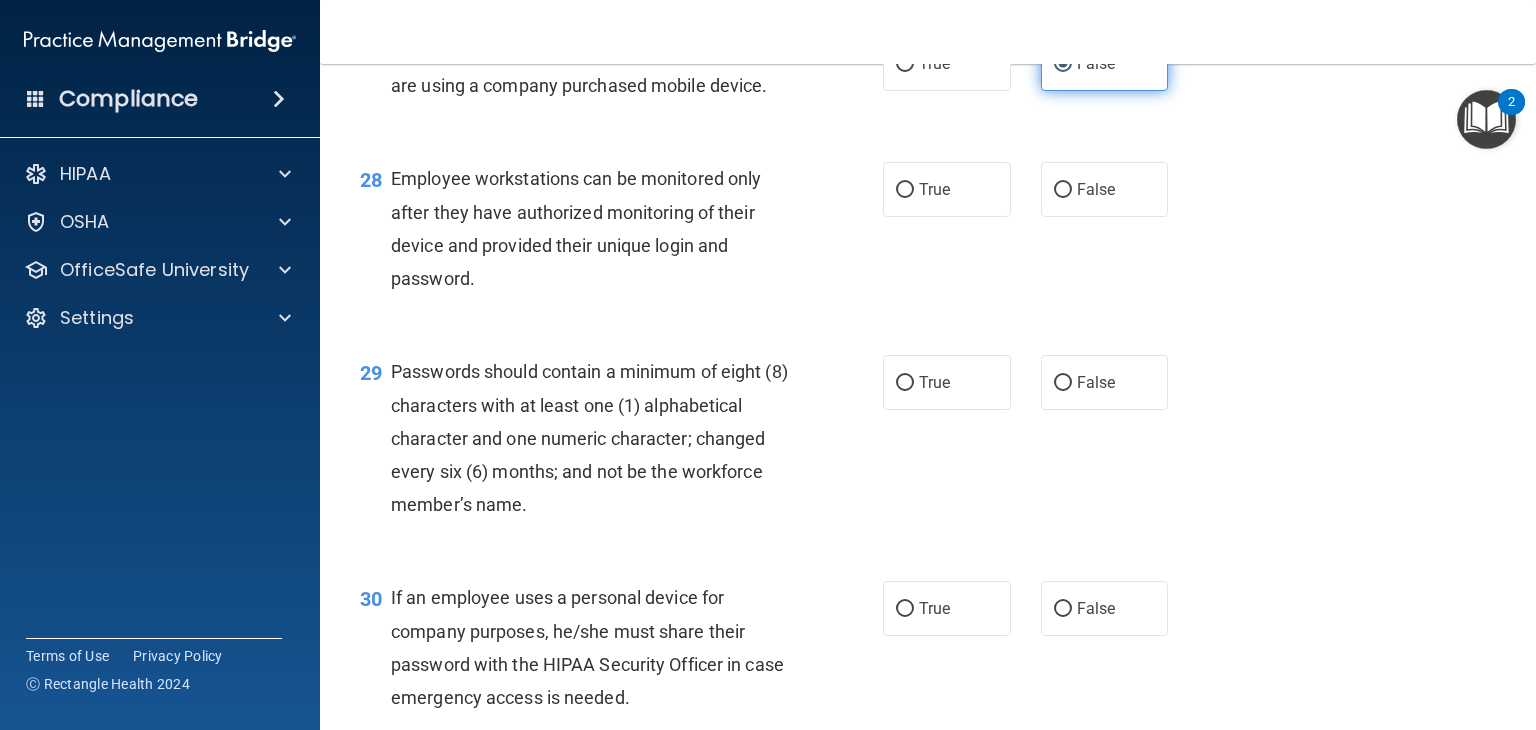 scroll, scrollTop: 4972, scrollLeft: 0, axis: vertical 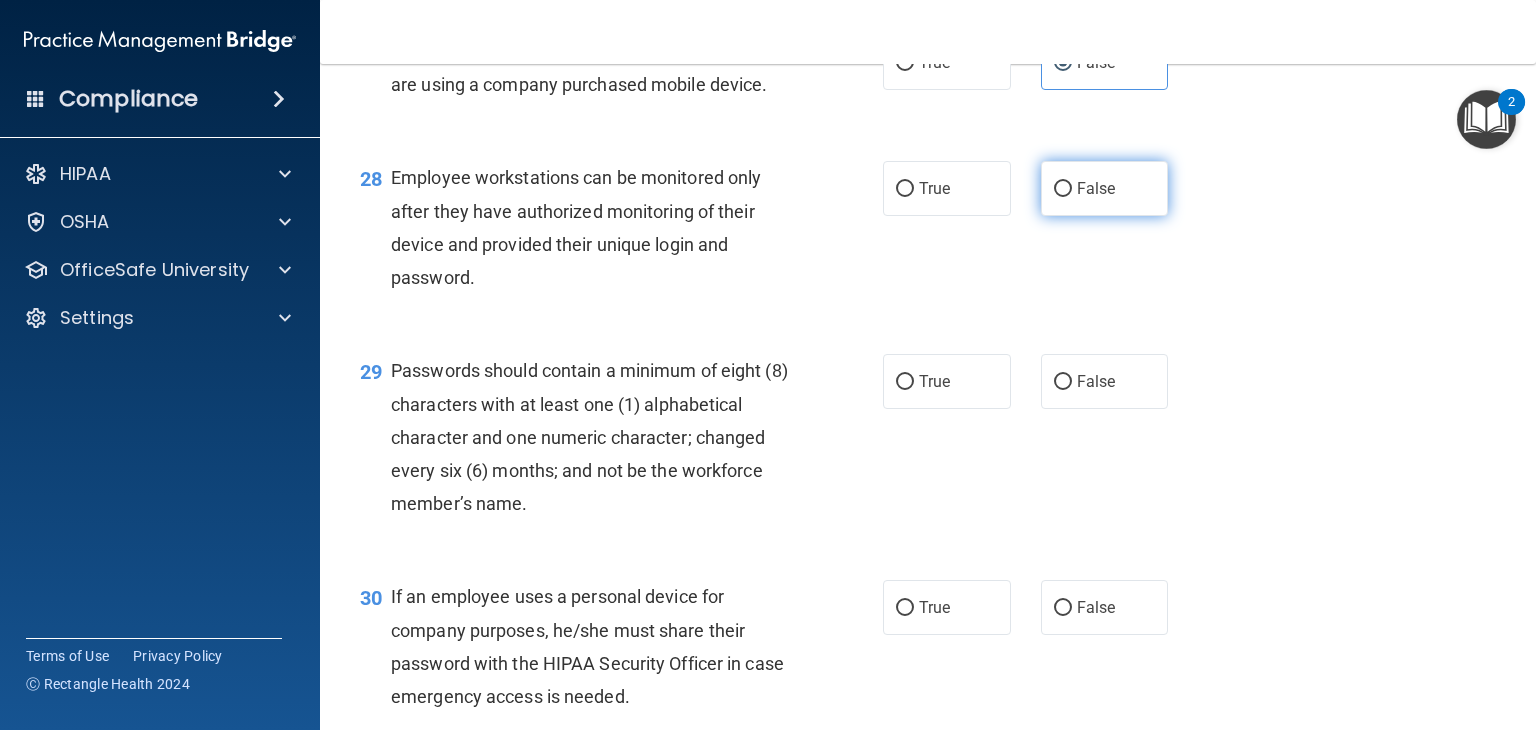 click on "False" at bounding box center [1105, 188] 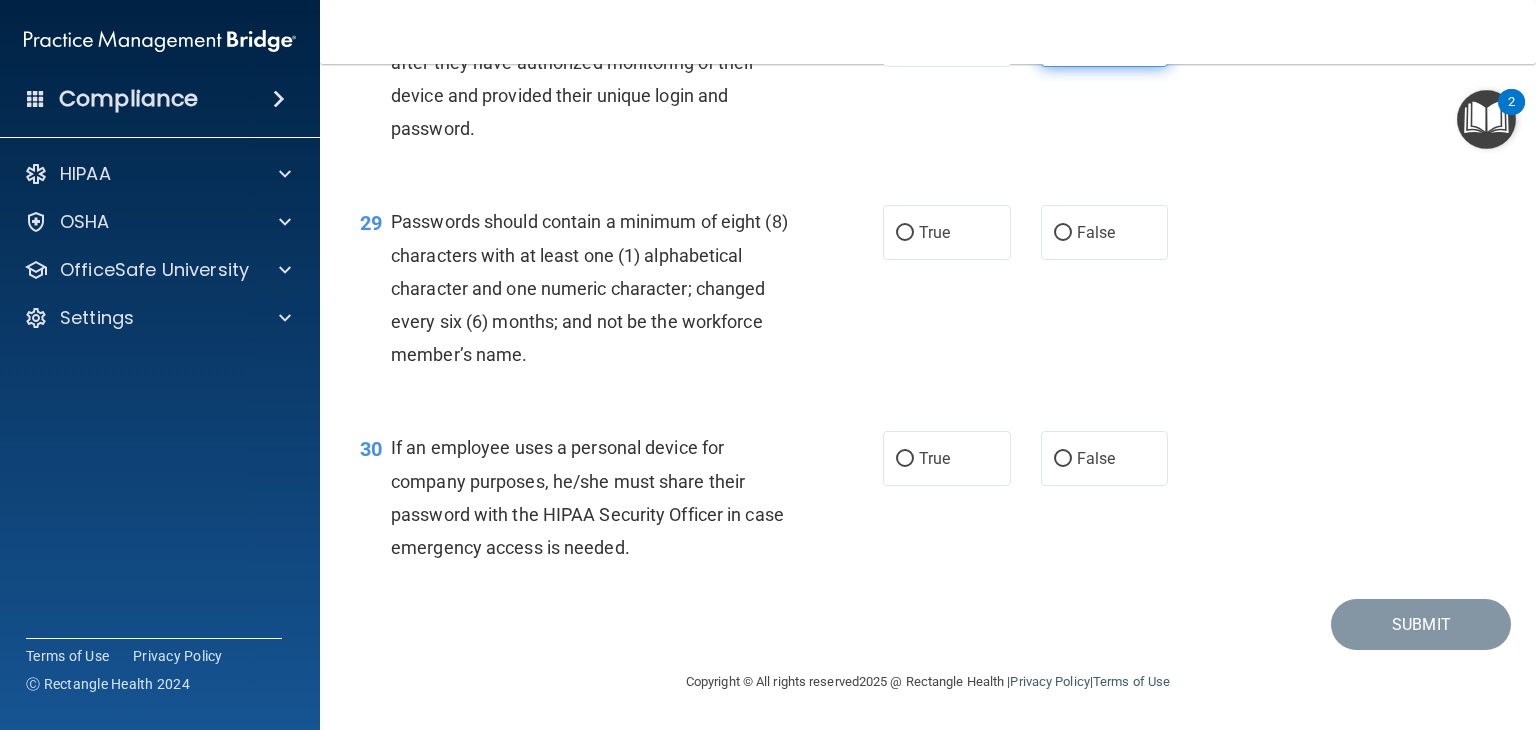 scroll, scrollTop: 5216, scrollLeft: 0, axis: vertical 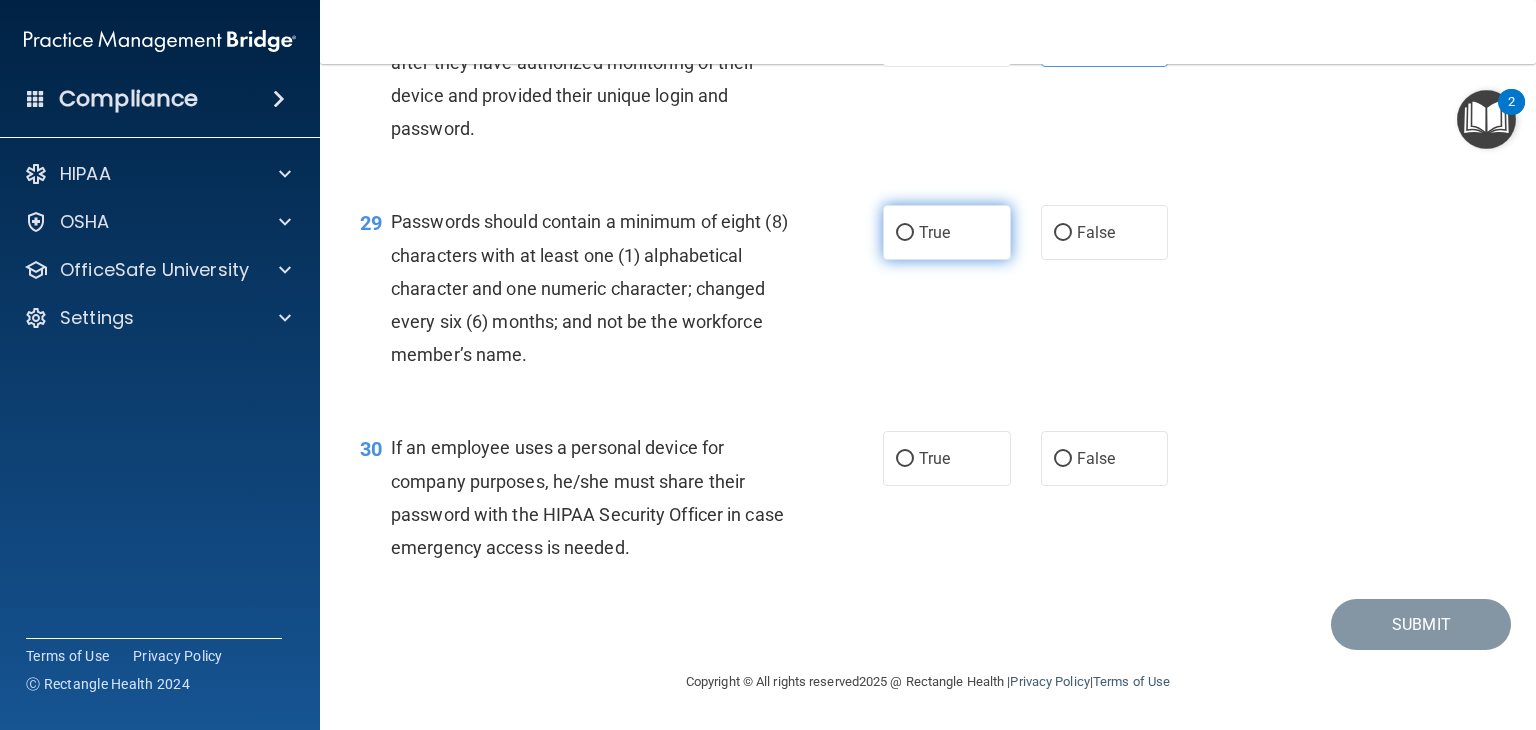 click on "True" at bounding box center [934, 232] 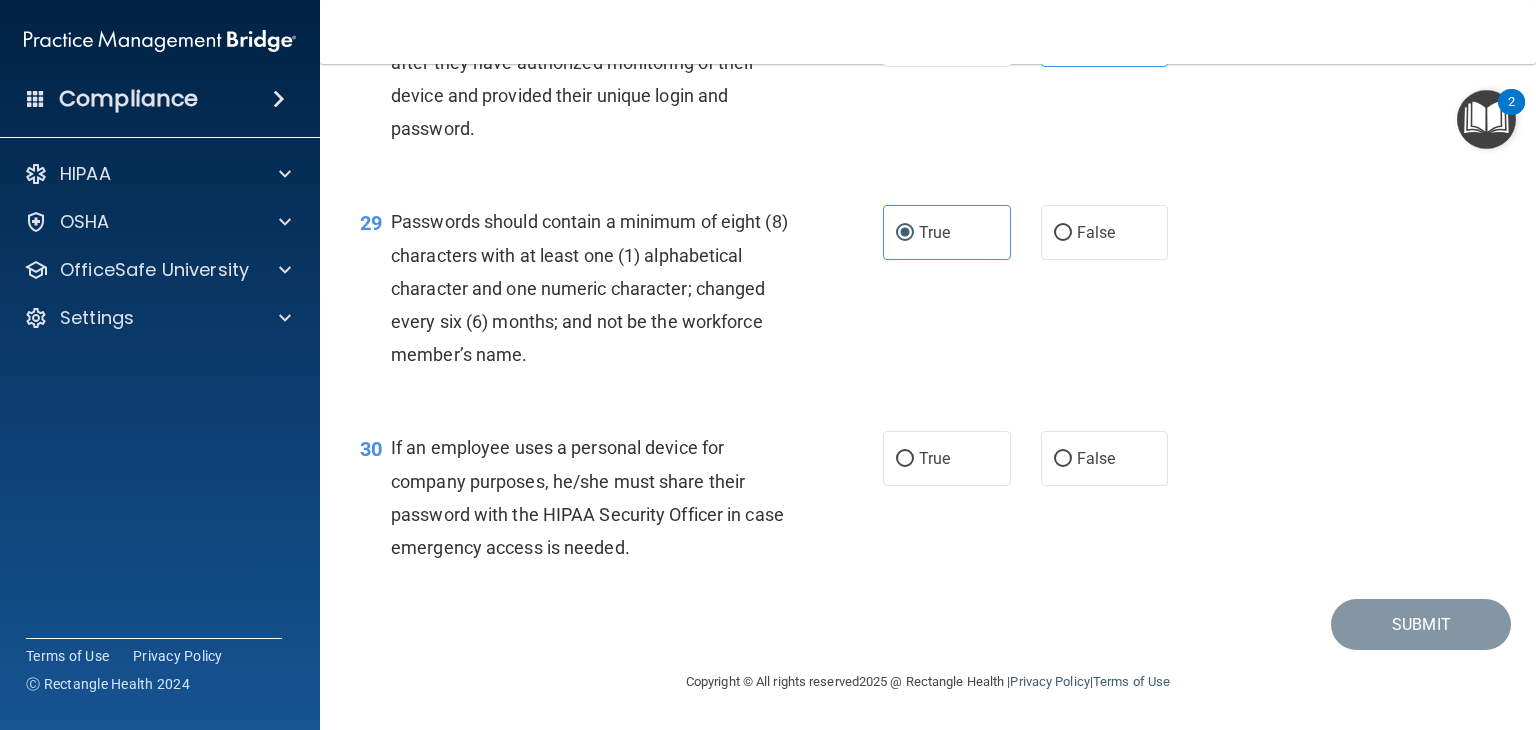 scroll, scrollTop: 5221, scrollLeft: 0, axis: vertical 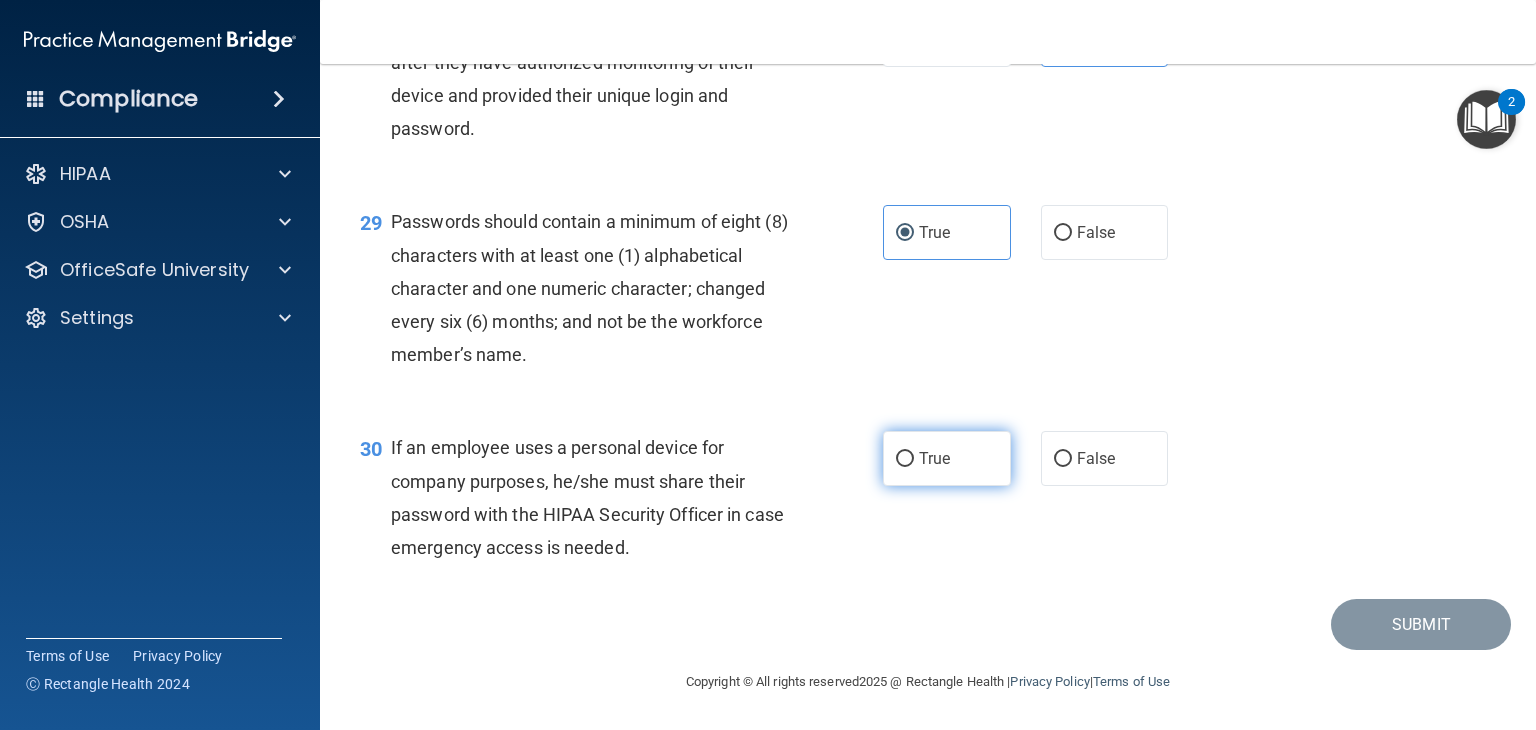 click on "True" at bounding box center [947, 458] 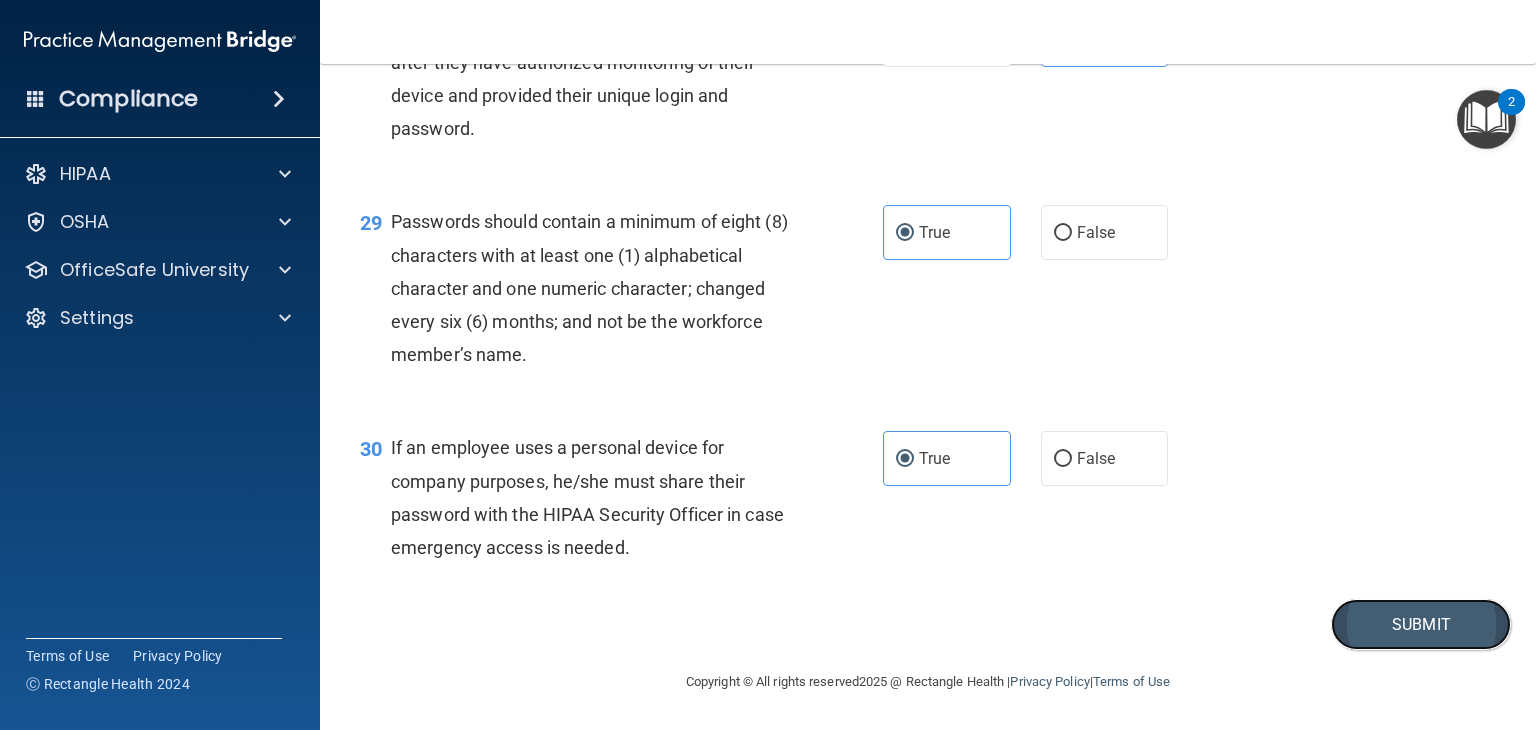 click on "Submit" at bounding box center (1421, 624) 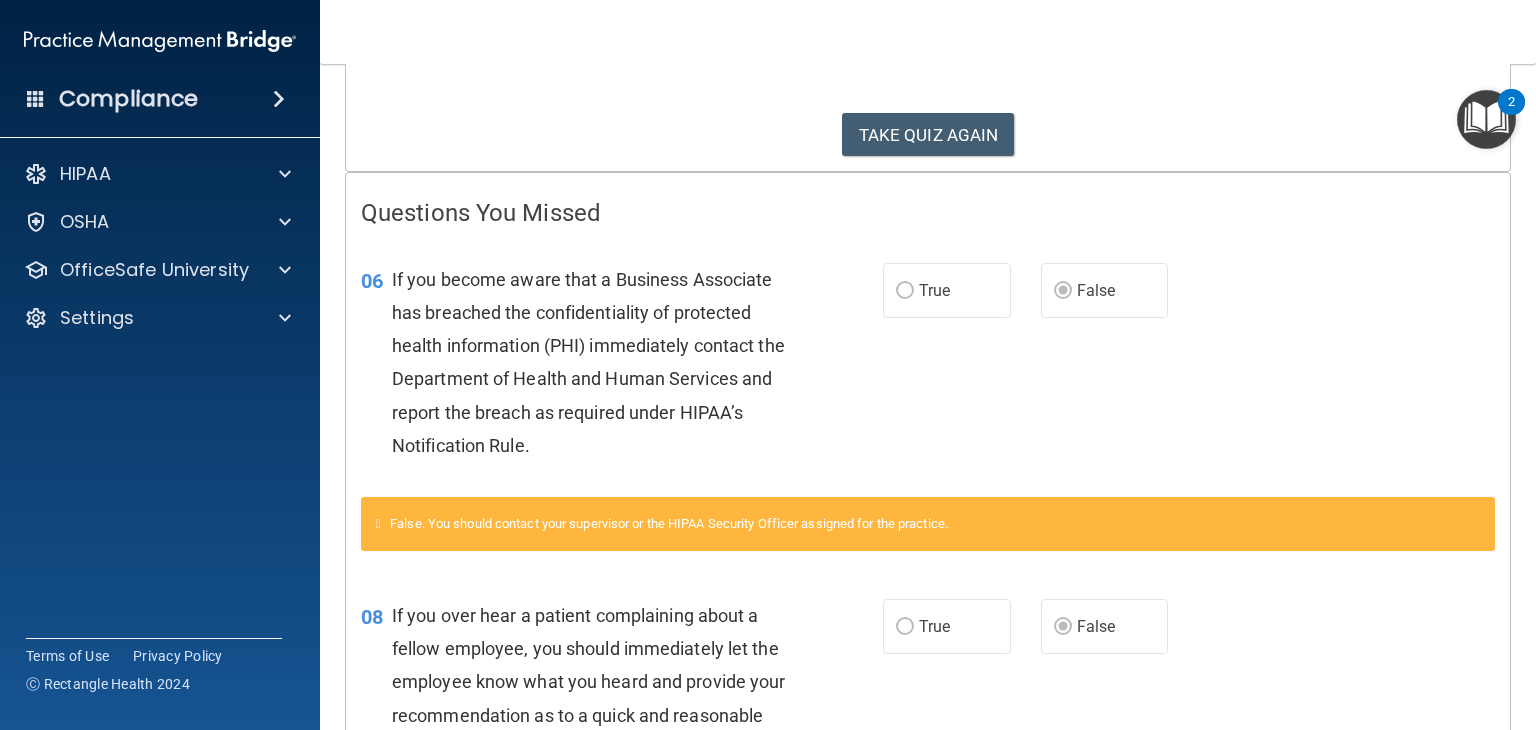 scroll, scrollTop: 0, scrollLeft: 0, axis: both 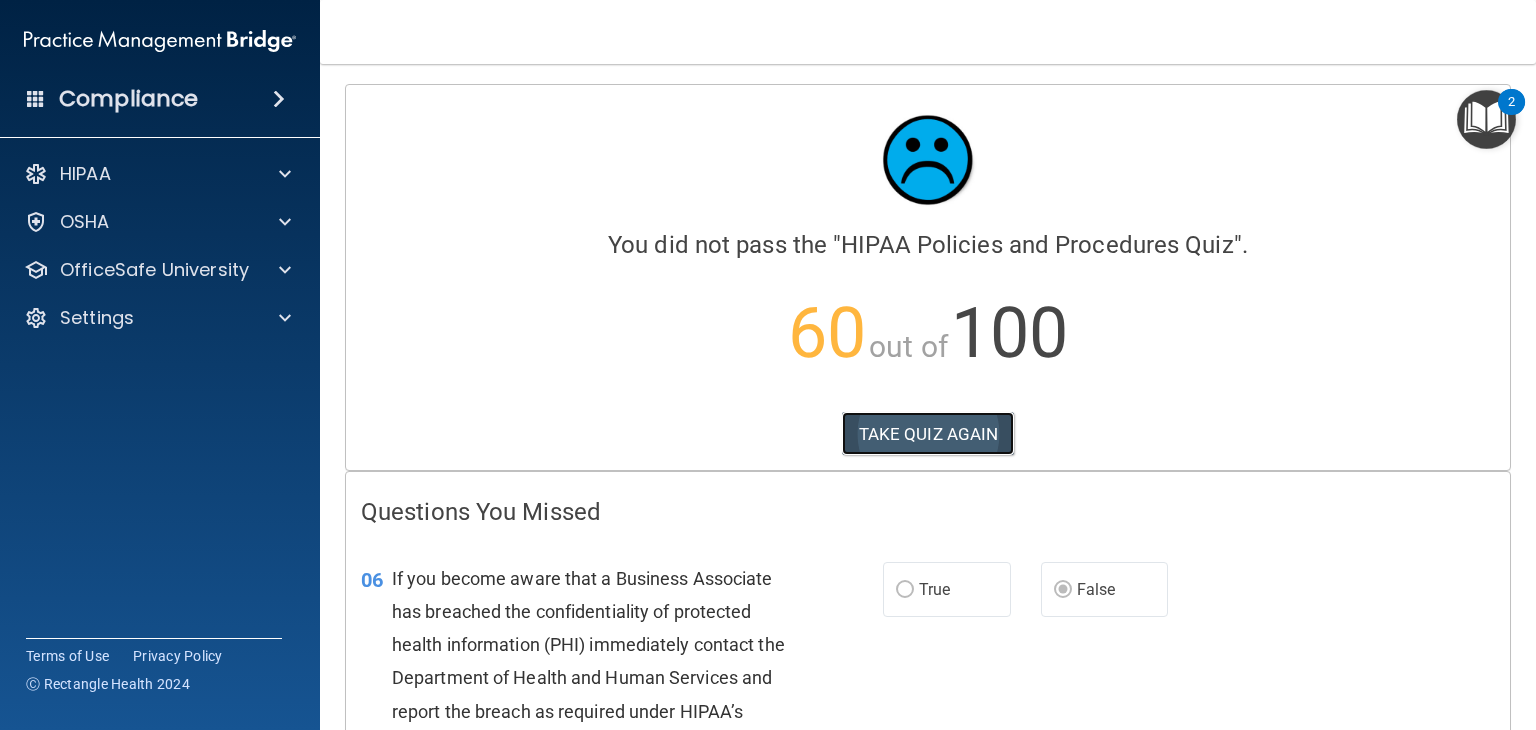 click on "TAKE QUIZ AGAIN" at bounding box center (928, 434) 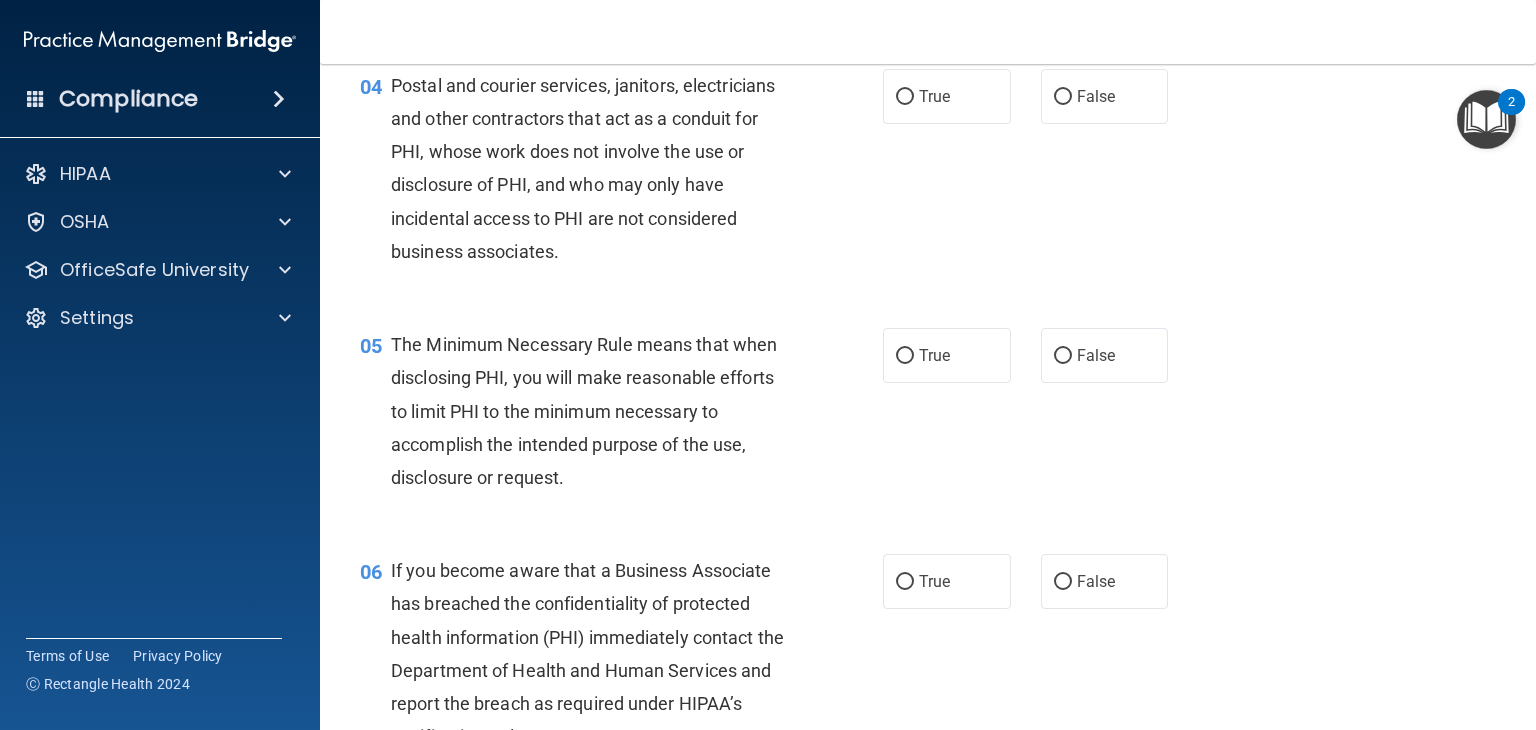 scroll, scrollTop: 640, scrollLeft: 0, axis: vertical 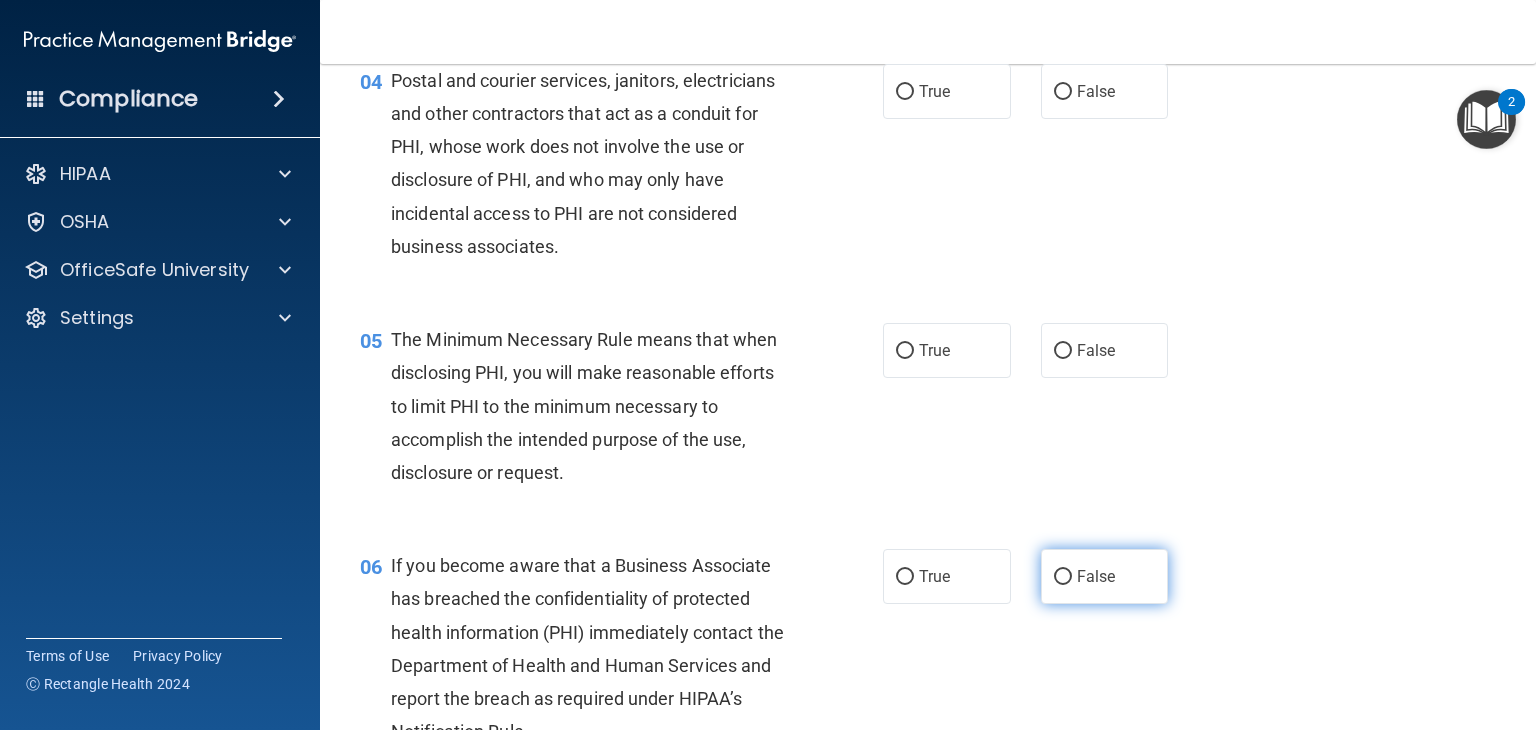 click on "False" at bounding box center [1063, 577] 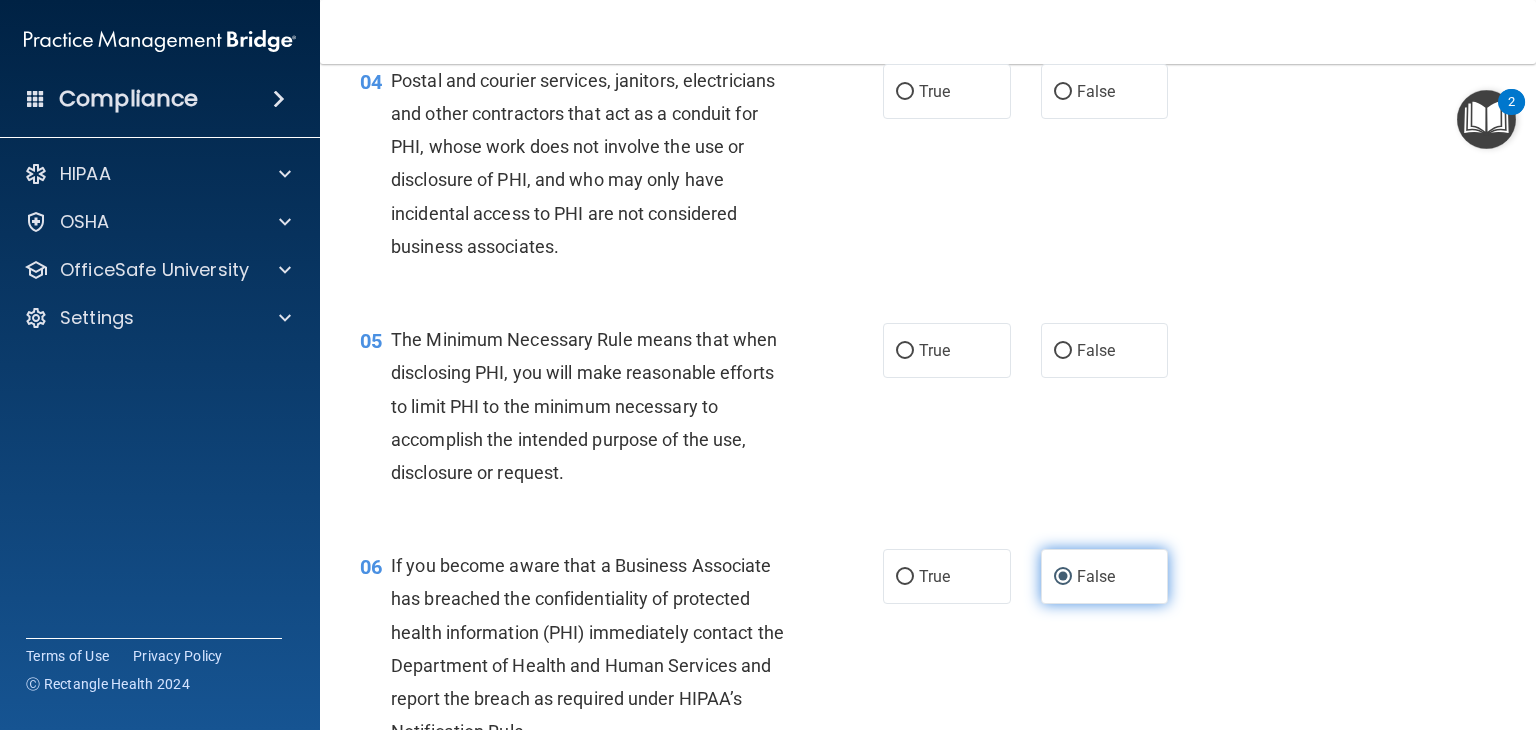 scroll, scrollTop: 0, scrollLeft: 0, axis: both 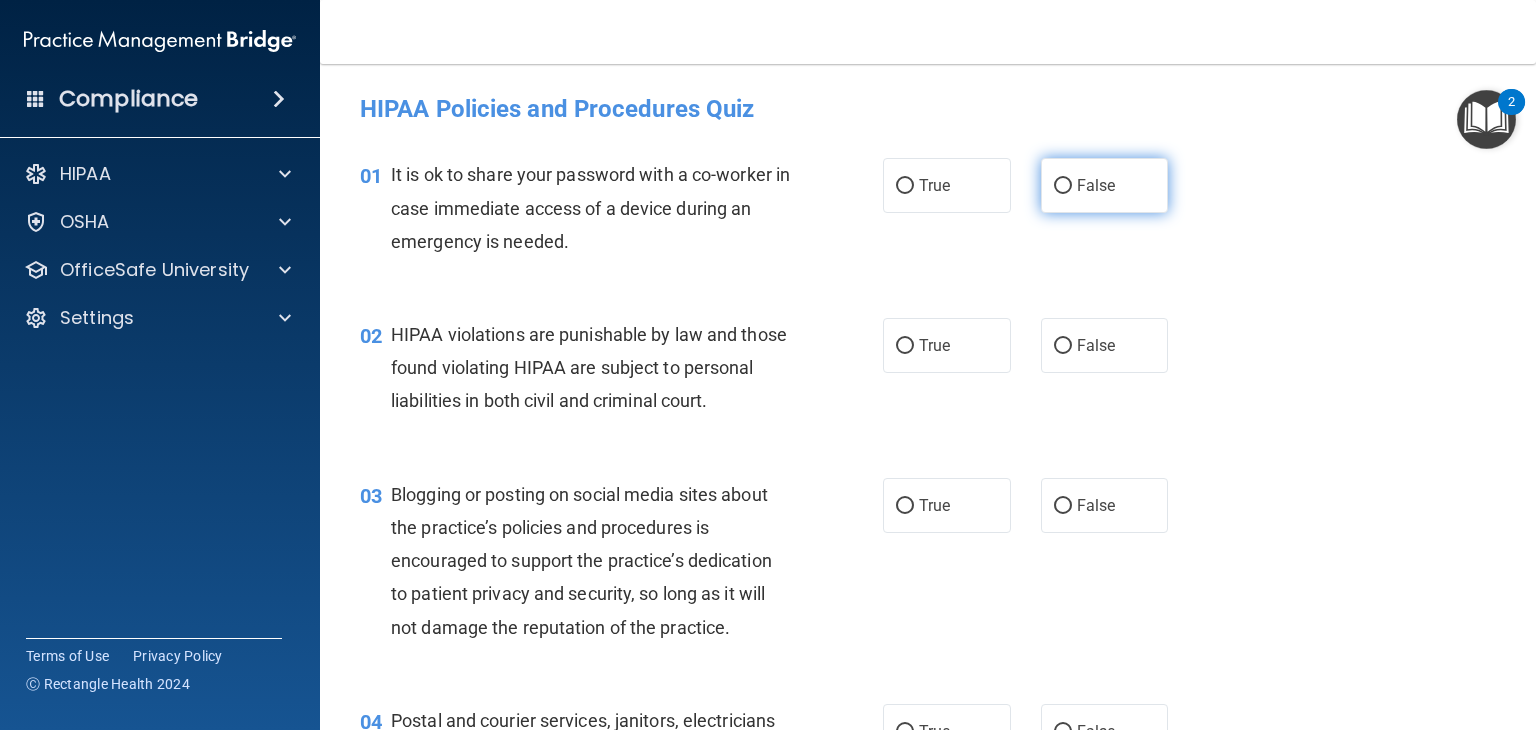 click on "False" at bounding box center [1105, 185] 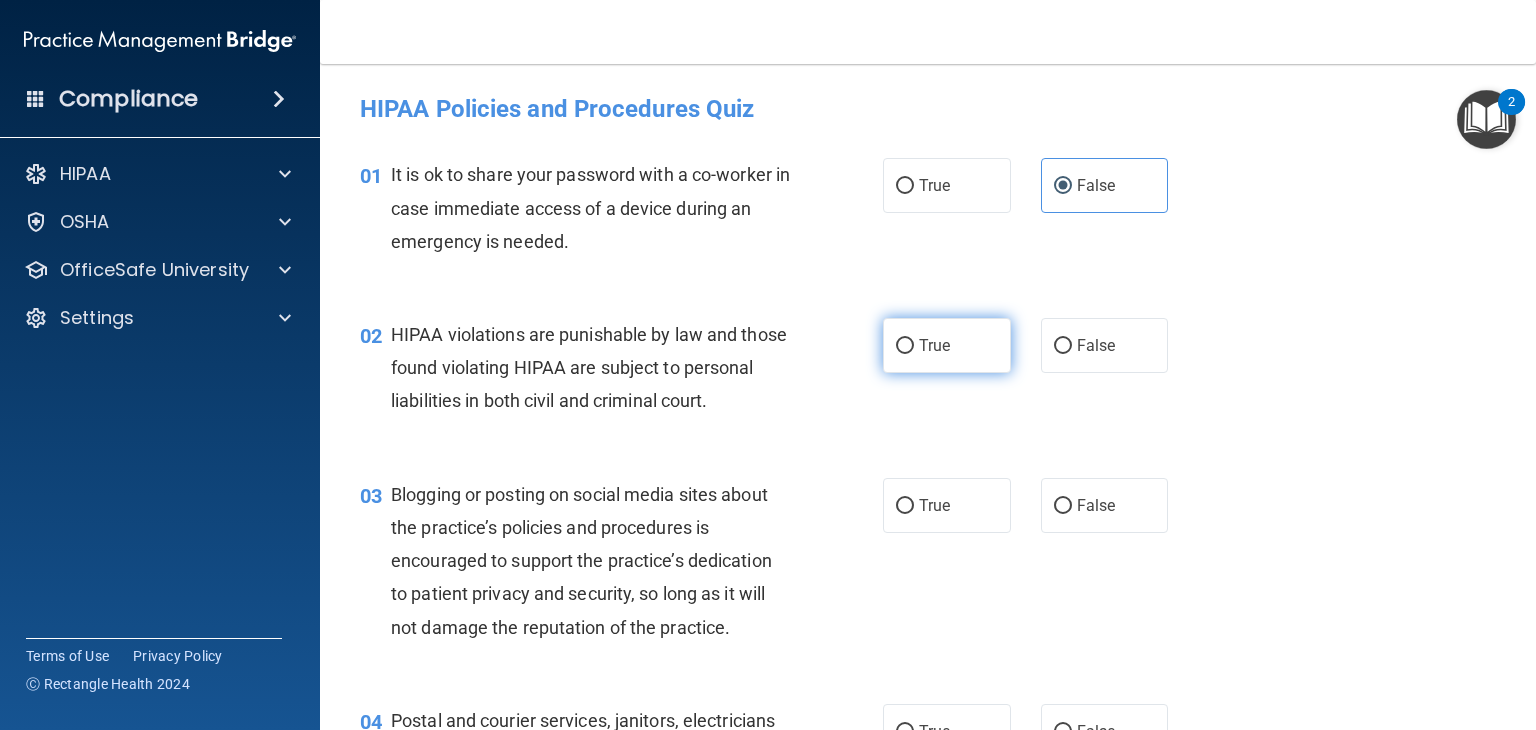 click on "True" at bounding box center [947, 345] 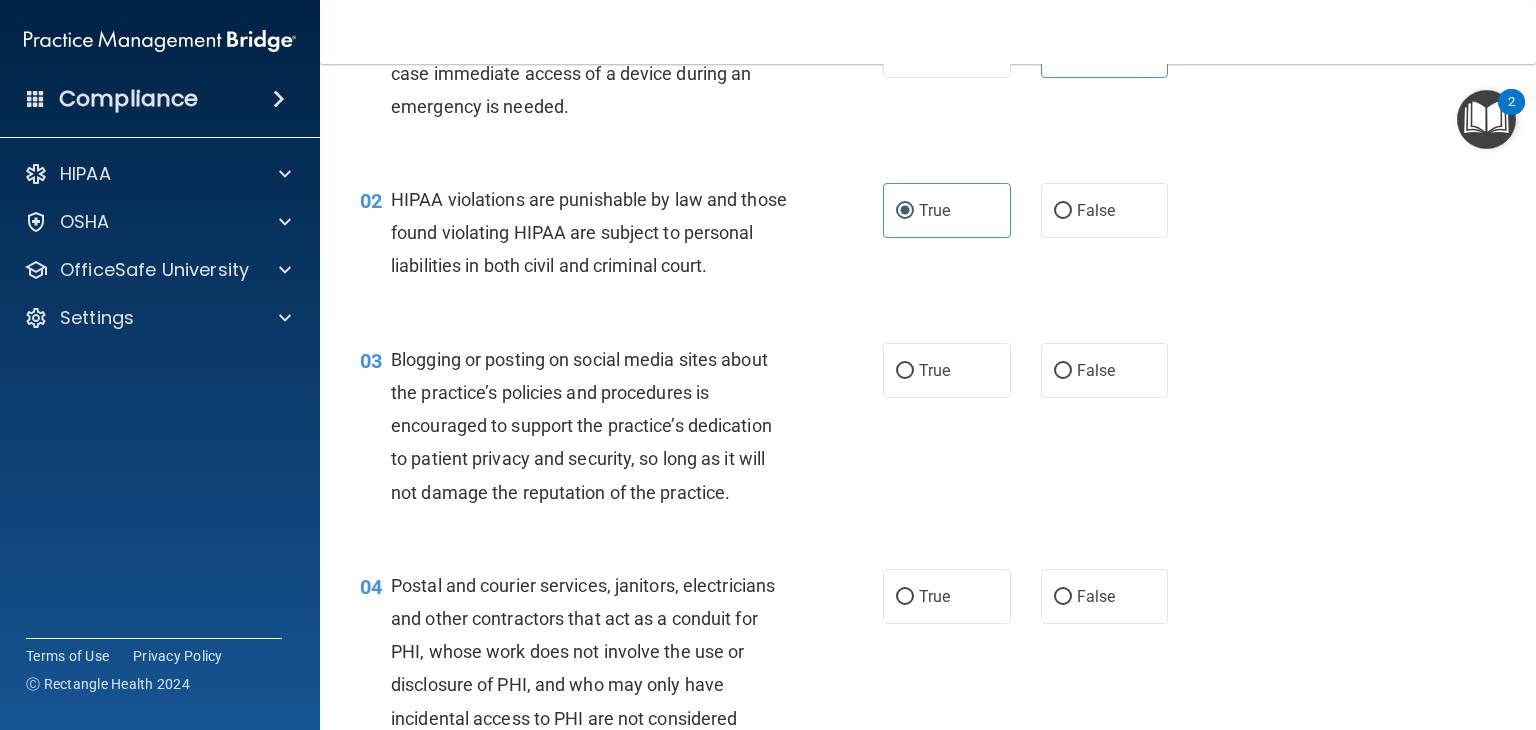 scroll, scrollTop: 136, scrollLeft: 0, axis: vertical 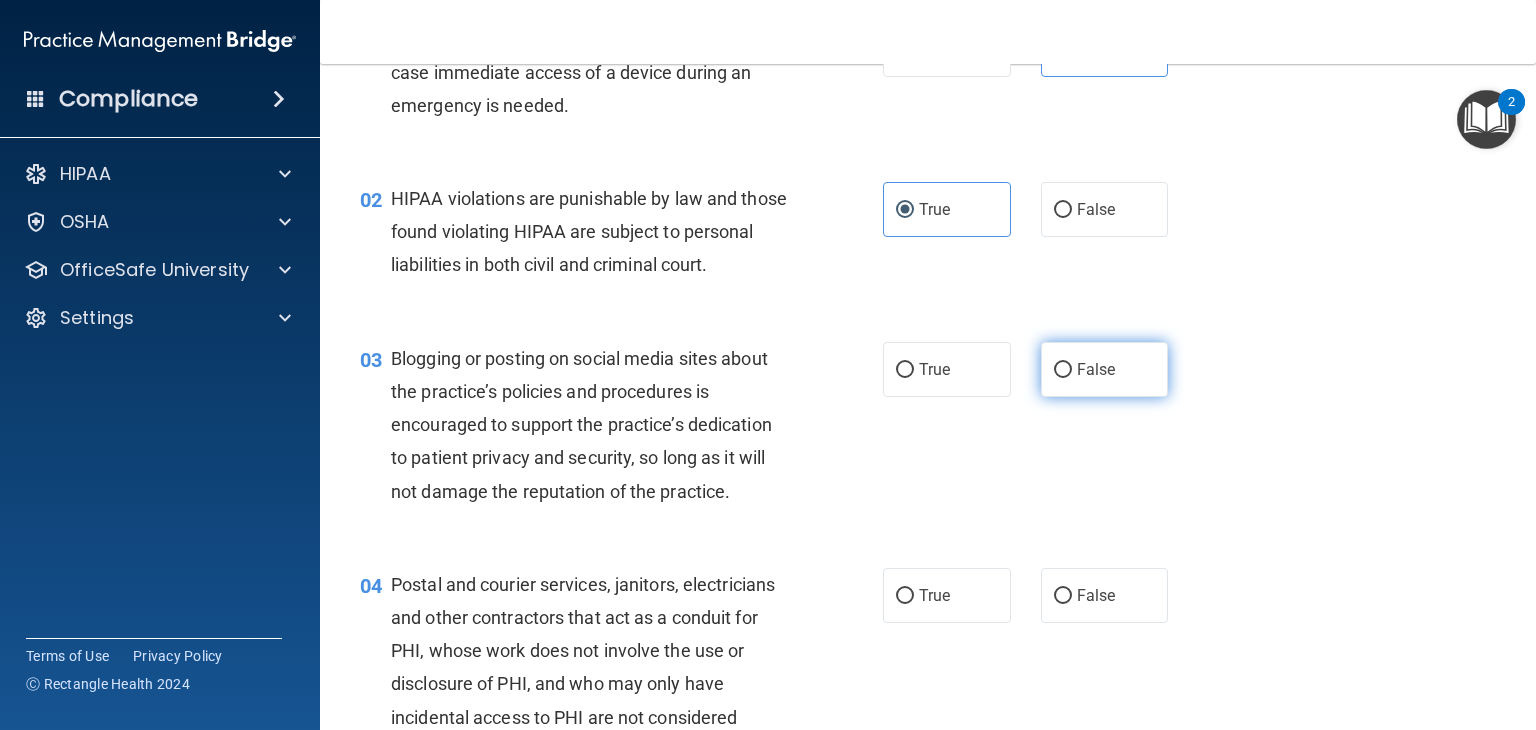 click on "False" at bounding box center [1096, 369] 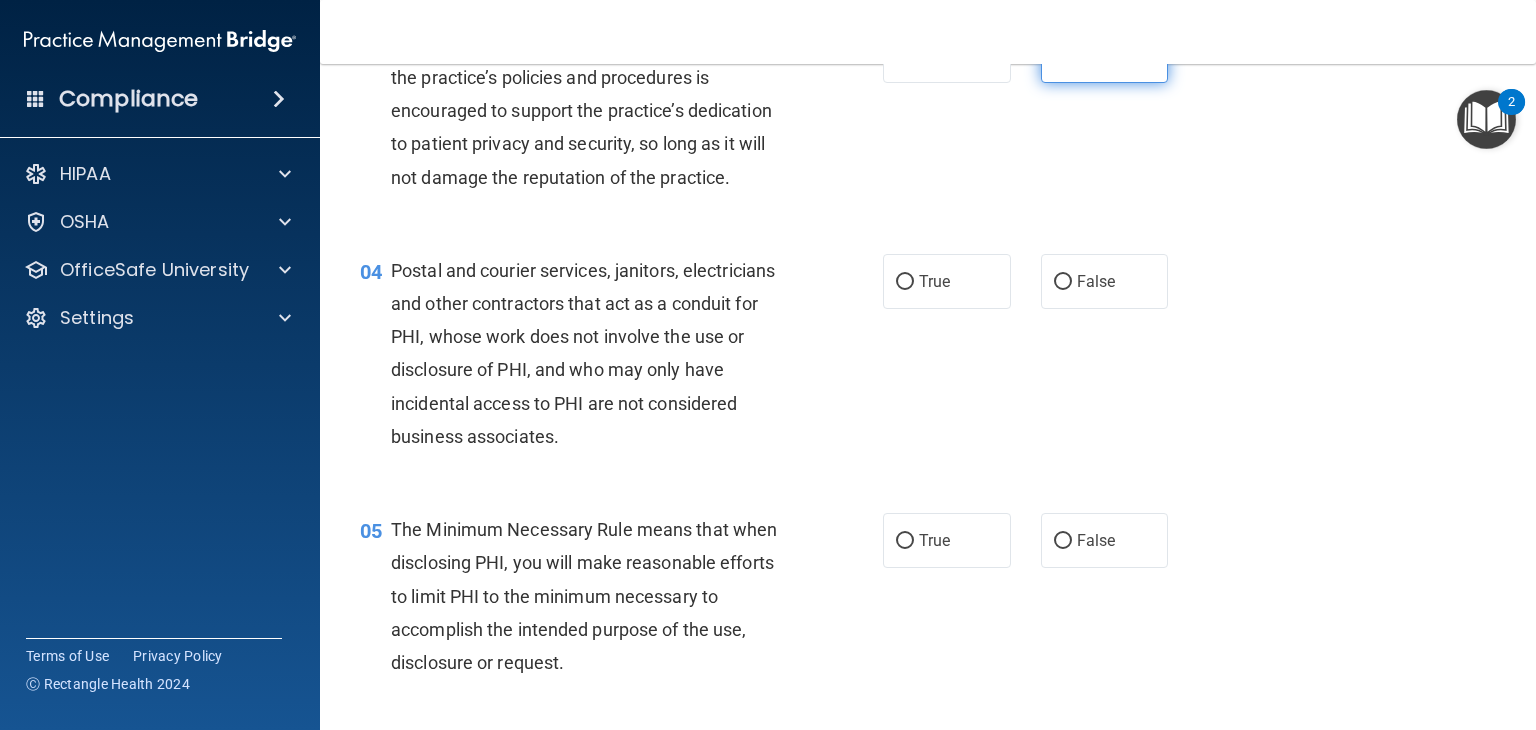 scroll, scrollTop: 451, scrollLeft: 0, axis: vertical 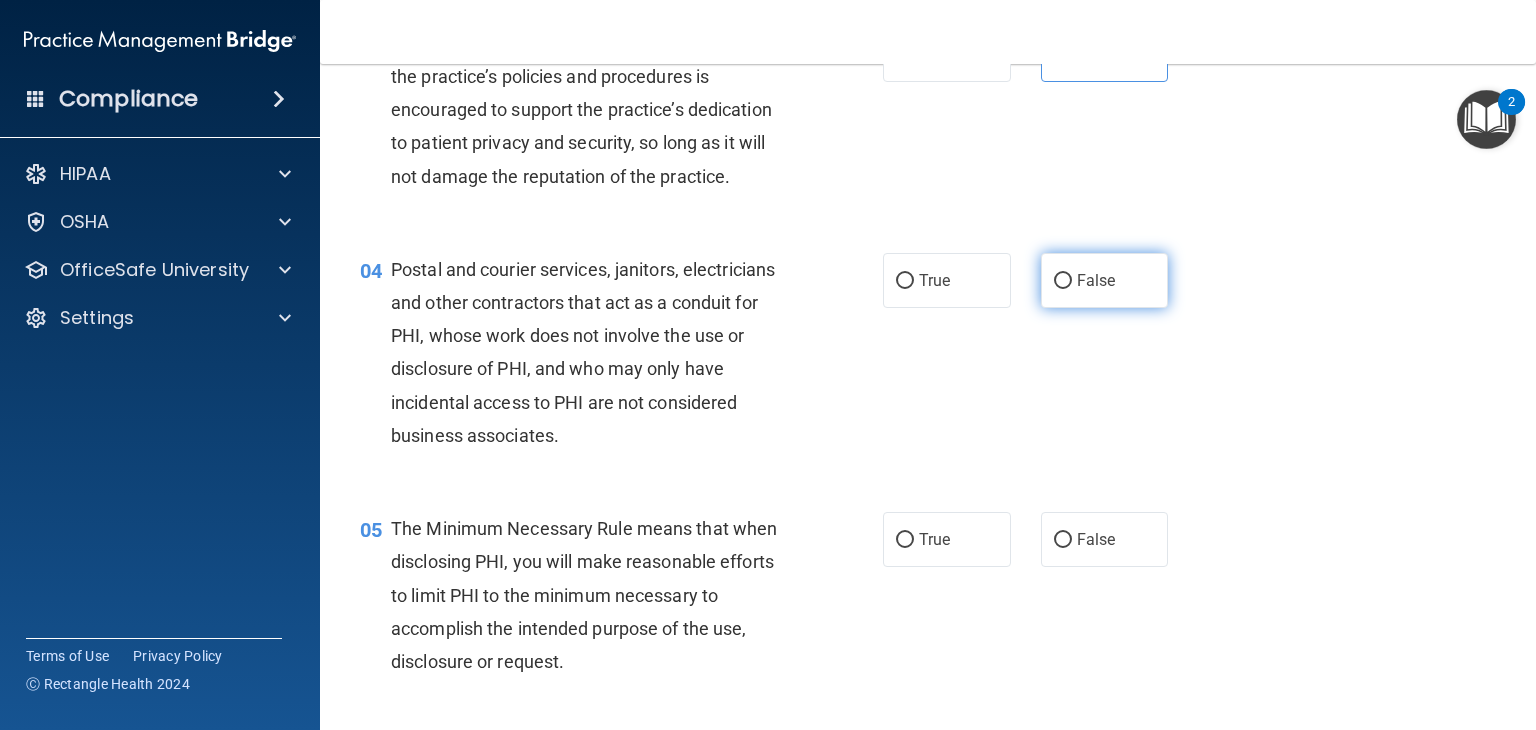 click on "False" at bounding box center (1105, 280) 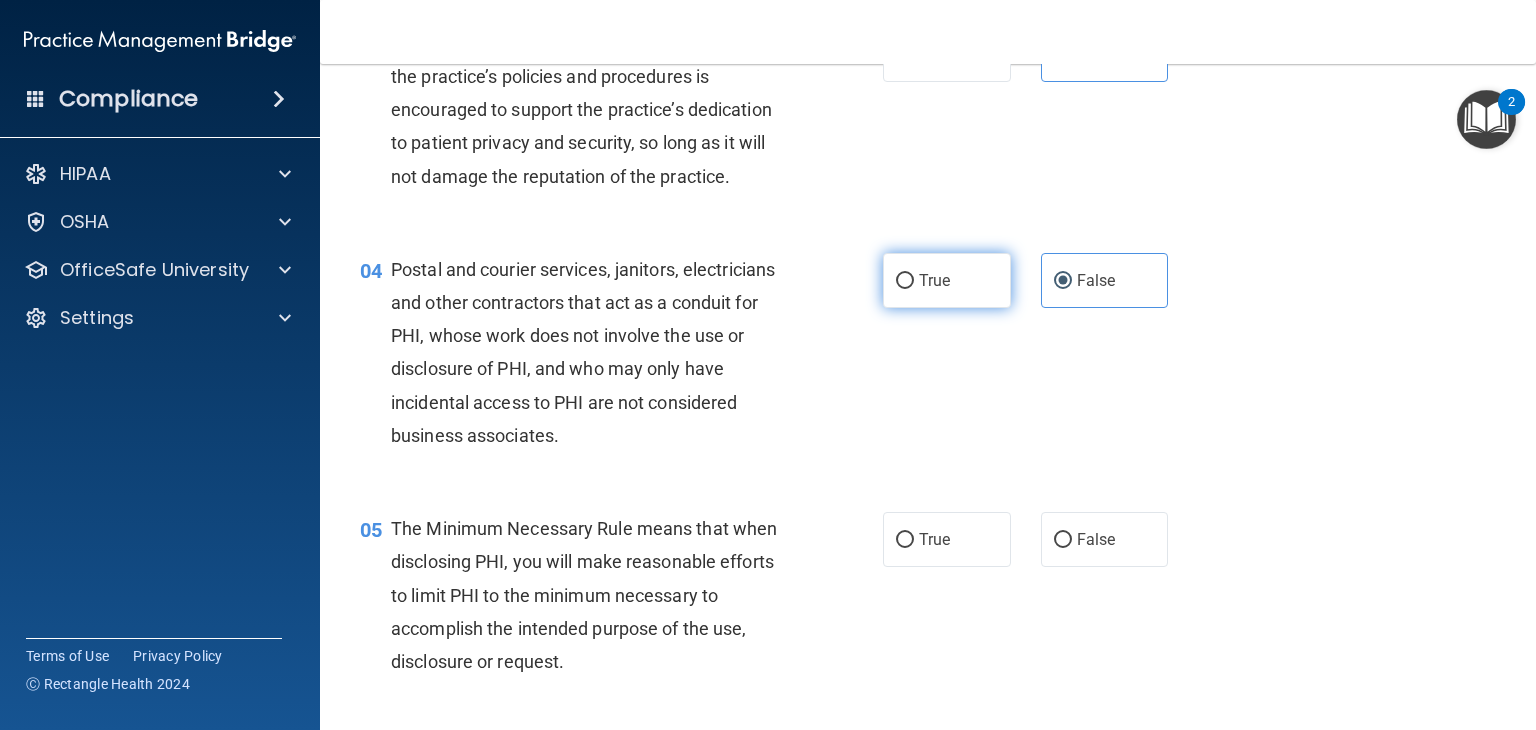 click on "True" at bounding box center (947, 280) 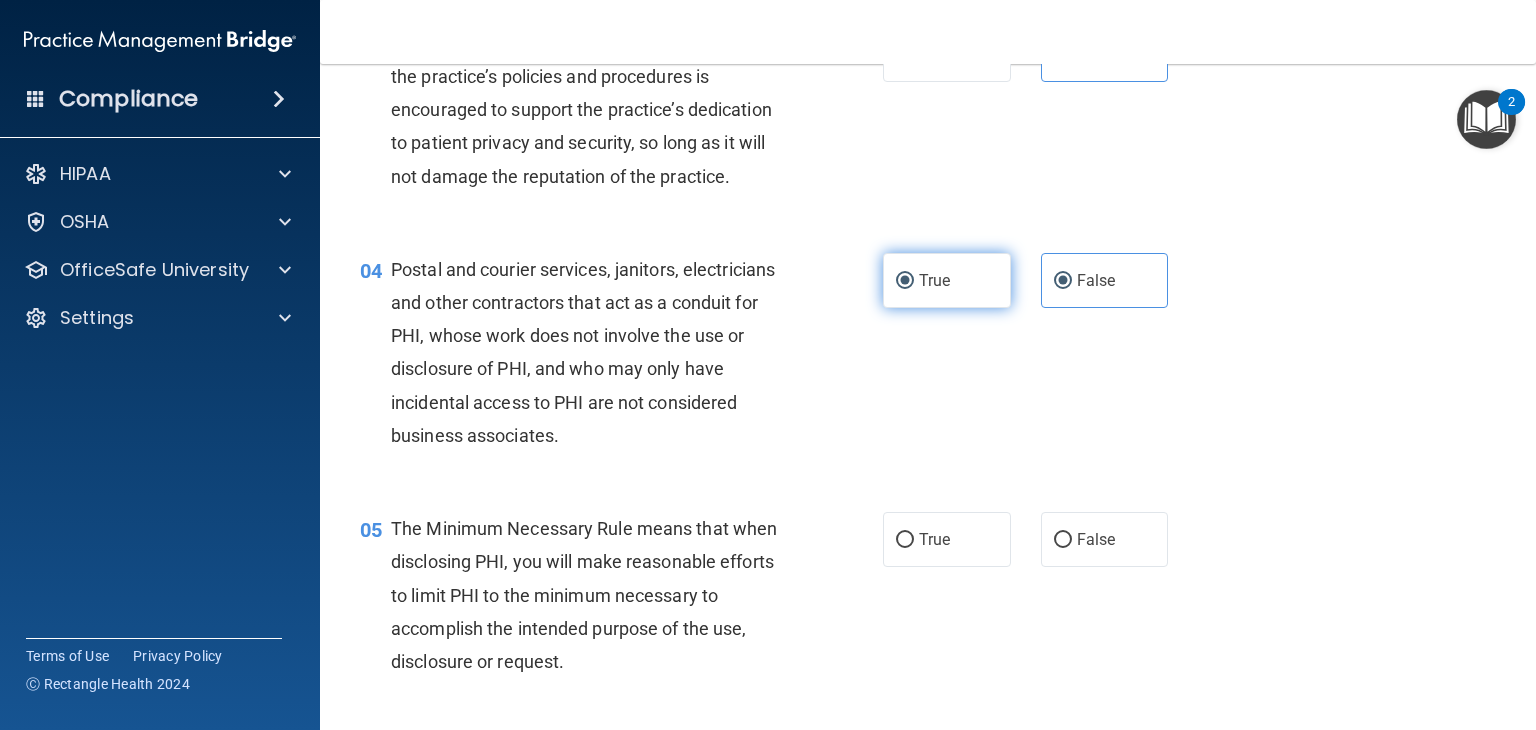 radio on "false" 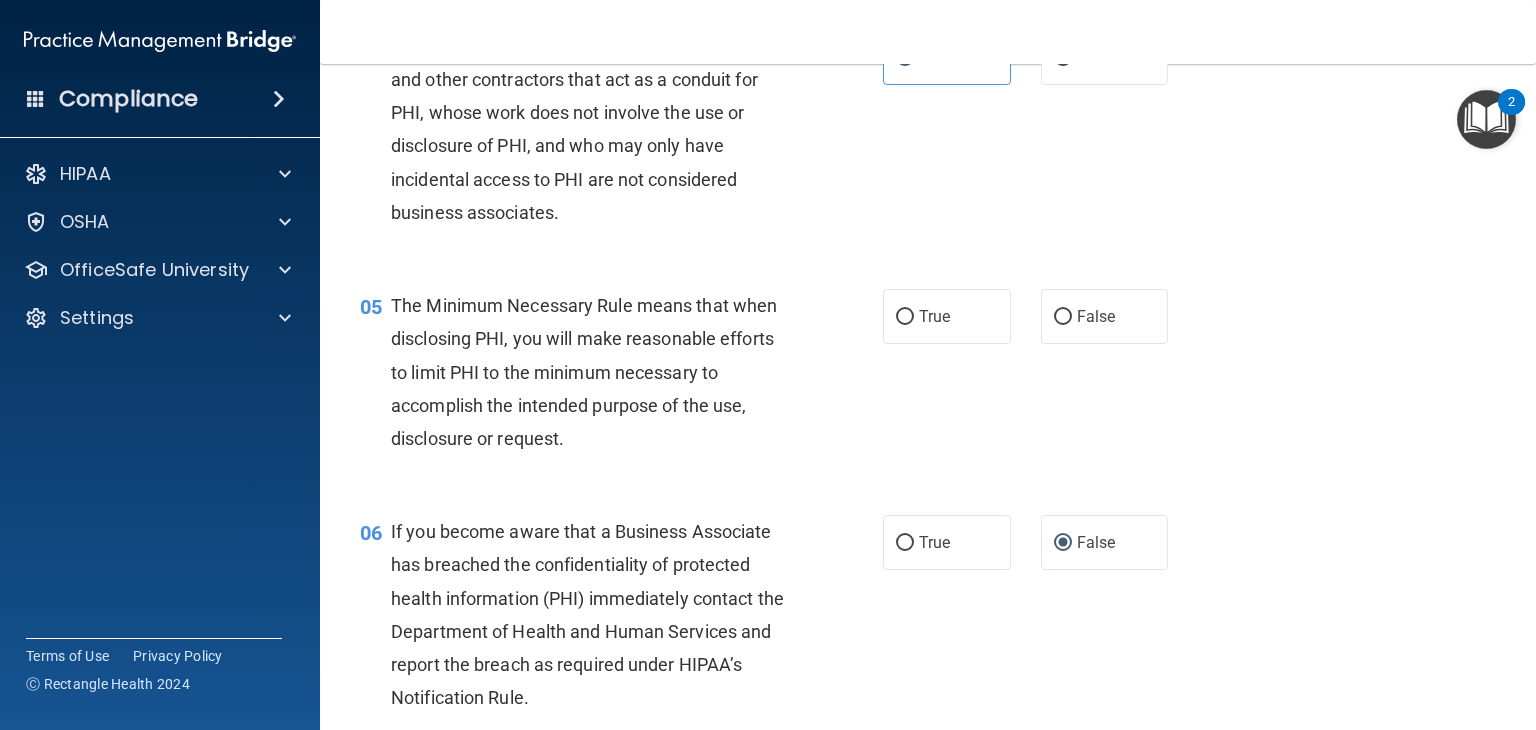 scroll, scrollTop: 675, scrollLeft: 0, axis: vertical 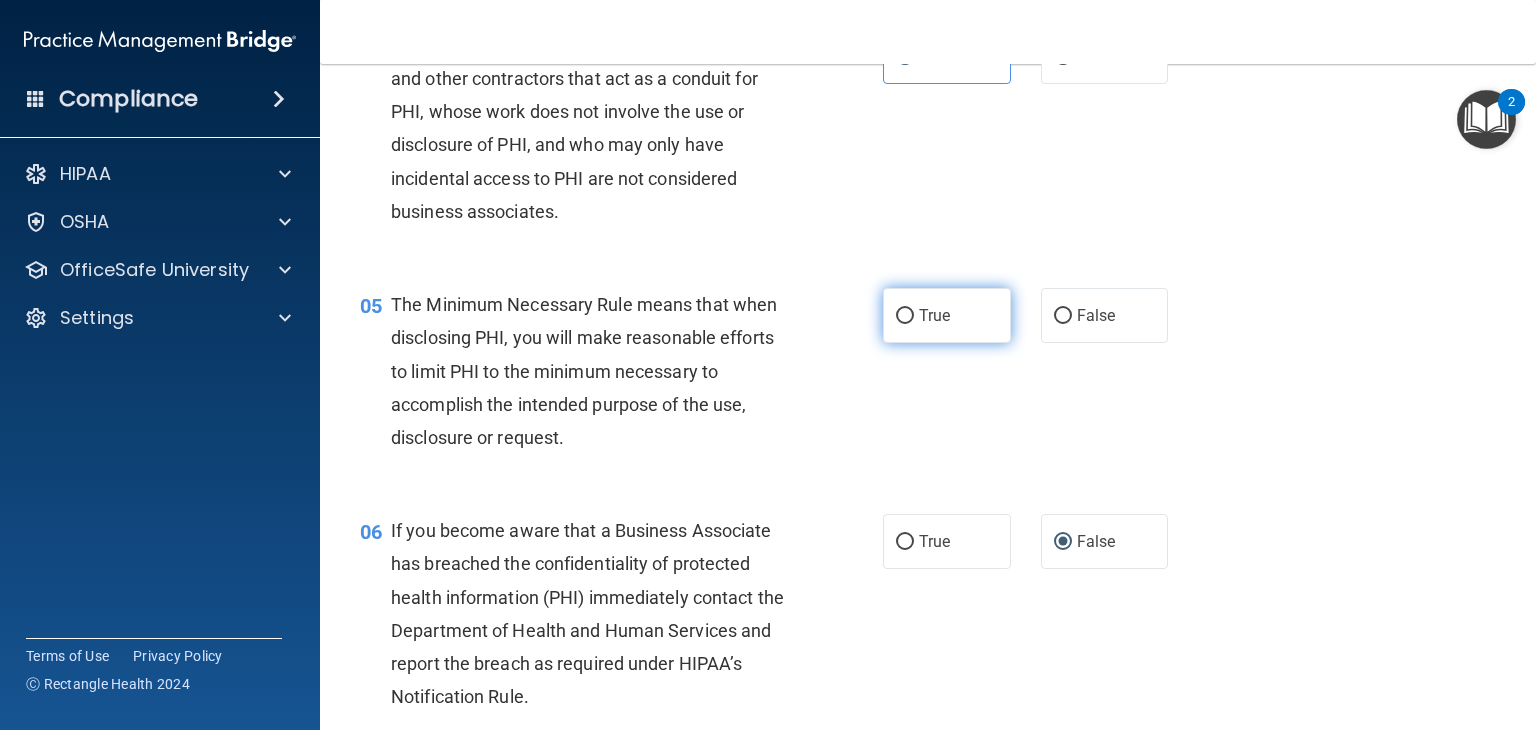 click on "True" at bounding box center (934, 315) 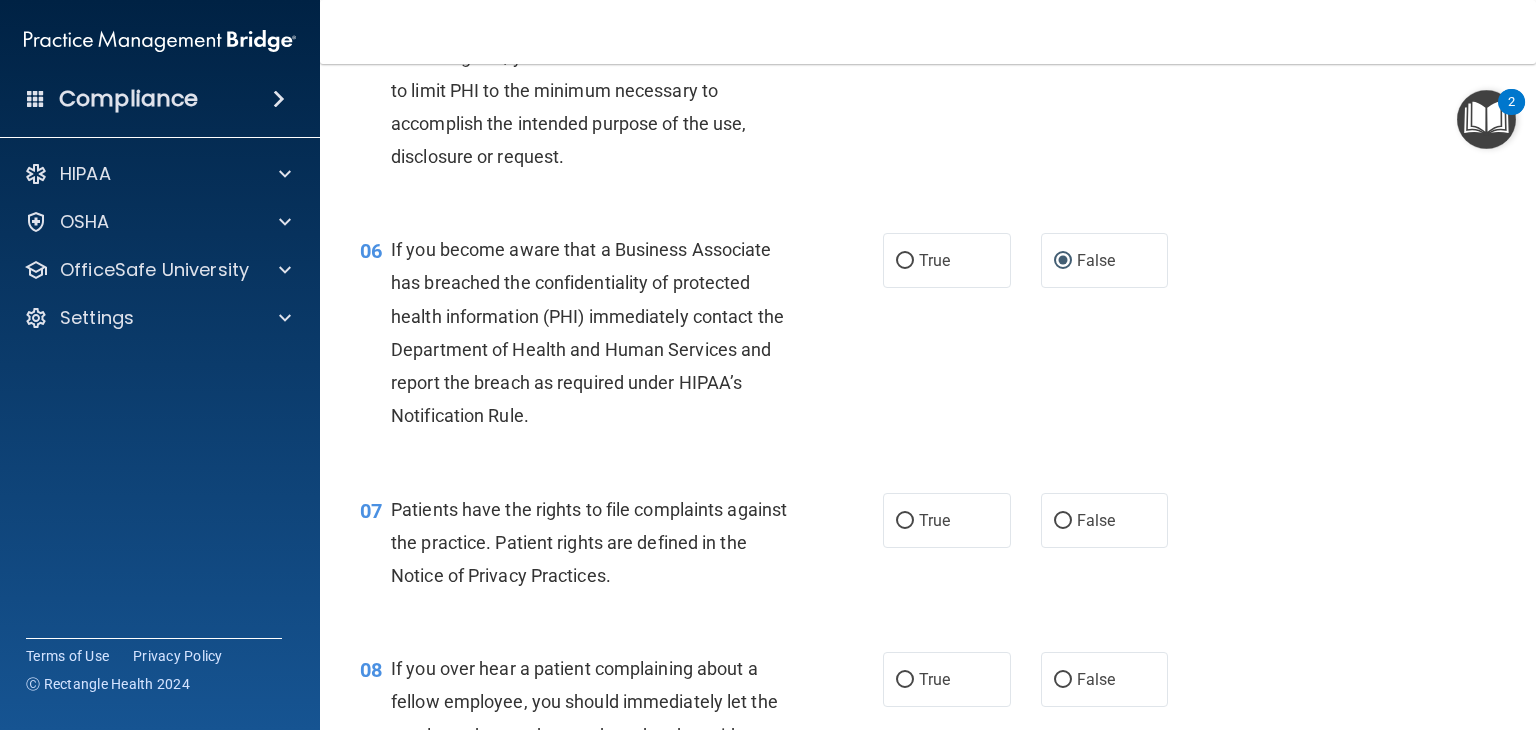 scroll, scrollTop: 1040, scrollLeft: 0, axis: vertical 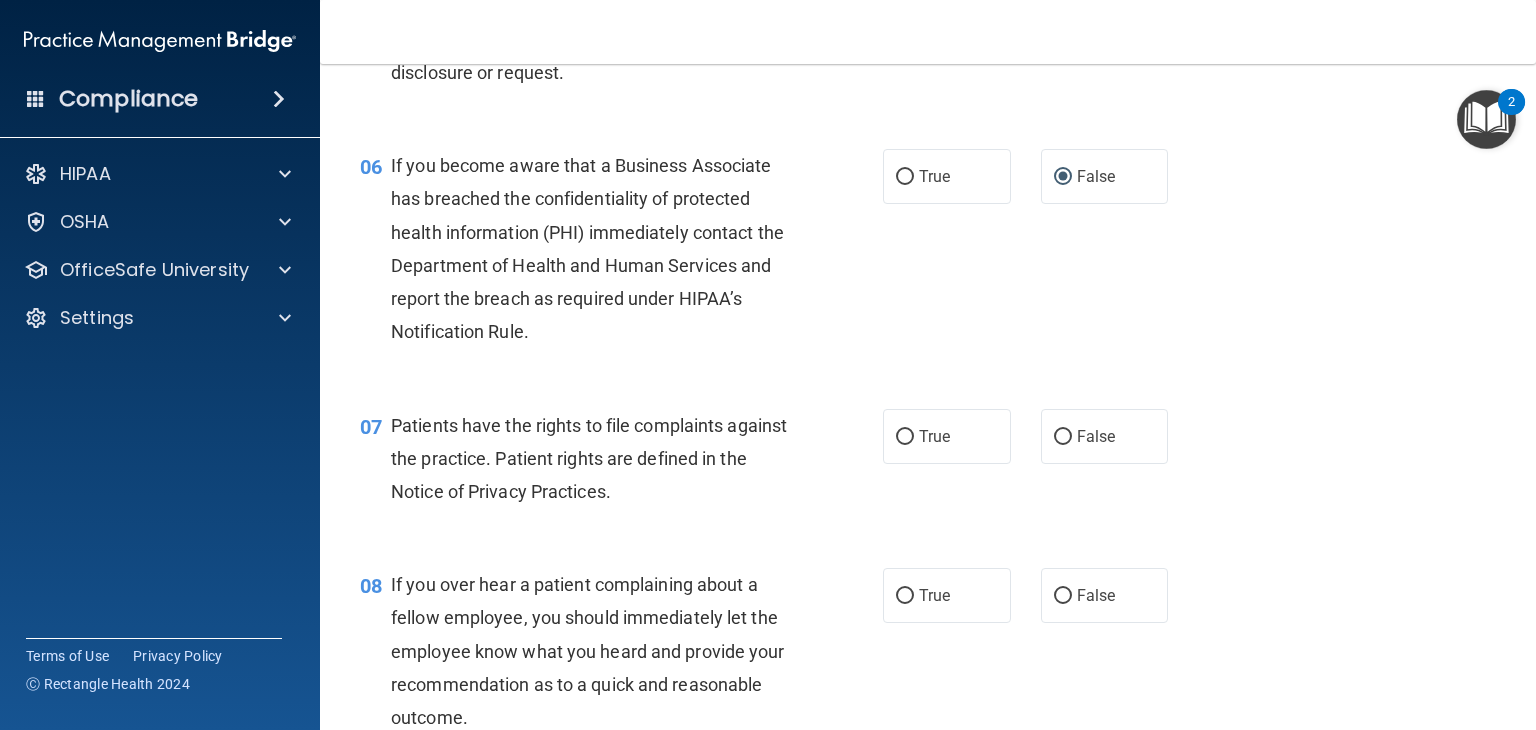 click on "07       Patients have the rights to file complaints against the practice.  Patient rights are defined in the Notice of Privacy Practices.                 True           False" at bounding box center [928, 464] 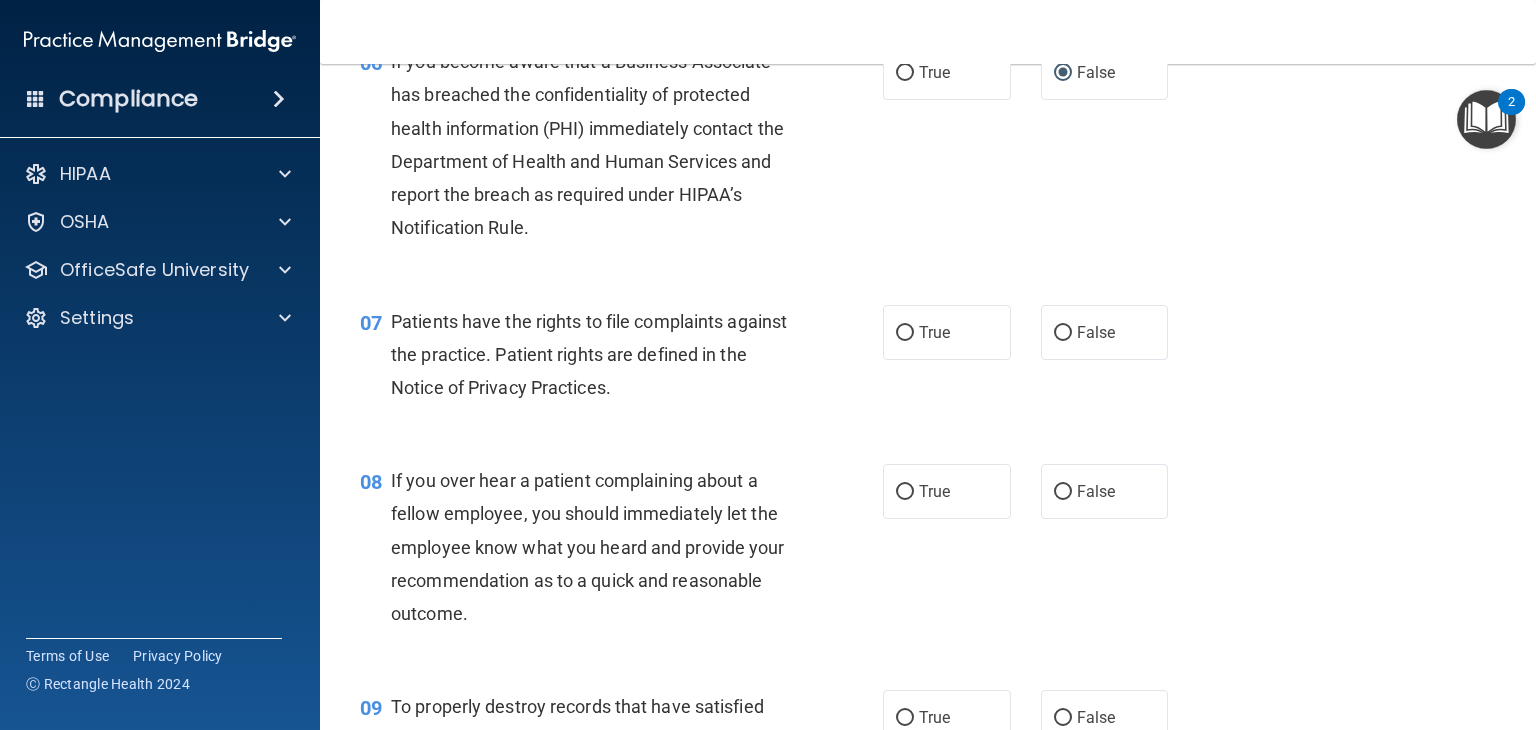 scroll, scrollTop: 1147, scrollLeft: 0, axis: vertical 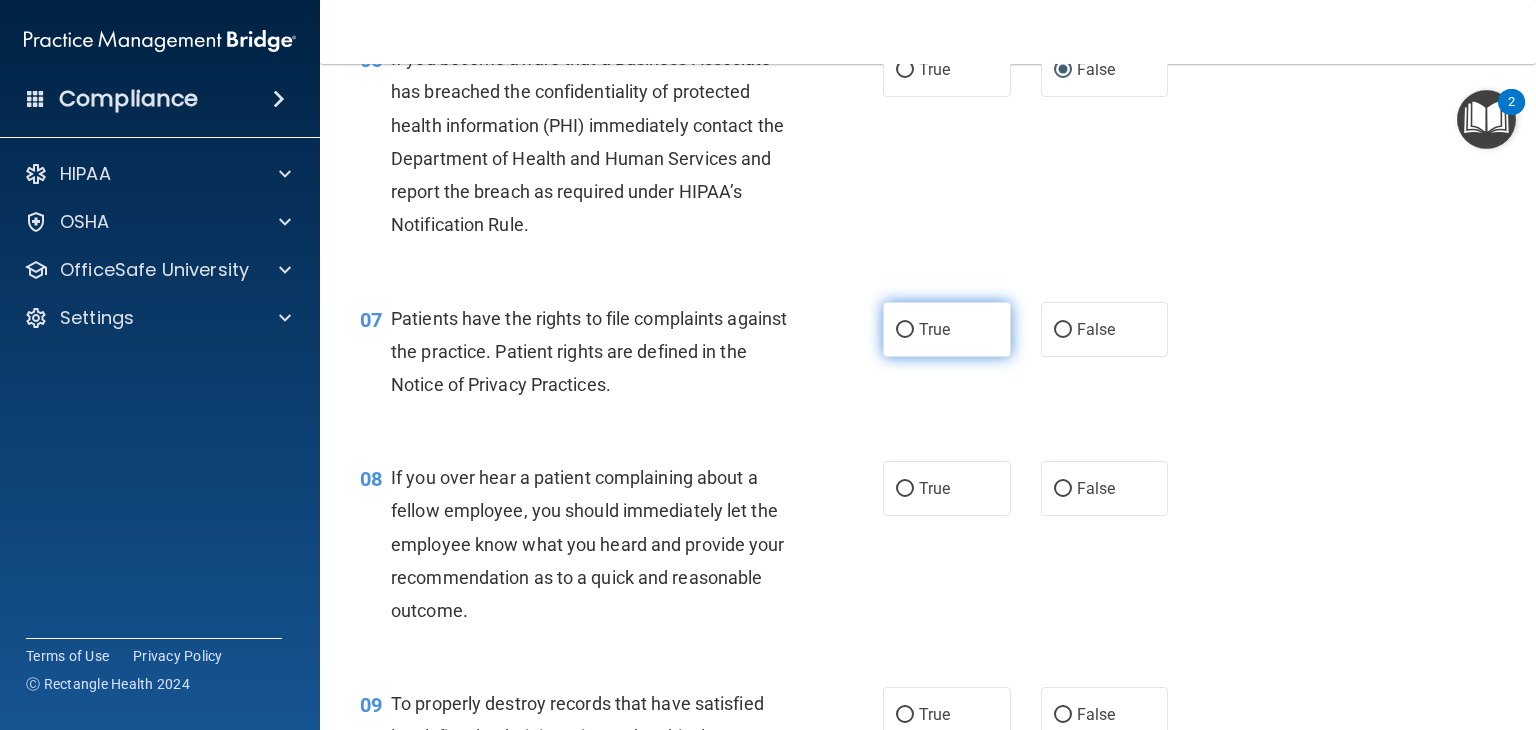 click on "True" at bounding box center (947, 329) 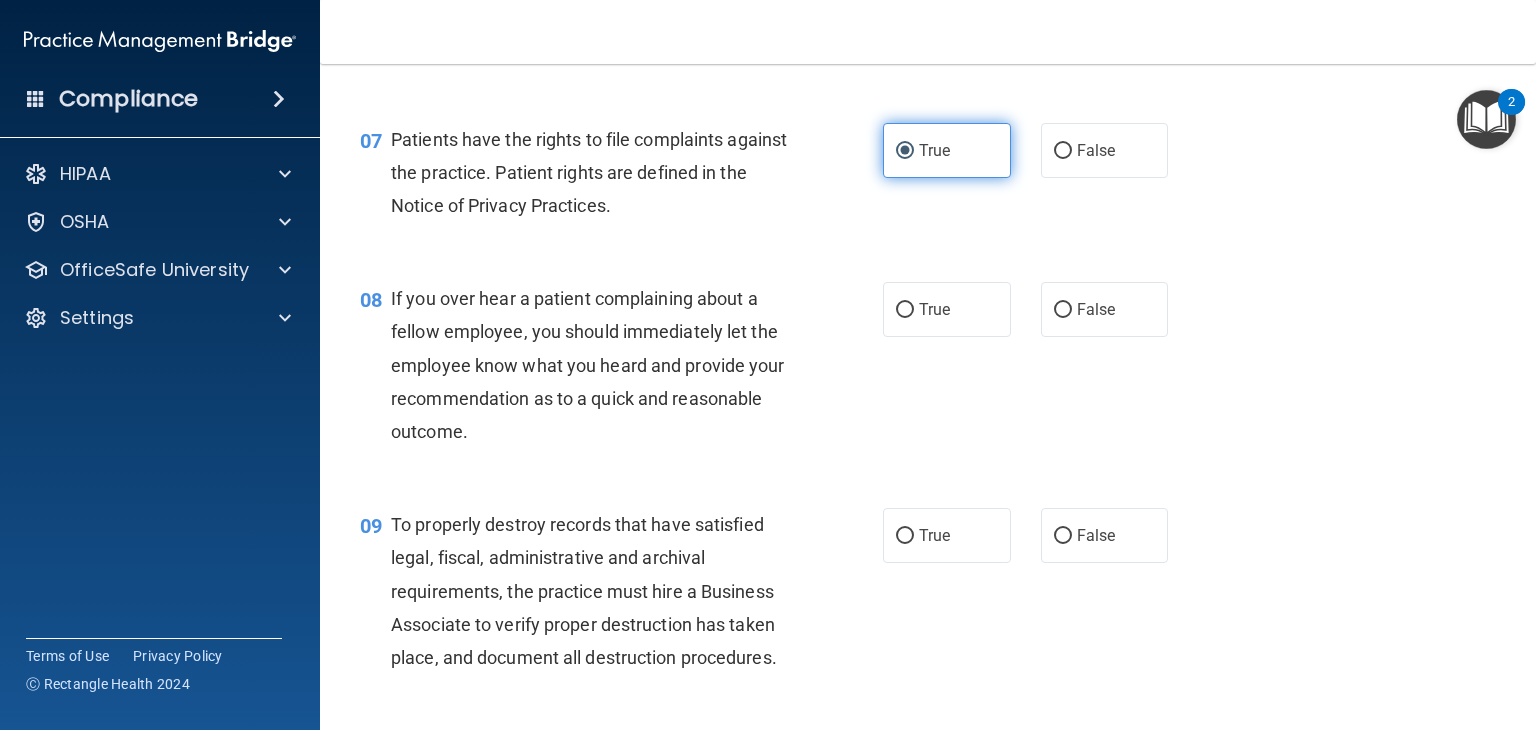 scroll, scrollTop: 1343, scrollLeft: 0, axis: vertical 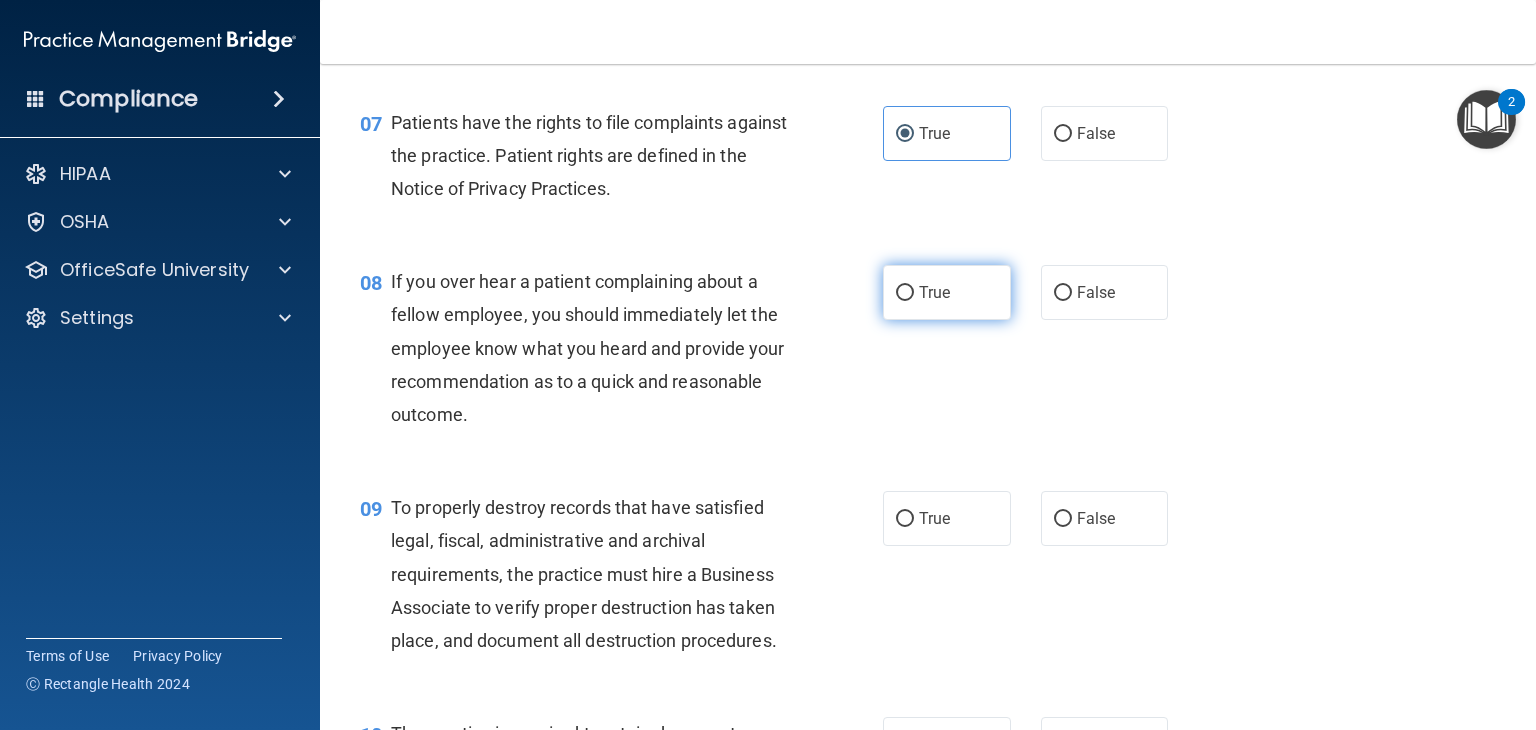 click on "True" at bounding box center (905, 293) 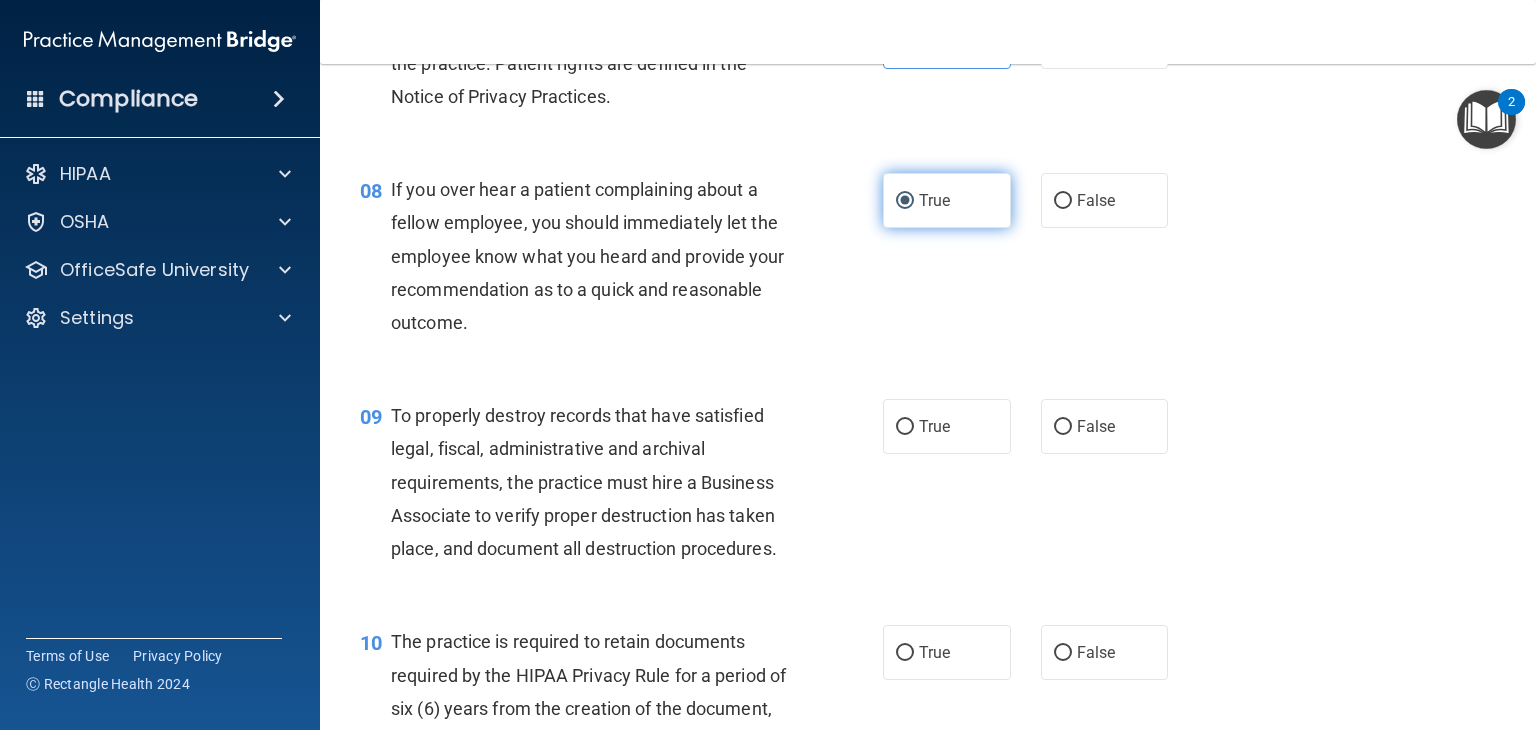 scroll, scrollTop: 1501, scrollLeft: 0, axis: vertical 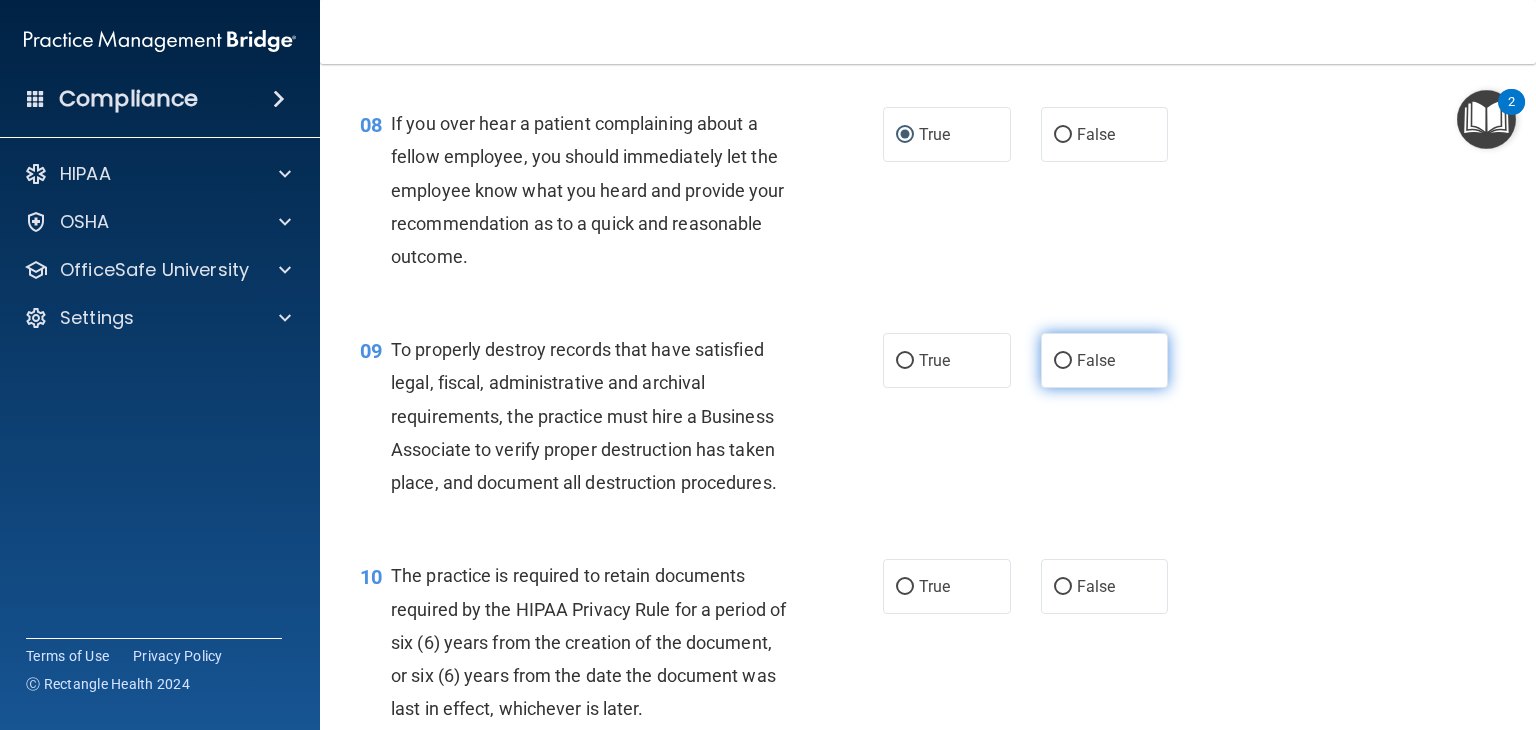click on "False" at bounding box center (1063, 361) 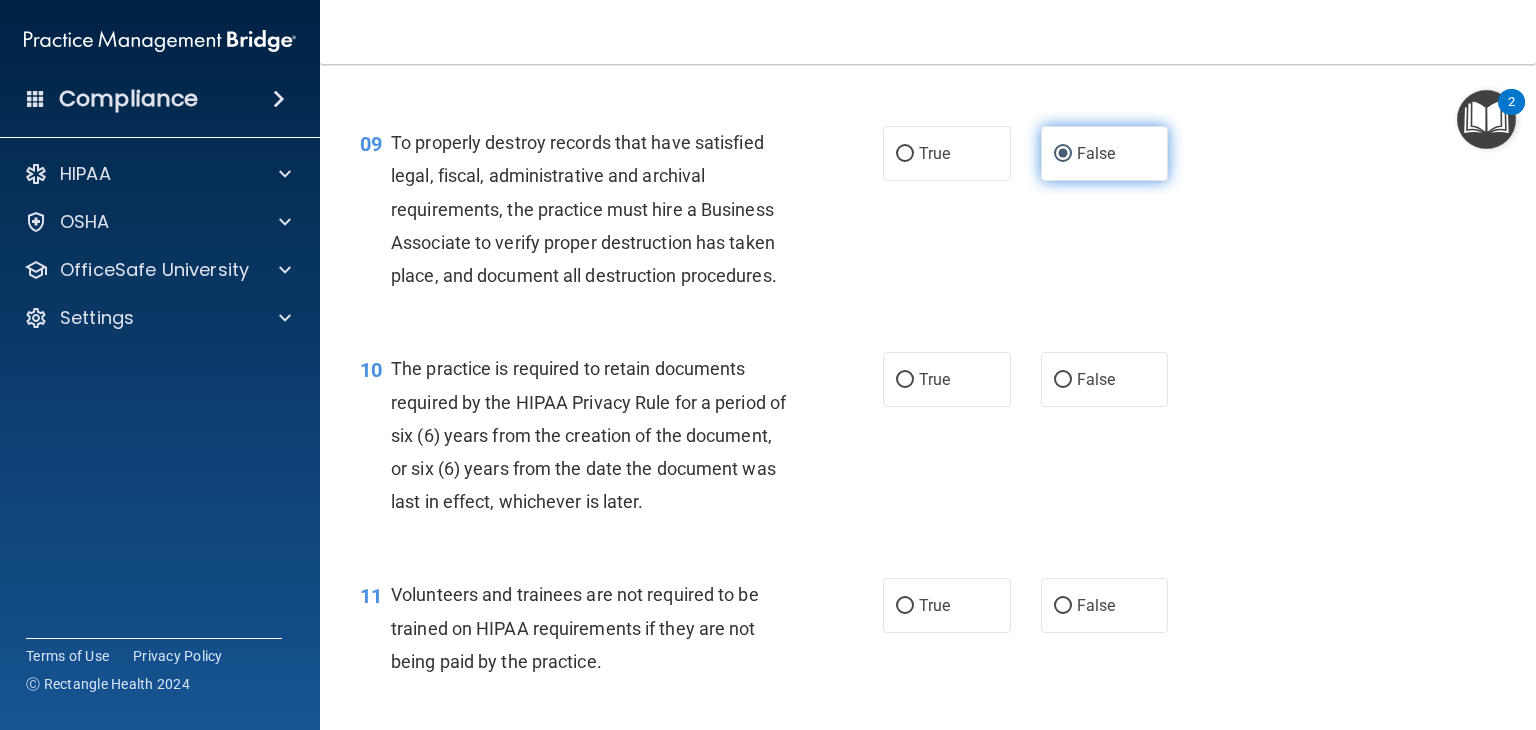 scroll, scrollTop: 1723, scrollLeft: 0, axis: vertical 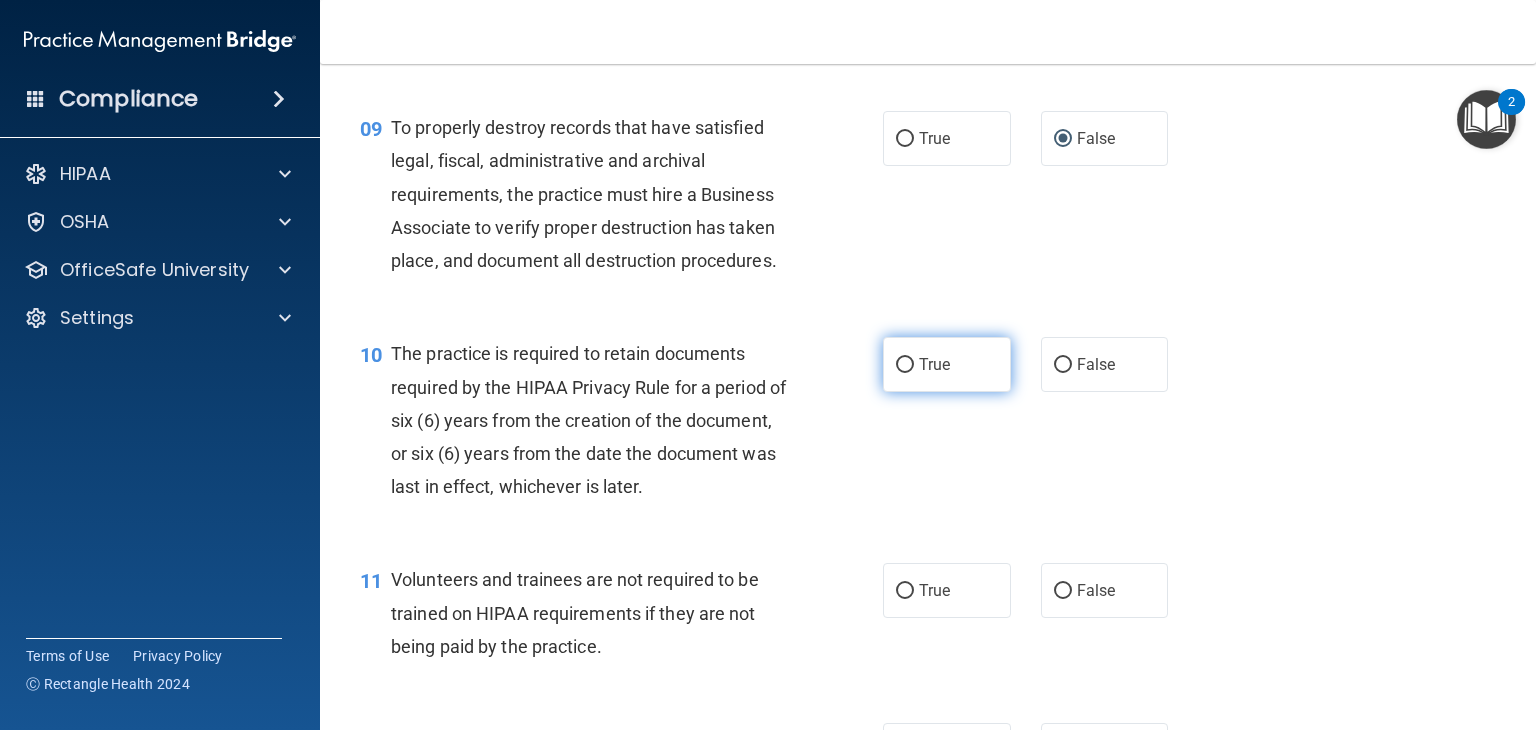 click on "True" at bounding box center [905, 365] 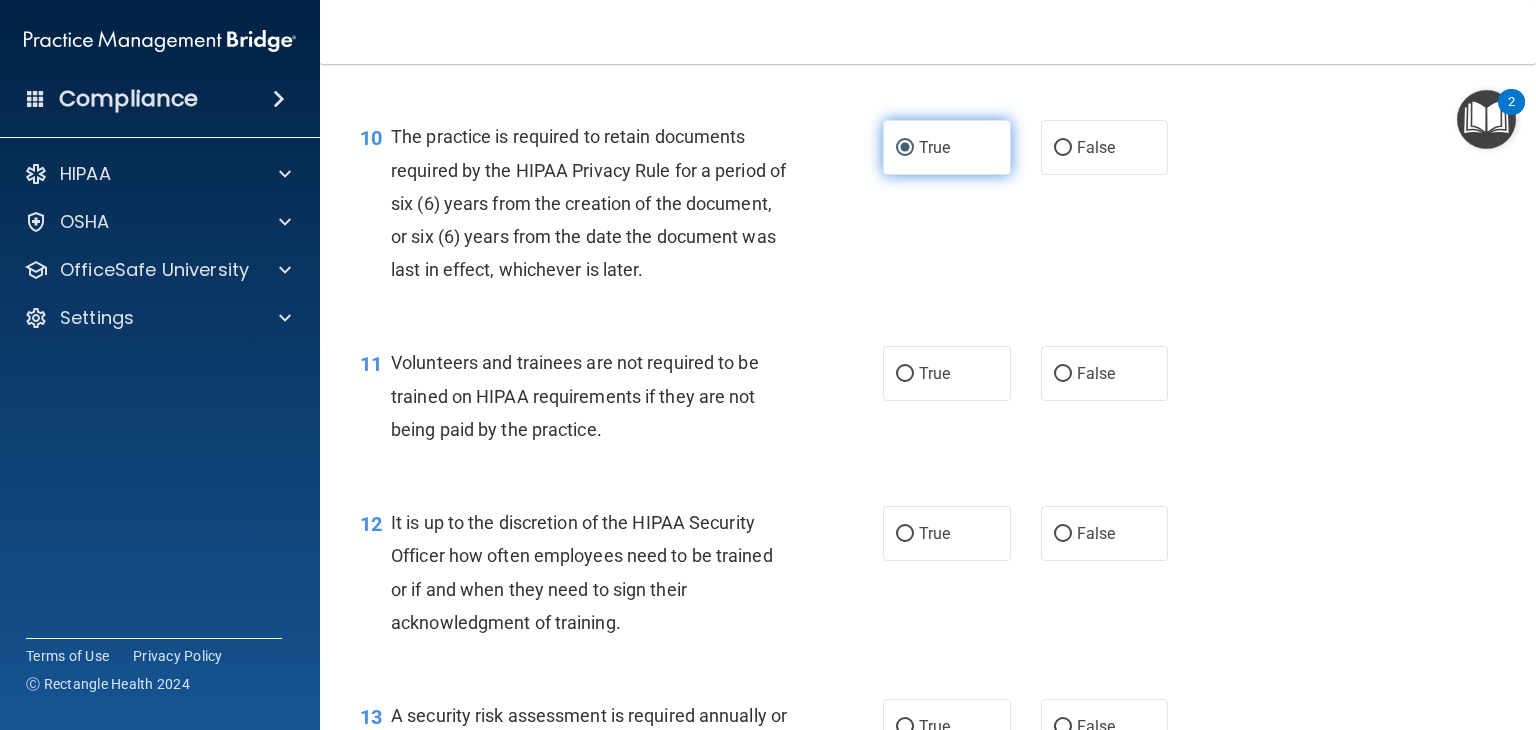 scroll, scrollTop: 1941, scrollLeft: 0, axis: vertical 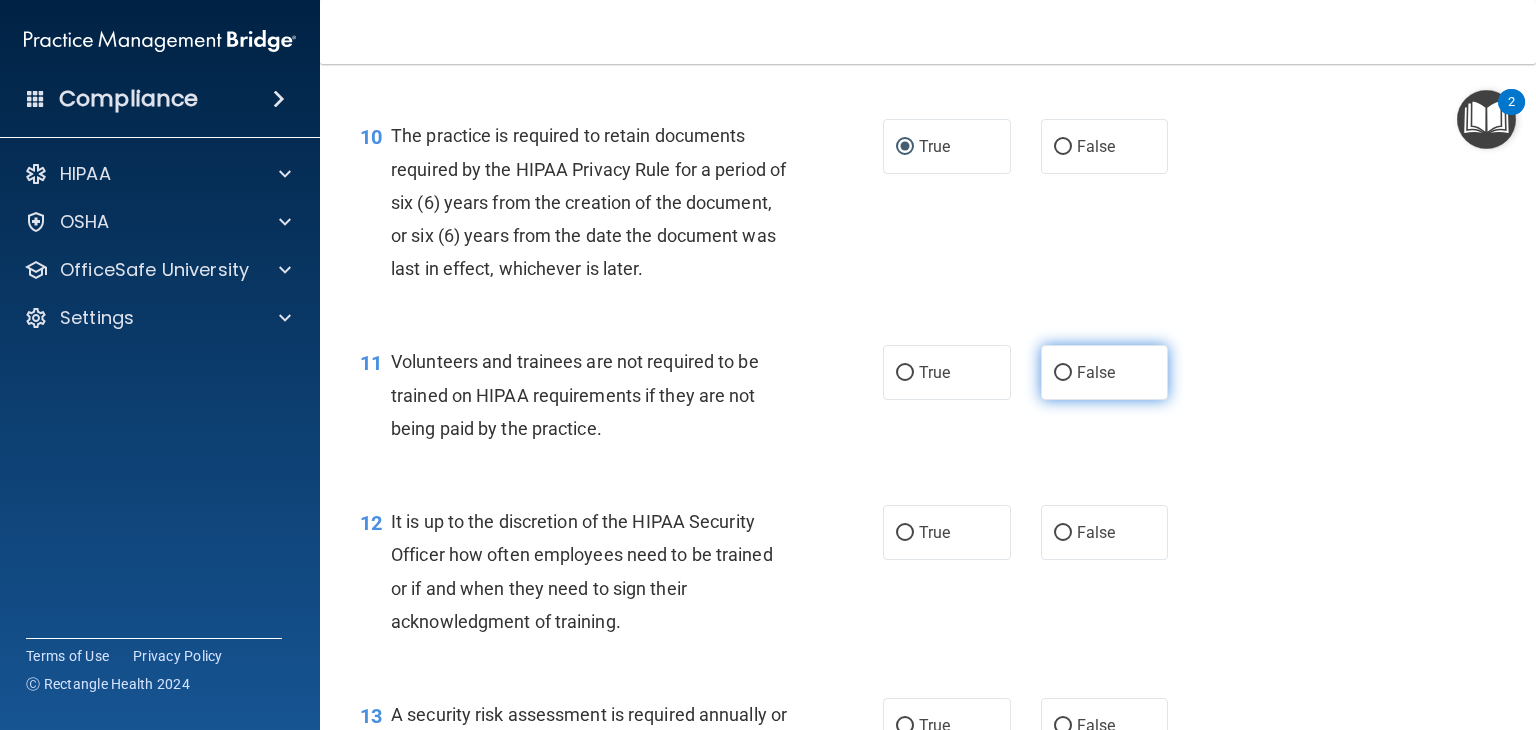 click on "False" at bounding box center (1063, 373) 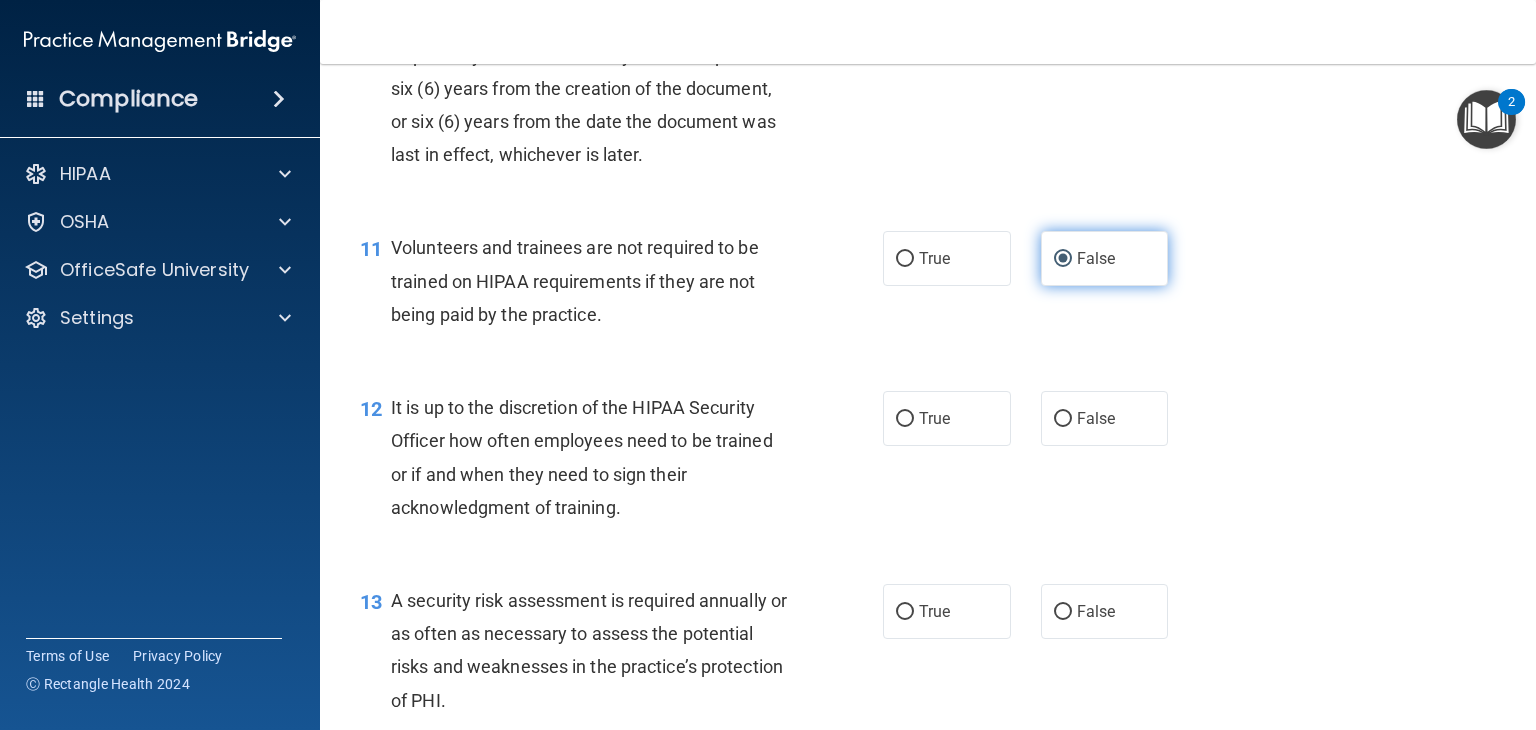 scroll, scrollTop: 2089, scrollLeft: 0, axis: vertical 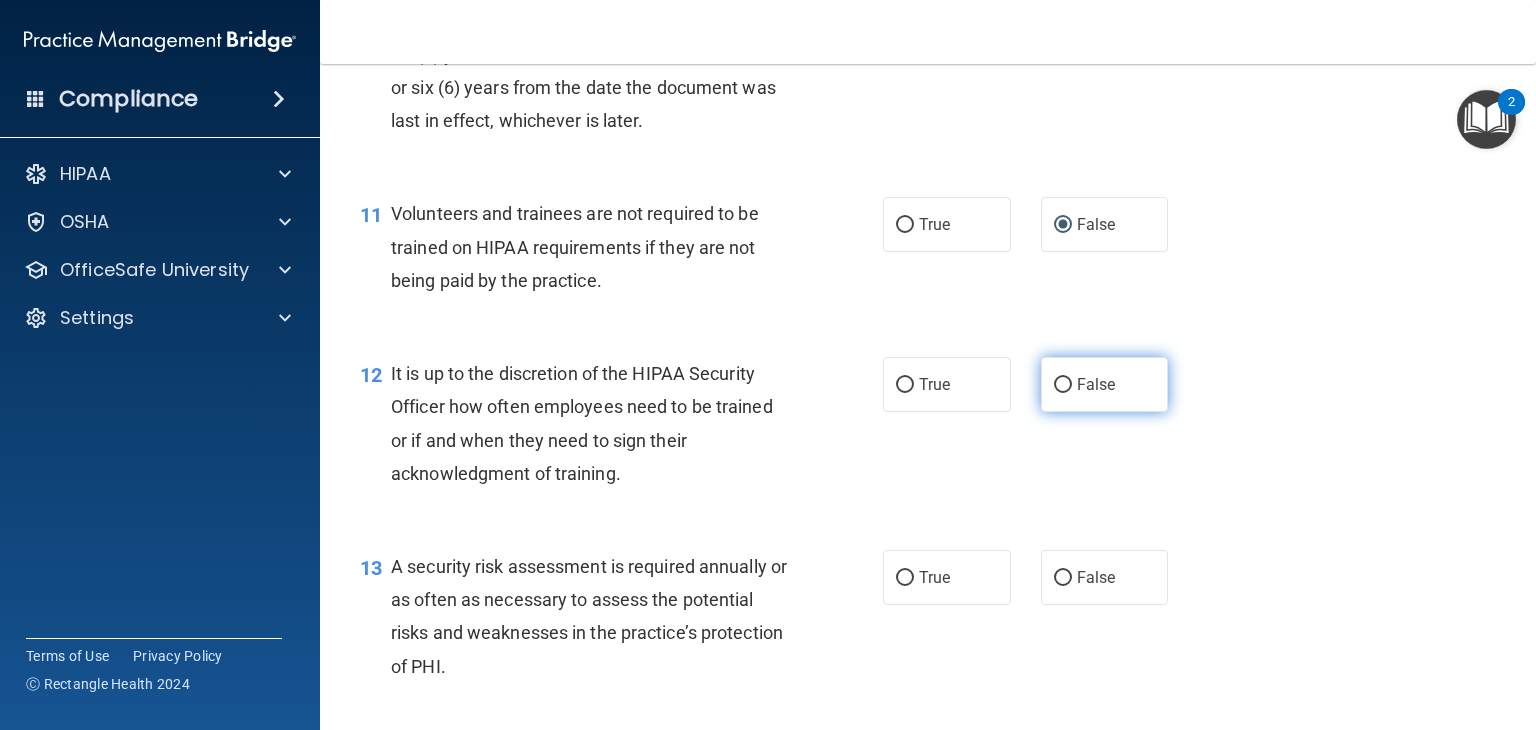 click on "False" at bounding box center [1063, 385] 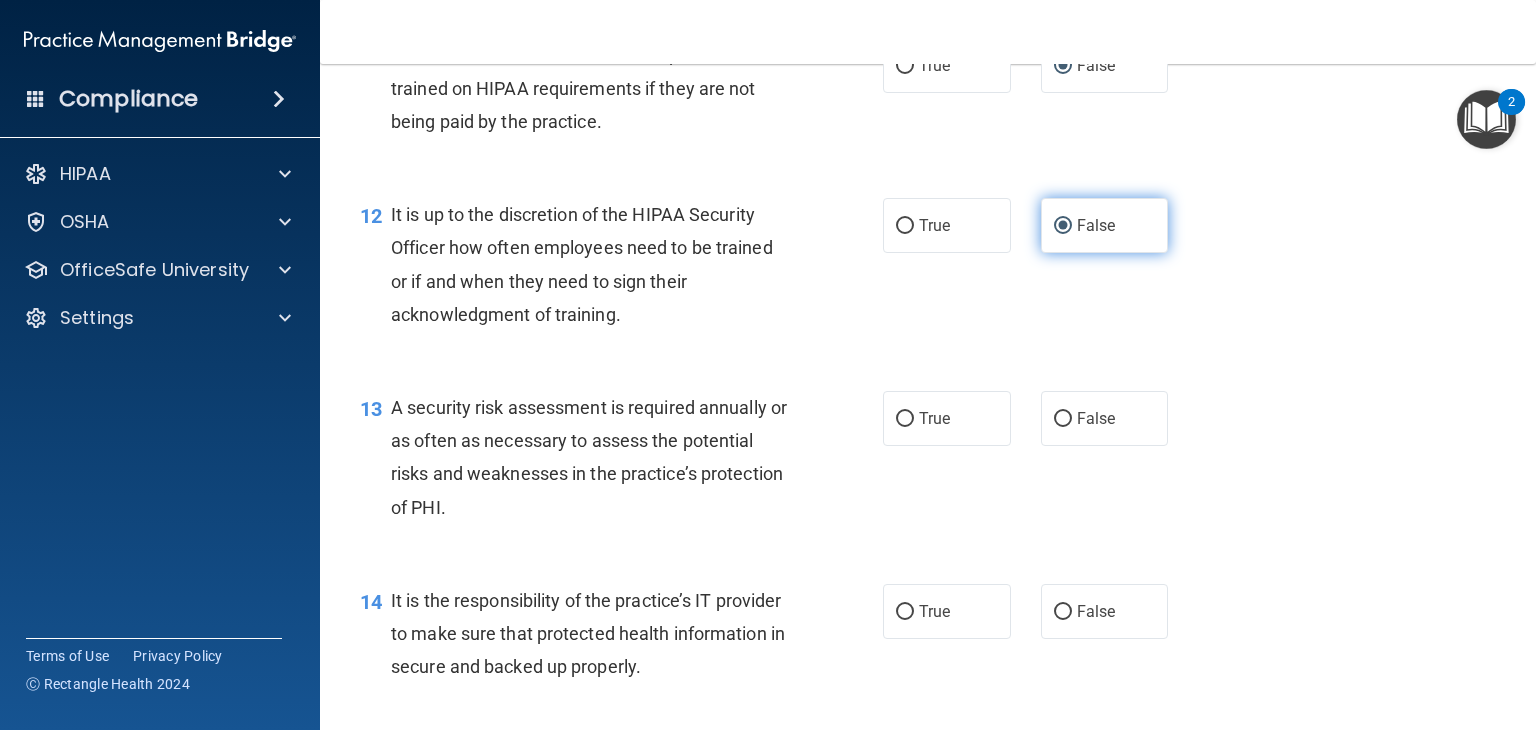 scroll, scrollTop: 2250, scrollLeft: 0, axis: vertical 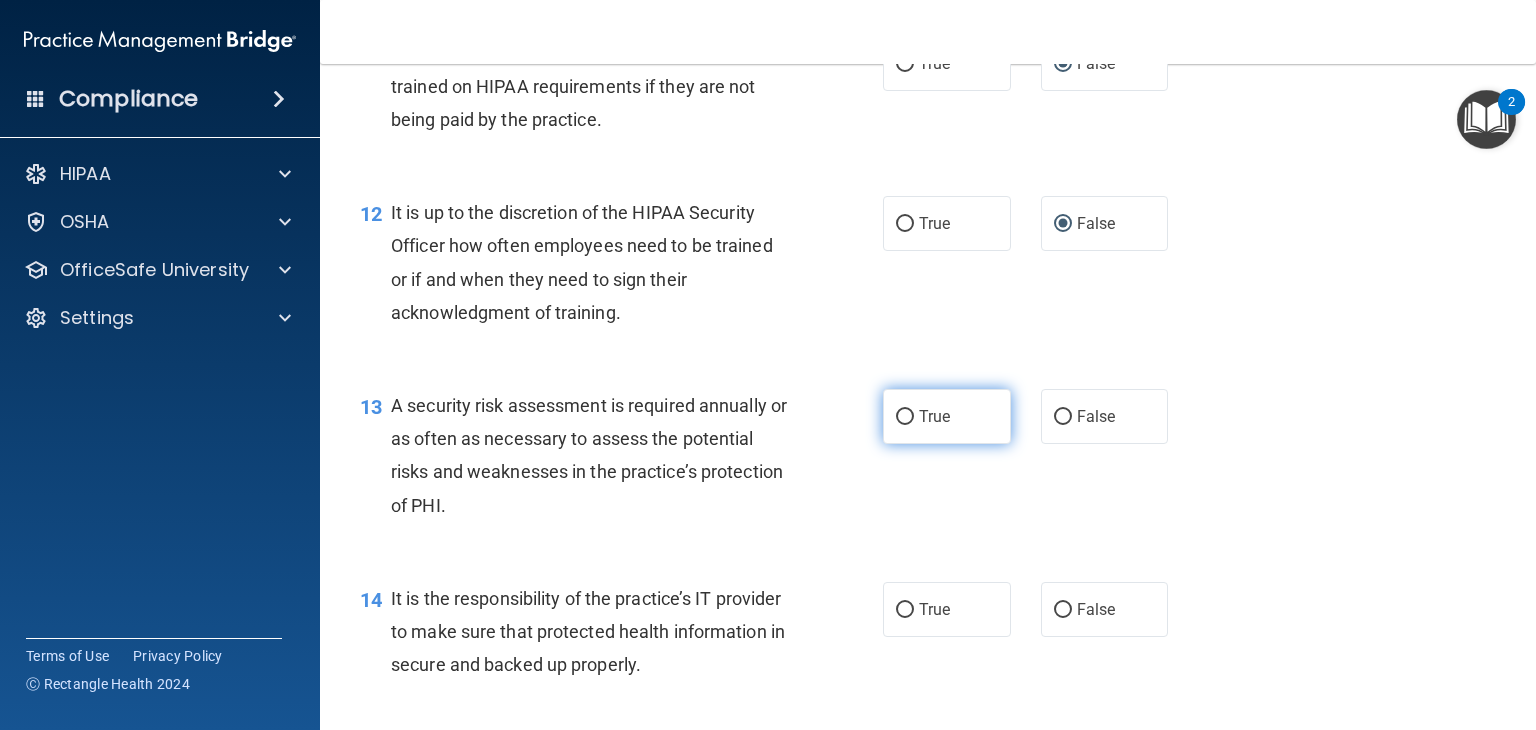 click on "True" at bounding box center (905, 417) 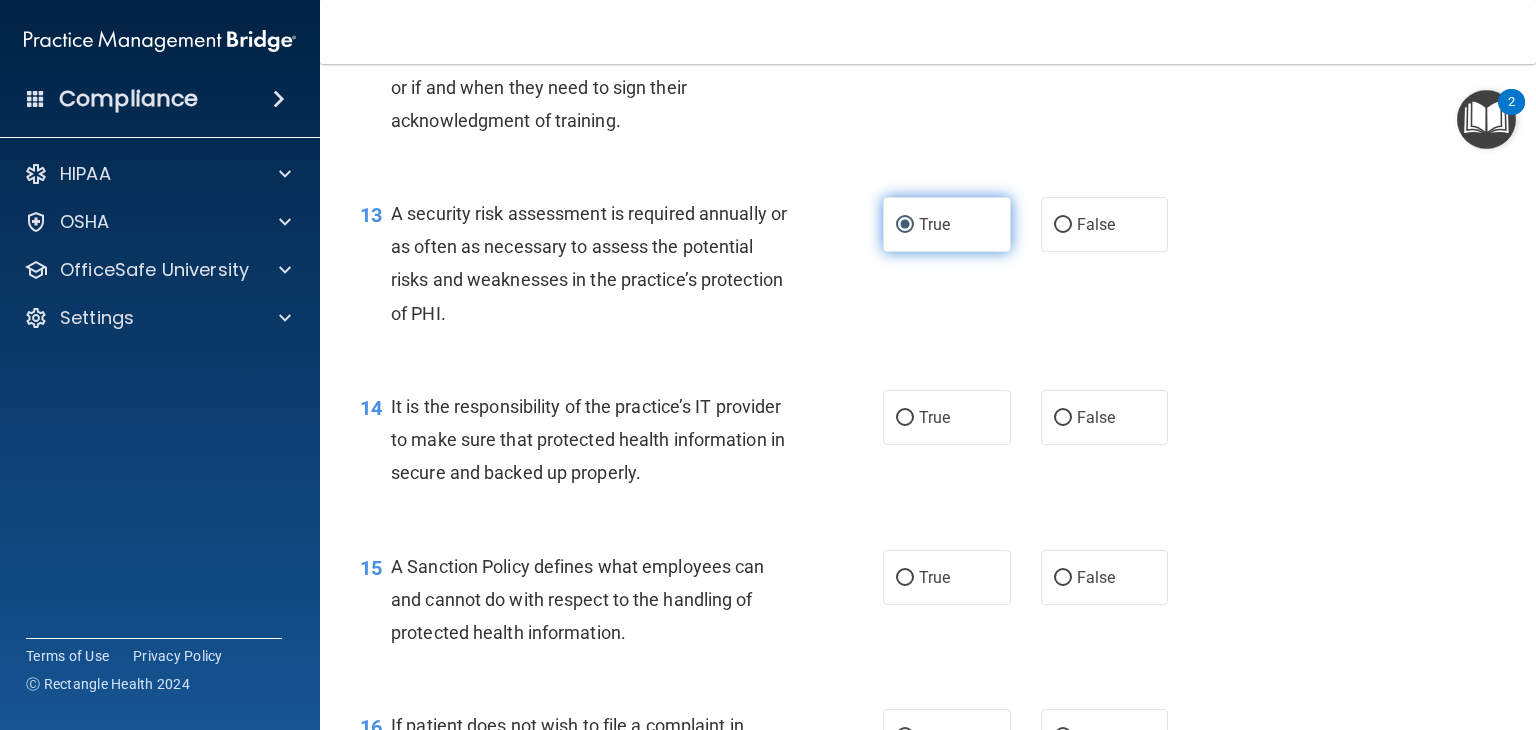 scroll, scrollTop: 2444, scrollLeft: 0, axis: vertical 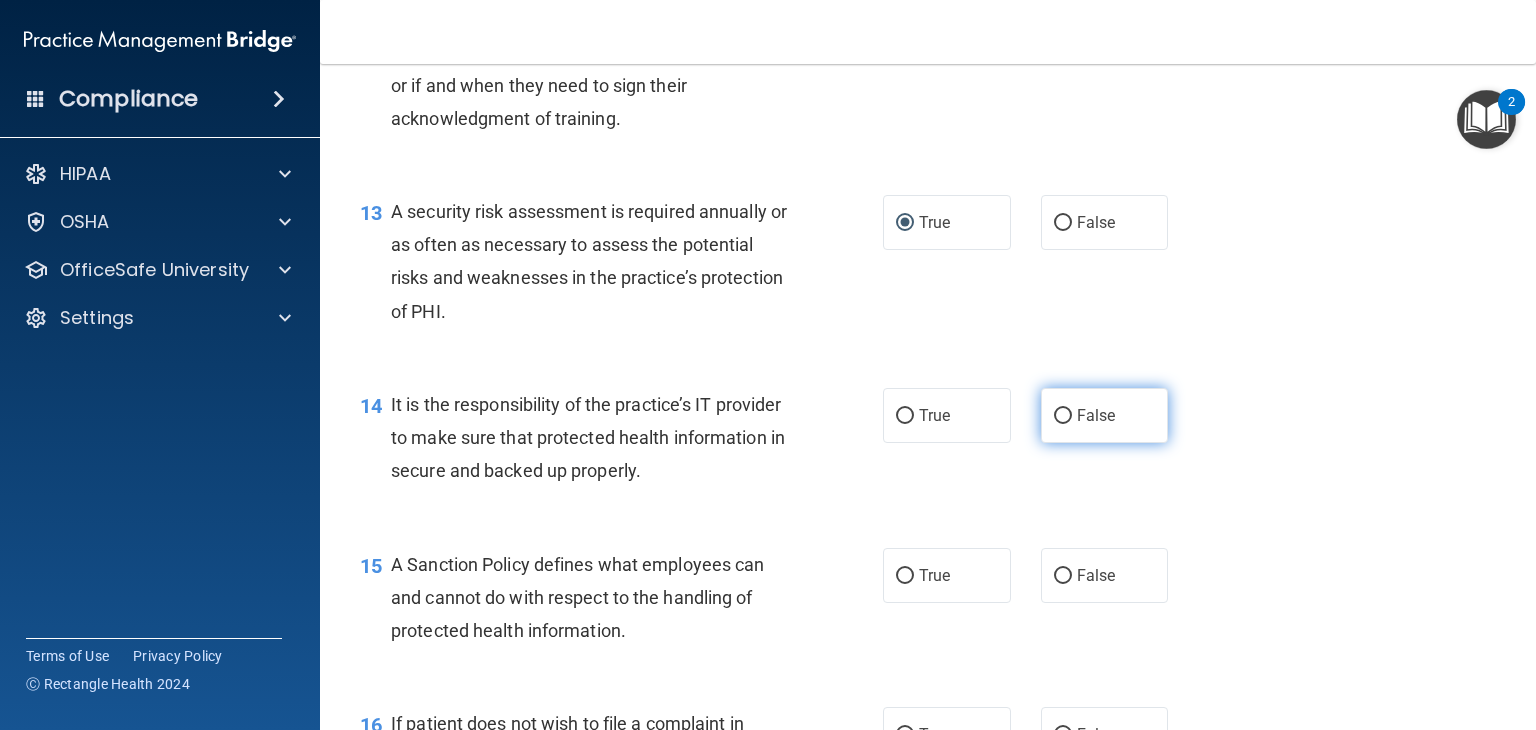 click on "False" at bounding box center [1063, 416] 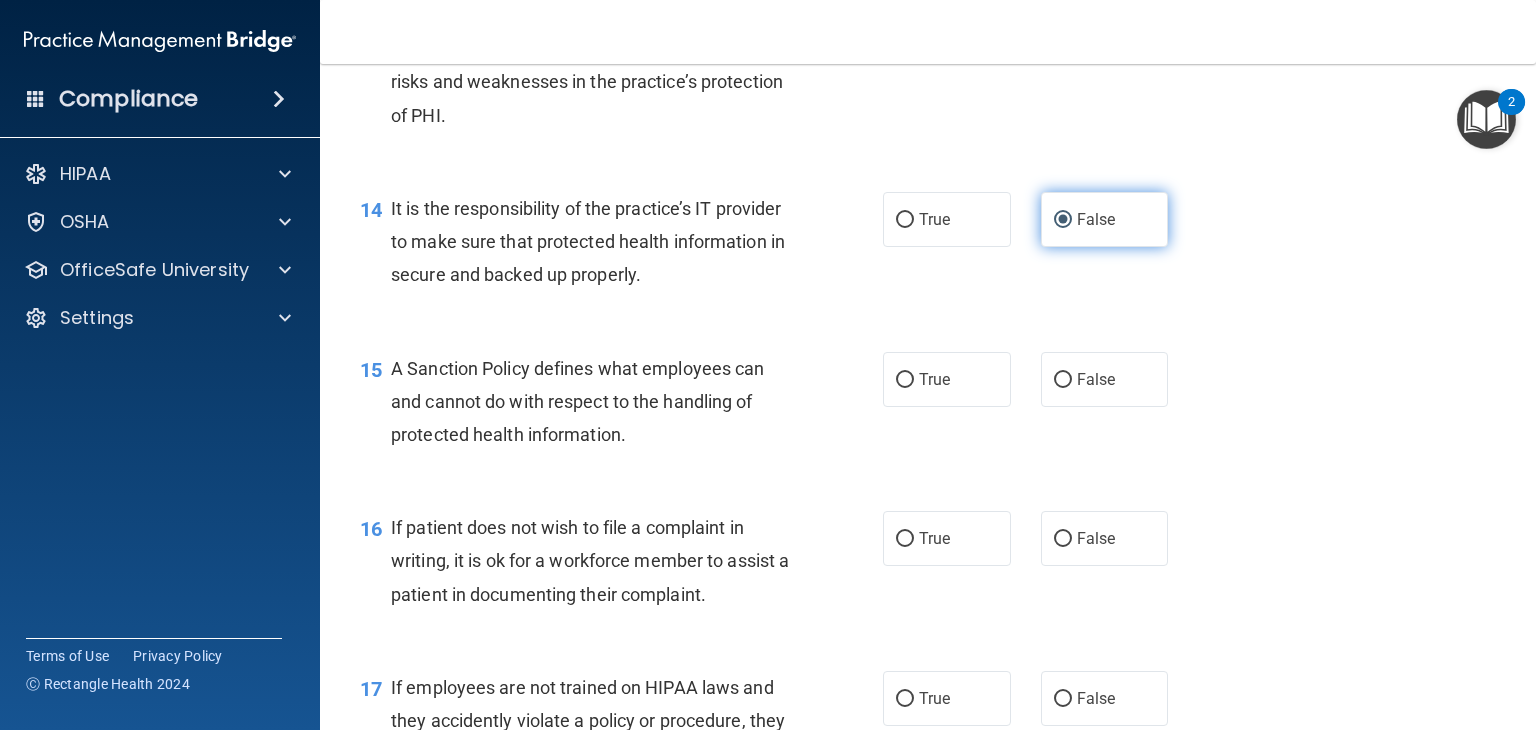 scroll, scrollTop: 2641, scrollLeft: 0, axis: vertical 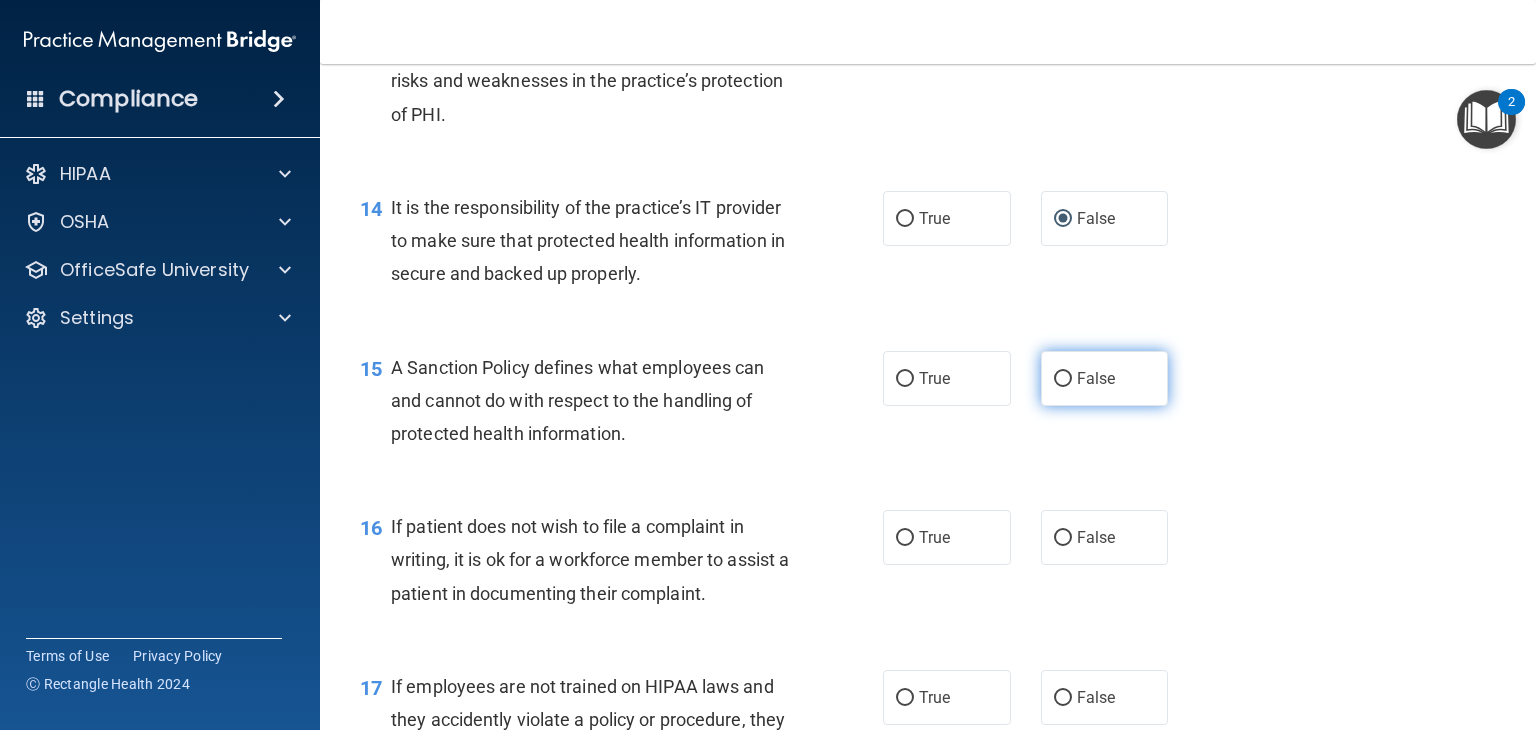 click on "False" at bounding box center [1063, 379] 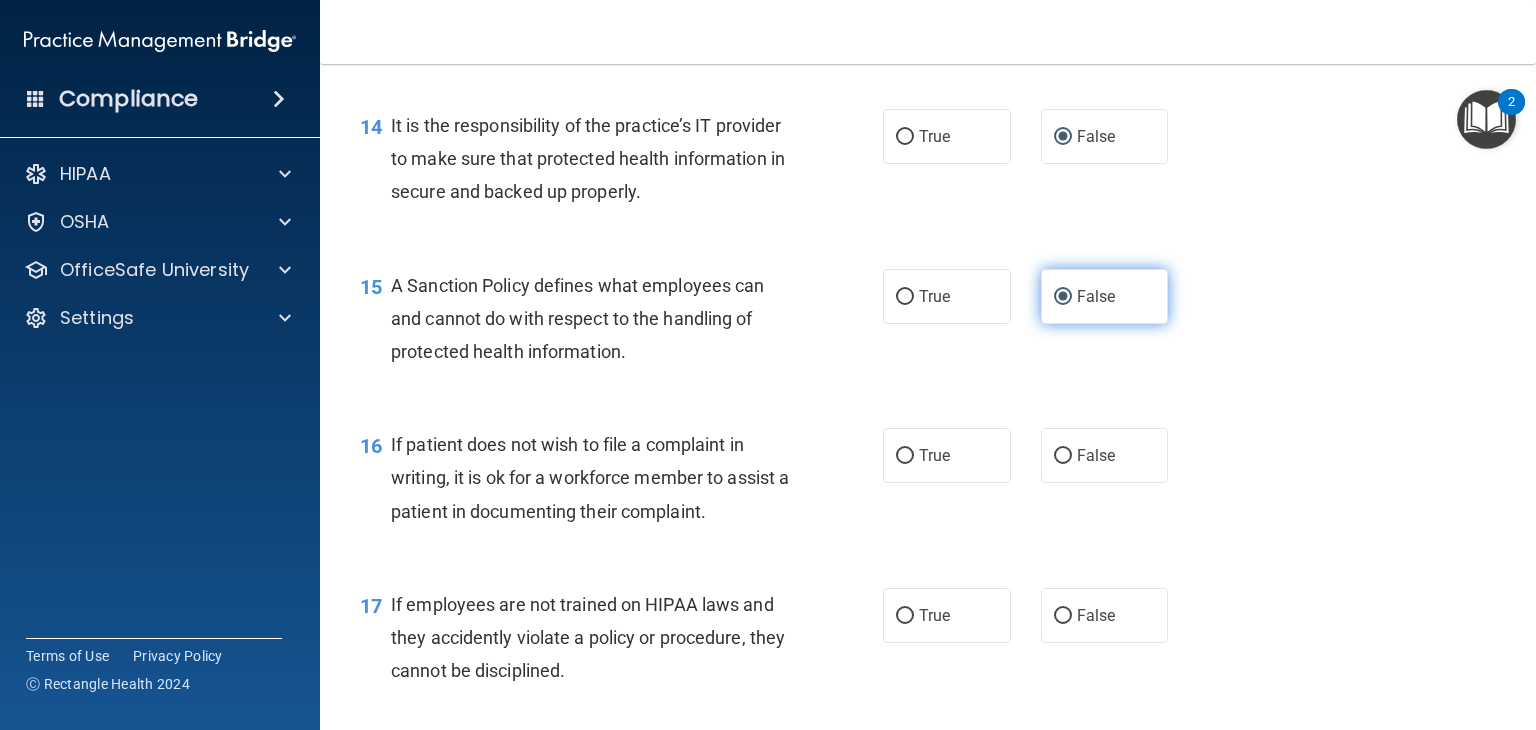 scroll, scrollTop: 2809, scrollLeft: 0, axis: vertical 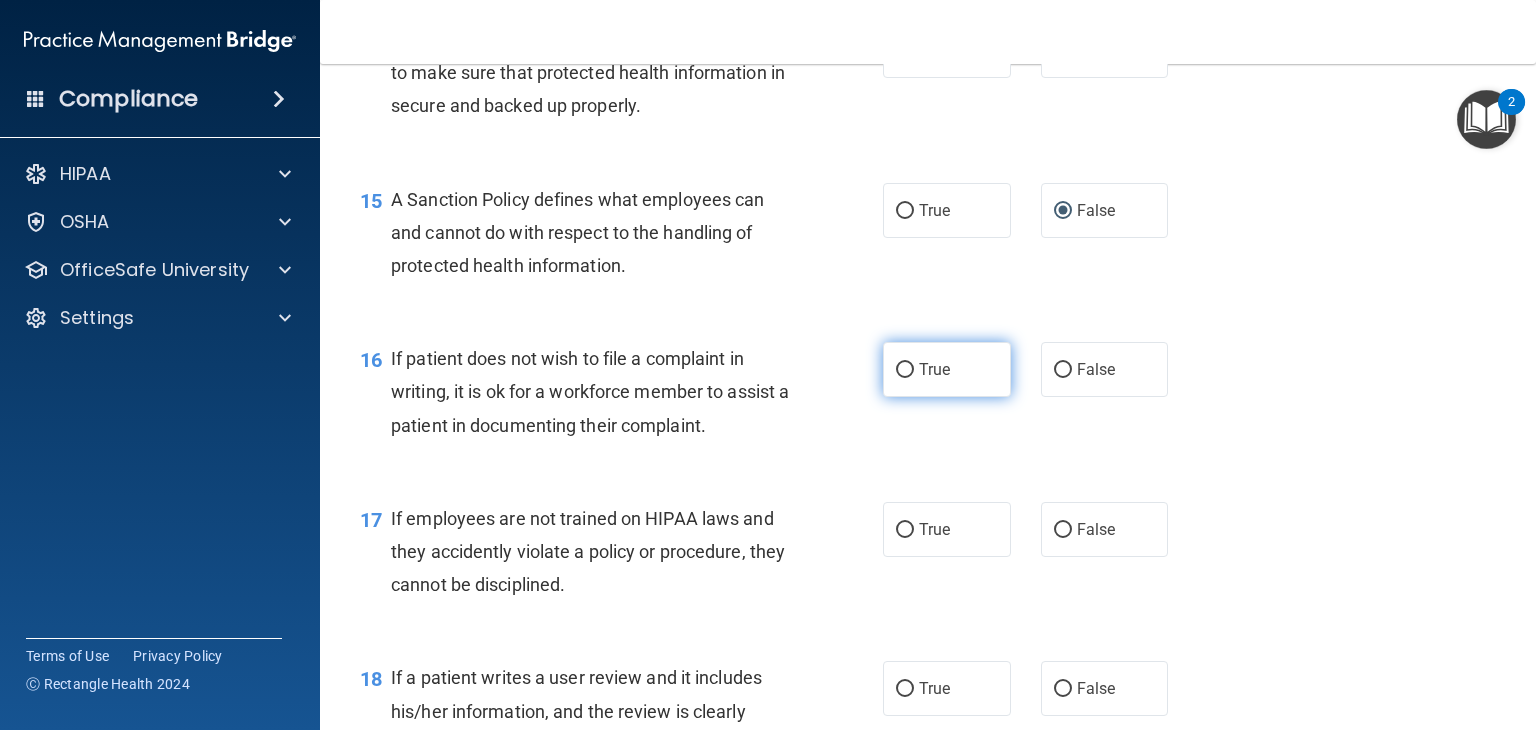 click on "True" at bounding box center [905, 370] 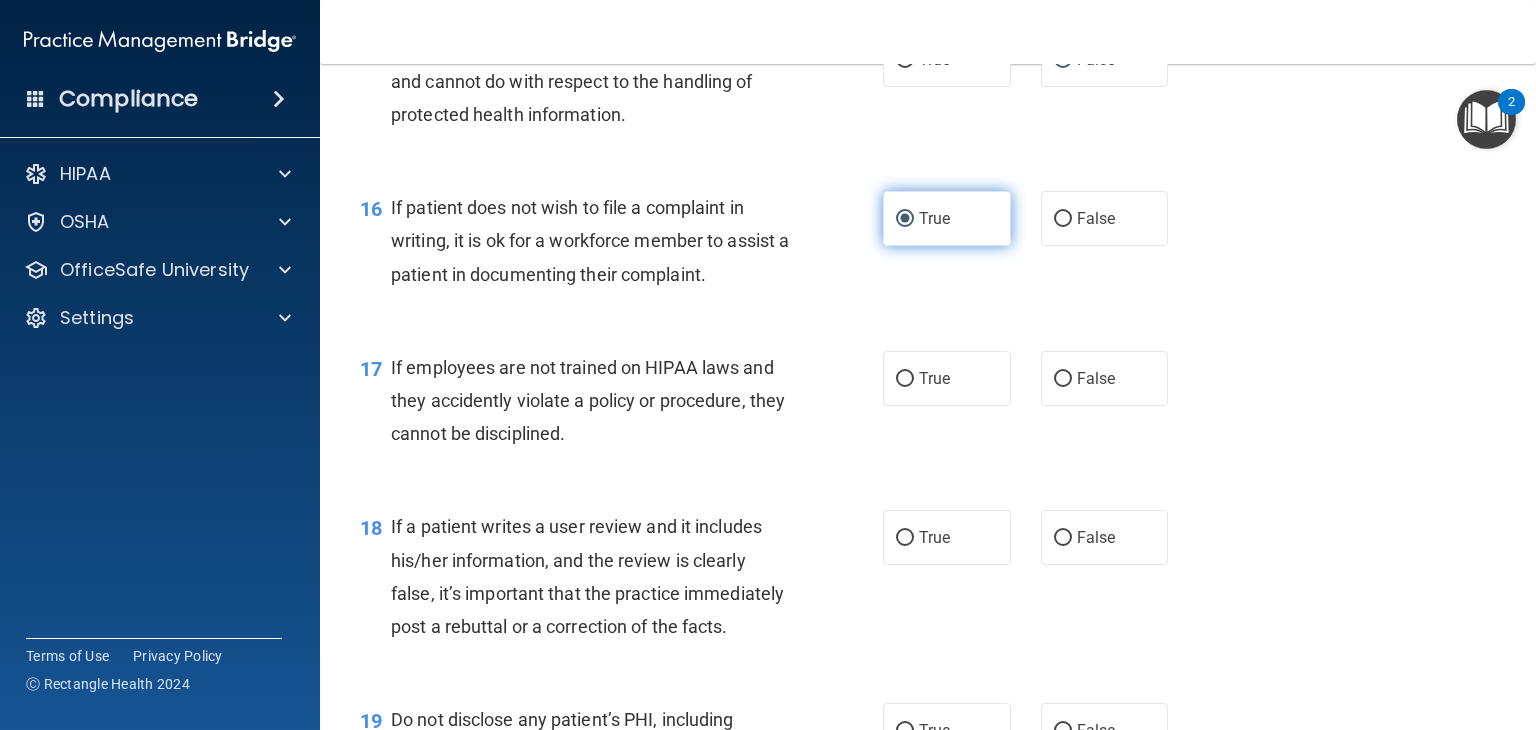 scroll, scrollTop: 2960, scrollLeft: 0, axis: vertical 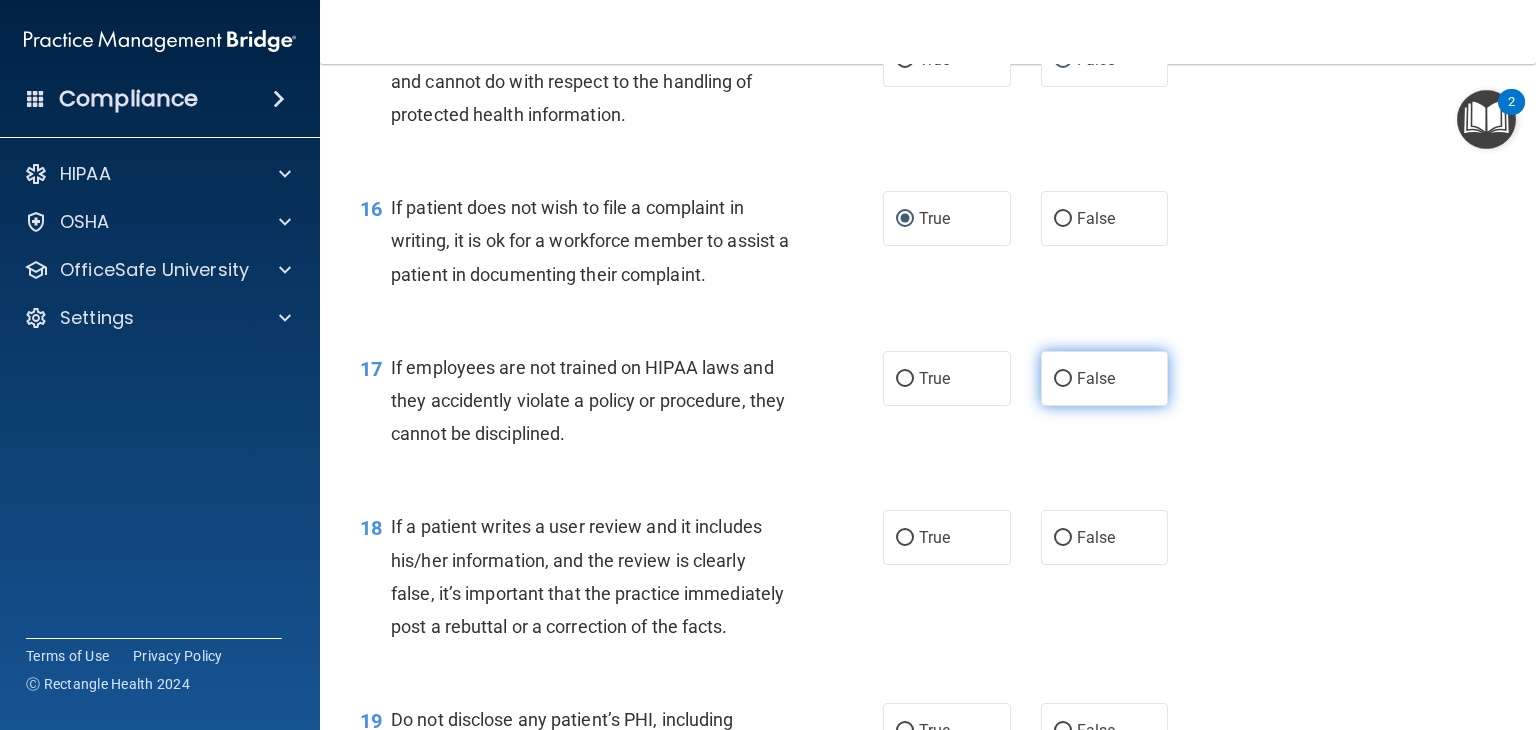 click on "False" at bounding box center (1063, 379) 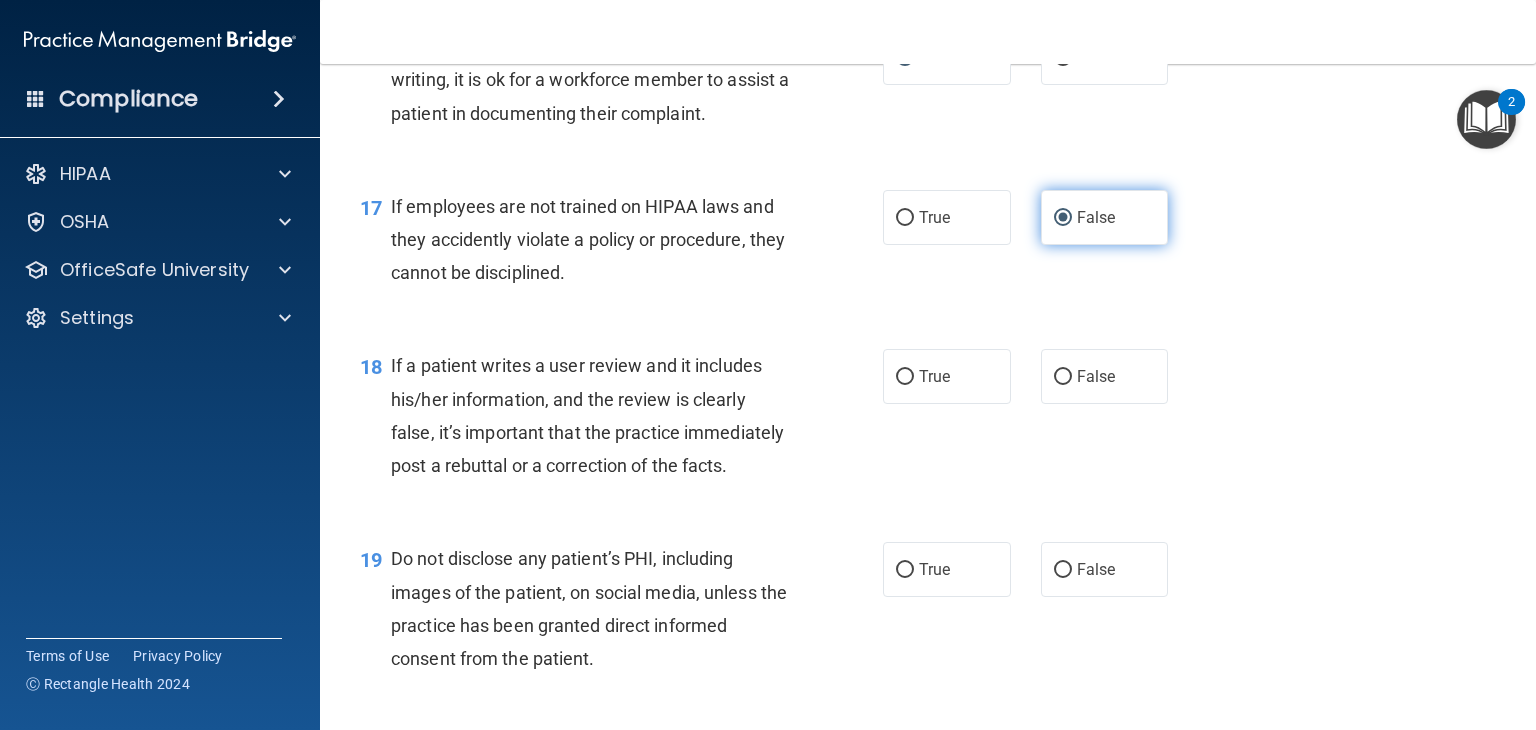 scroll, scrollTop: 3128, scrollLeft: 0, axis: vertical 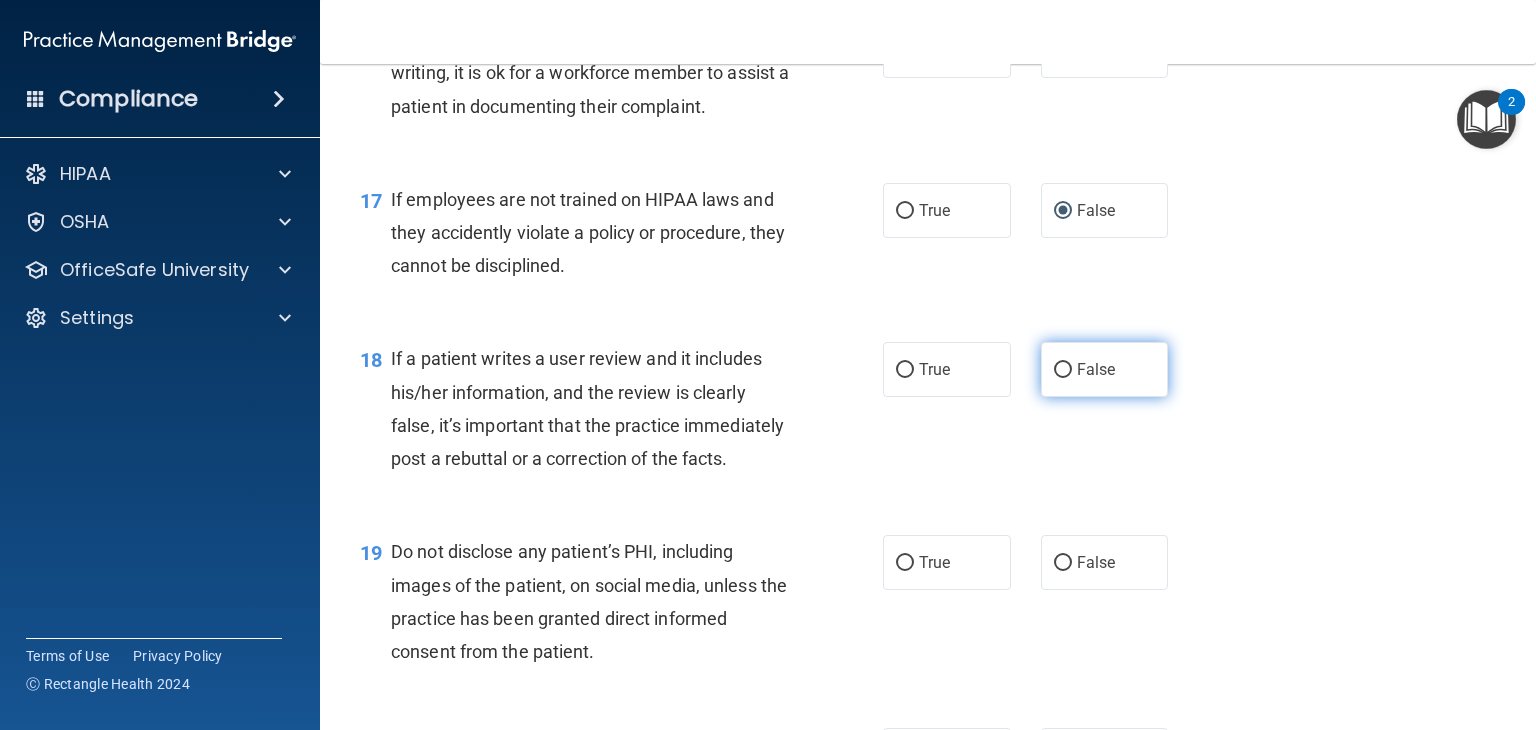 click on "False" at bounding box center [1063, 370] 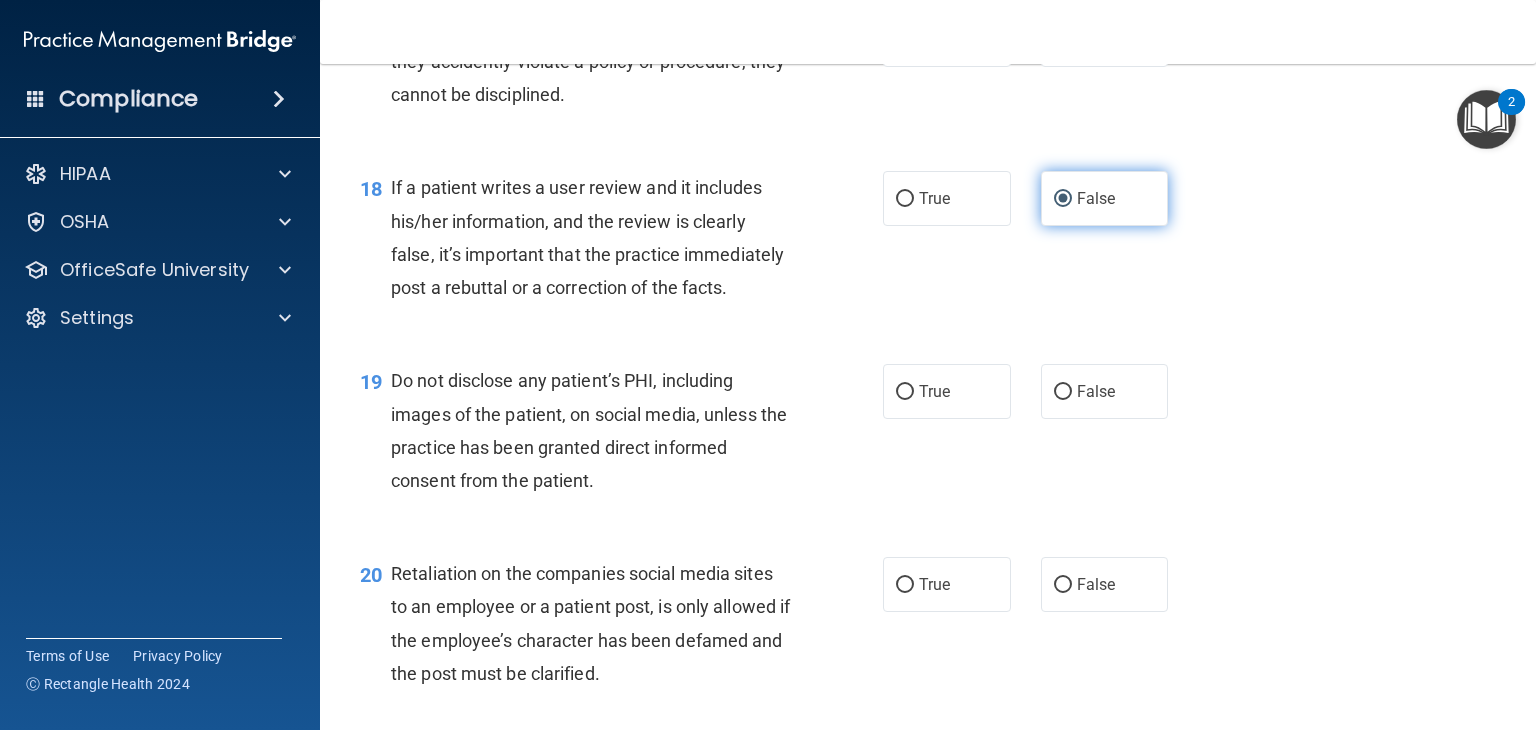 scroll, scrollTop: 3304, scrollLeft: 0, axis: vertical 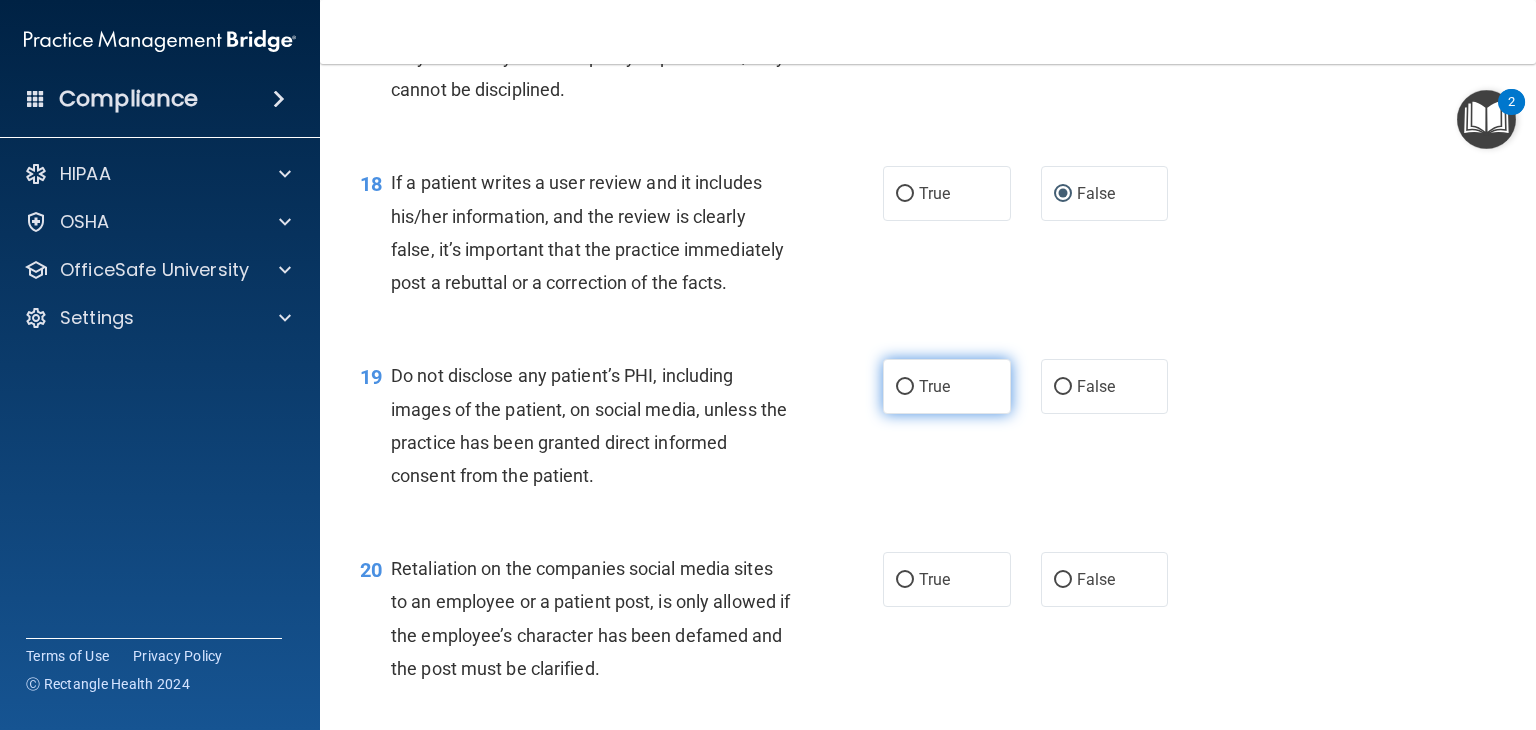 click on "True" at bounding box center [905, 387] 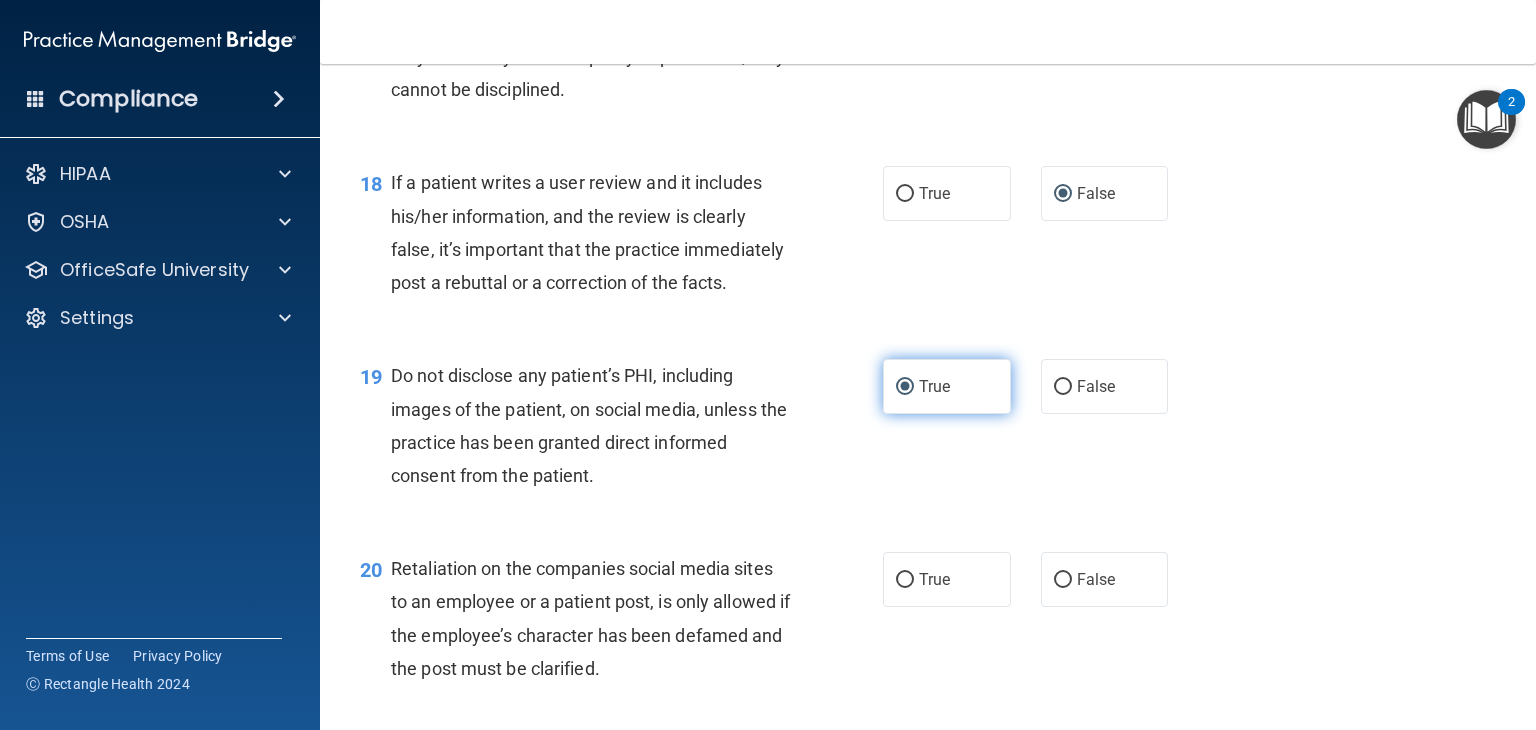 click on "True" at bounding box center (905, 387) 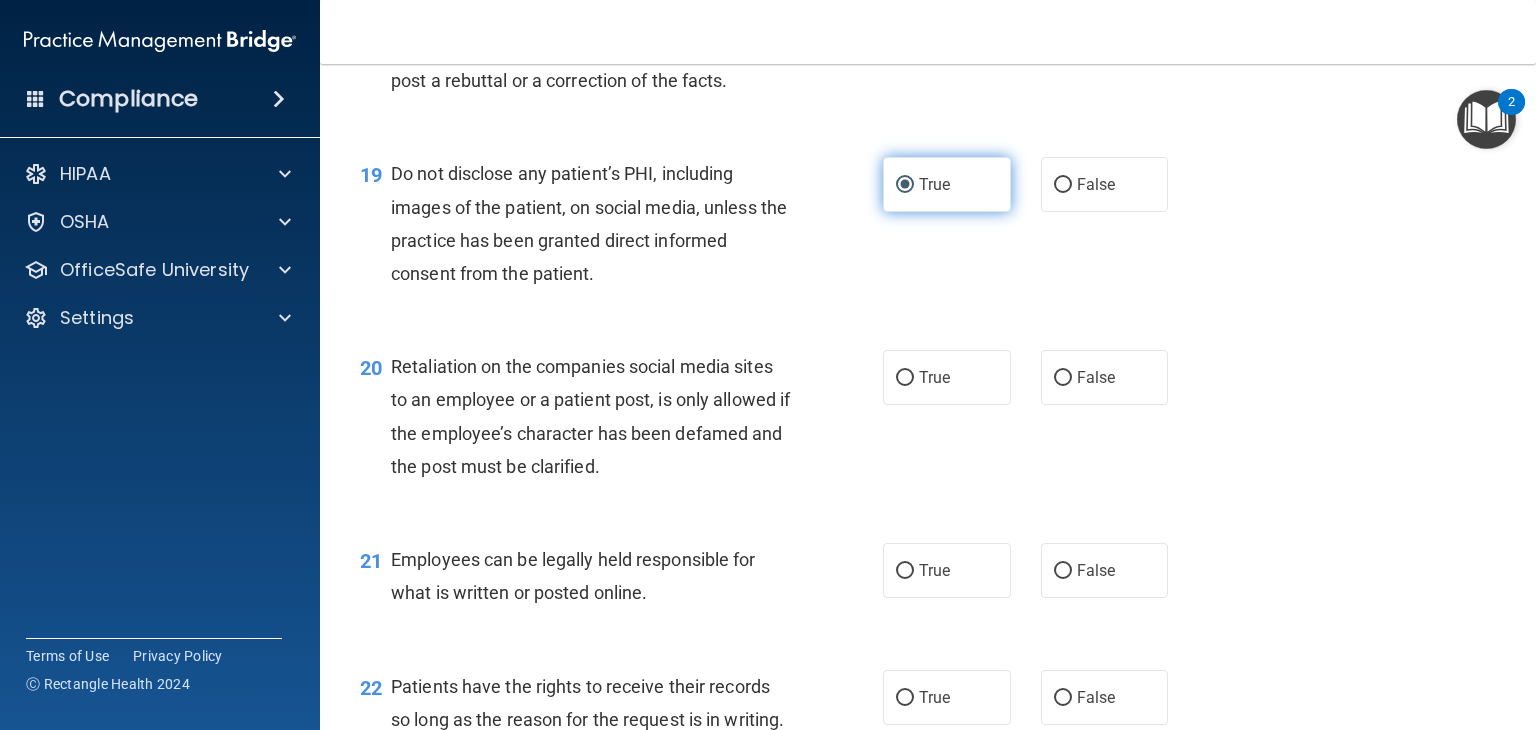 scroll, scrollTop: 3509, scrollLeft: 0, axis: vertical 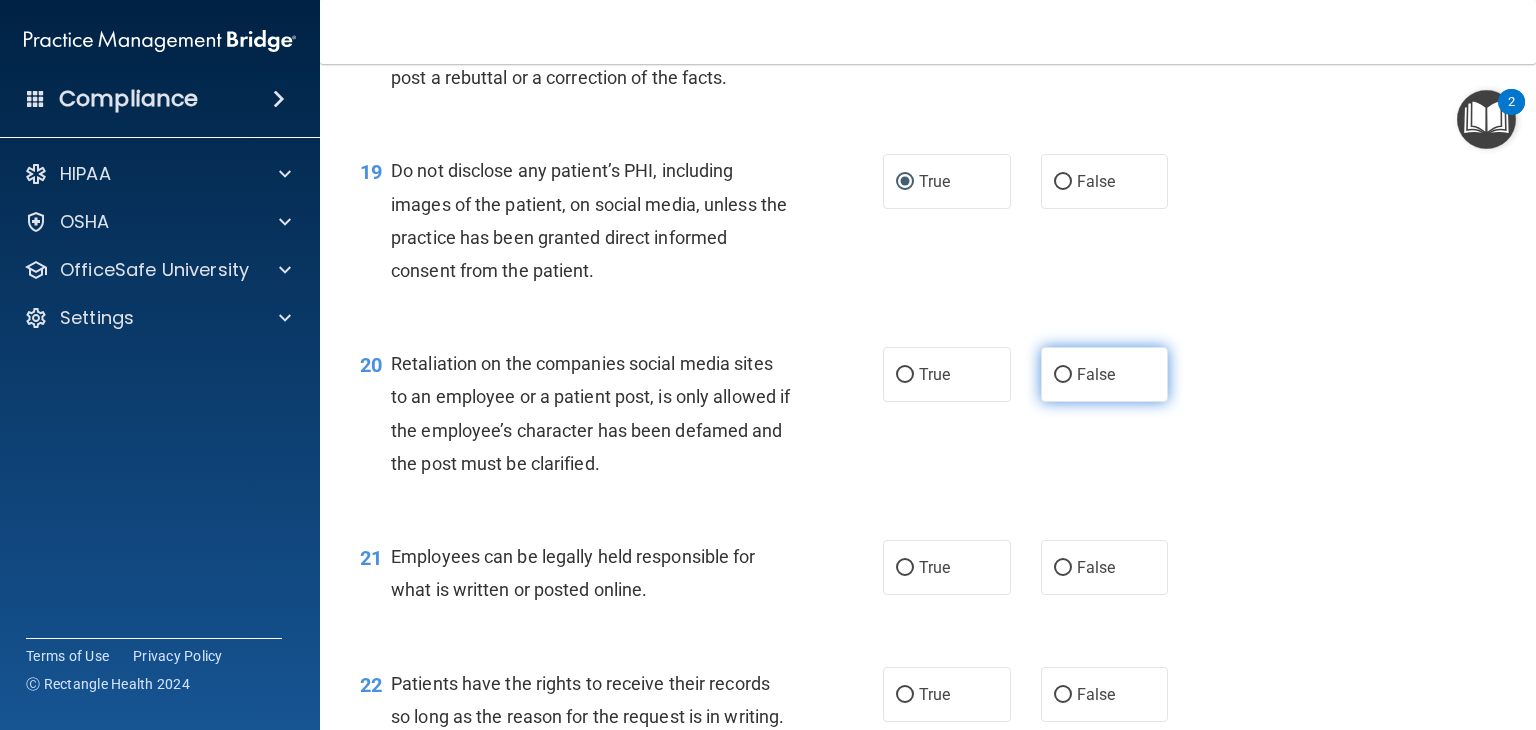 click on "False" at bounding box center [1063, 375] 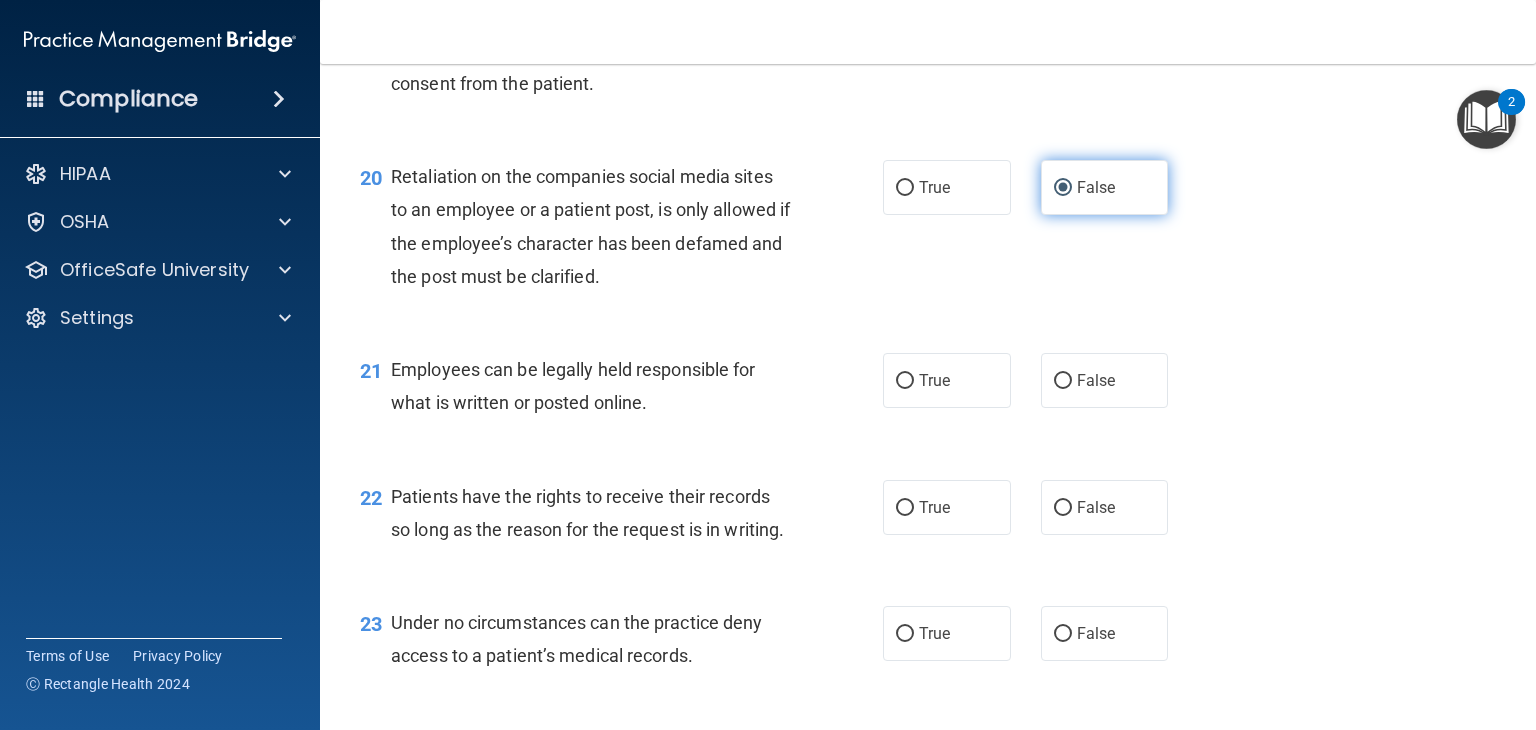 scroll, scrollTop: 3704, scrollLeft: 0, axis: vertical 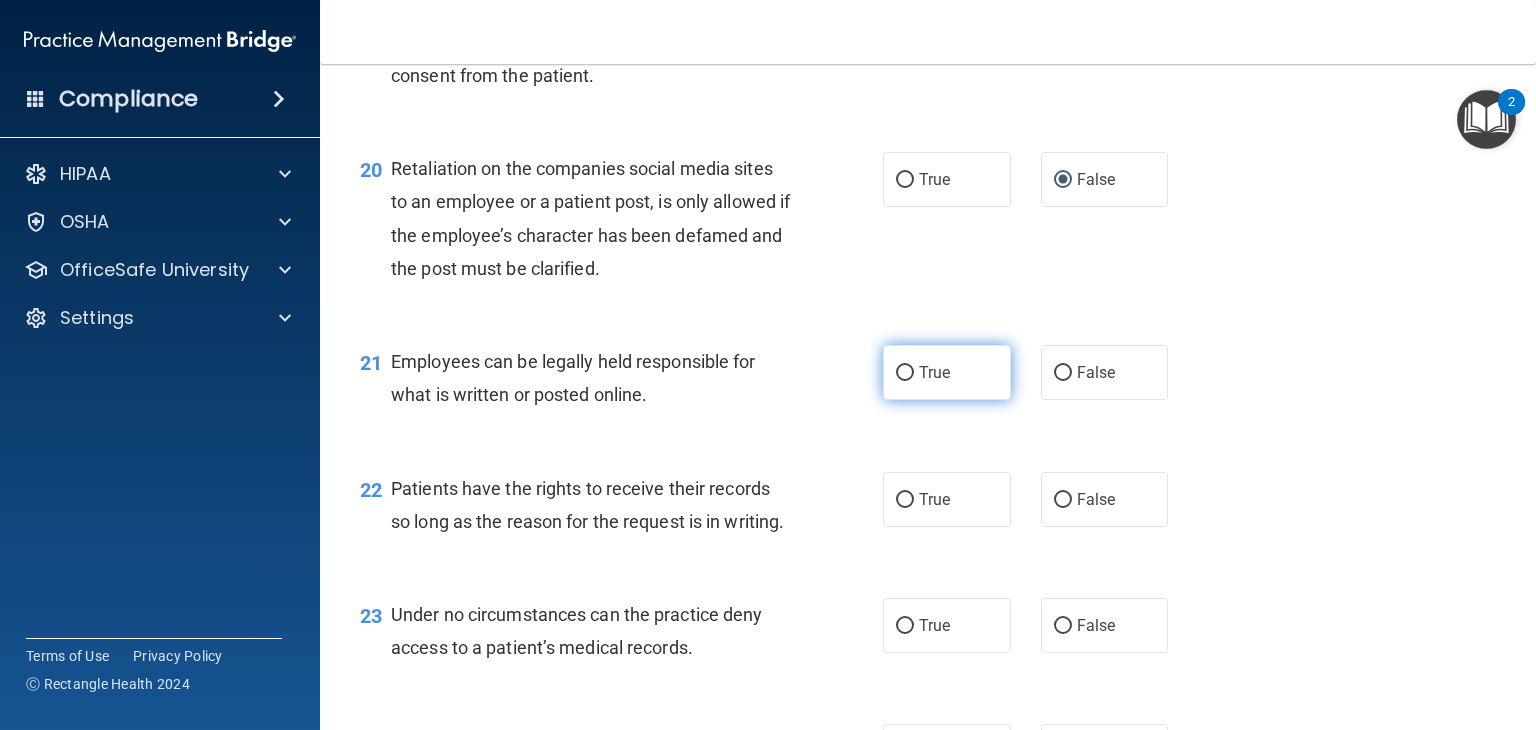 click on "True" at bounding box center (947, 372) 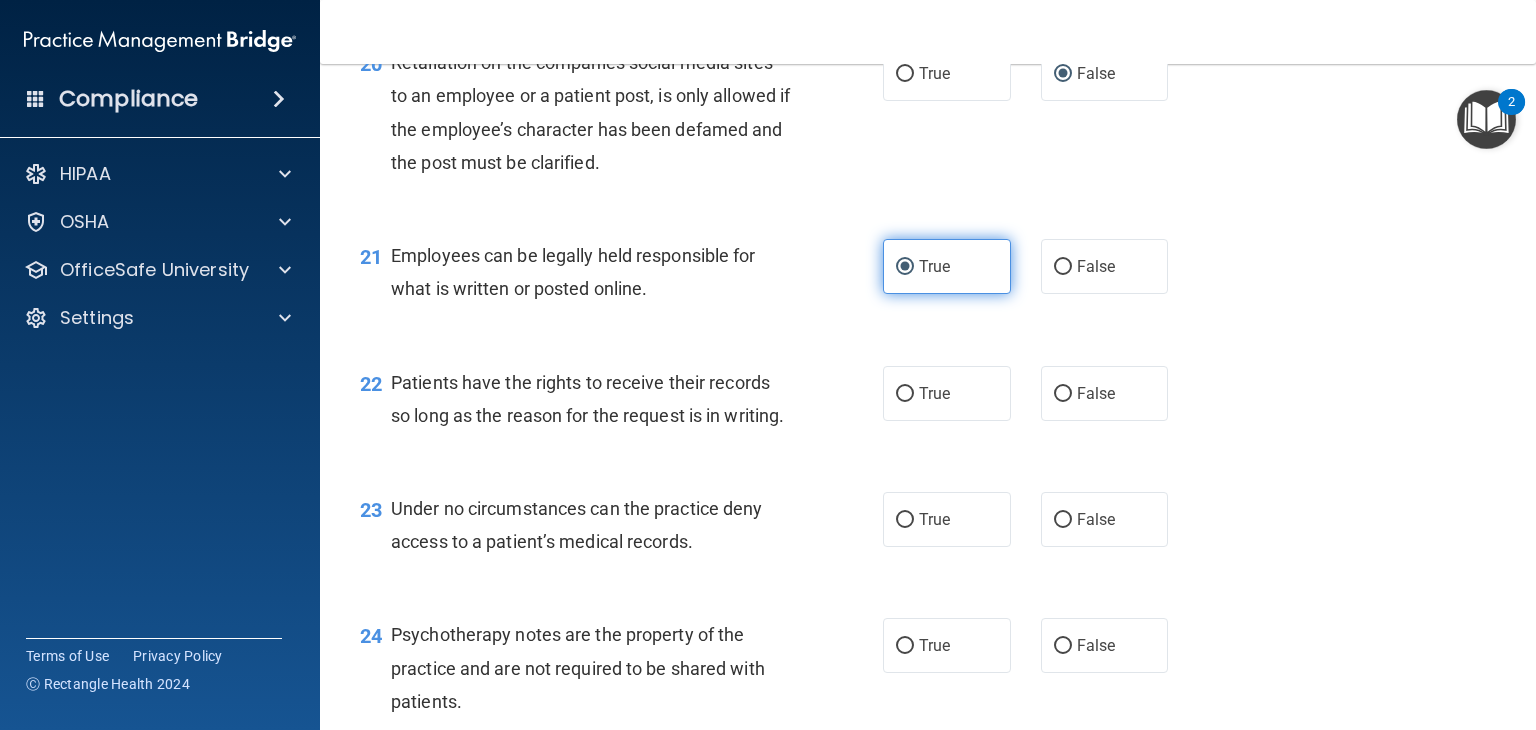 scroll, scrollTop: 3819, scrollLeft: 0, axis: vertical 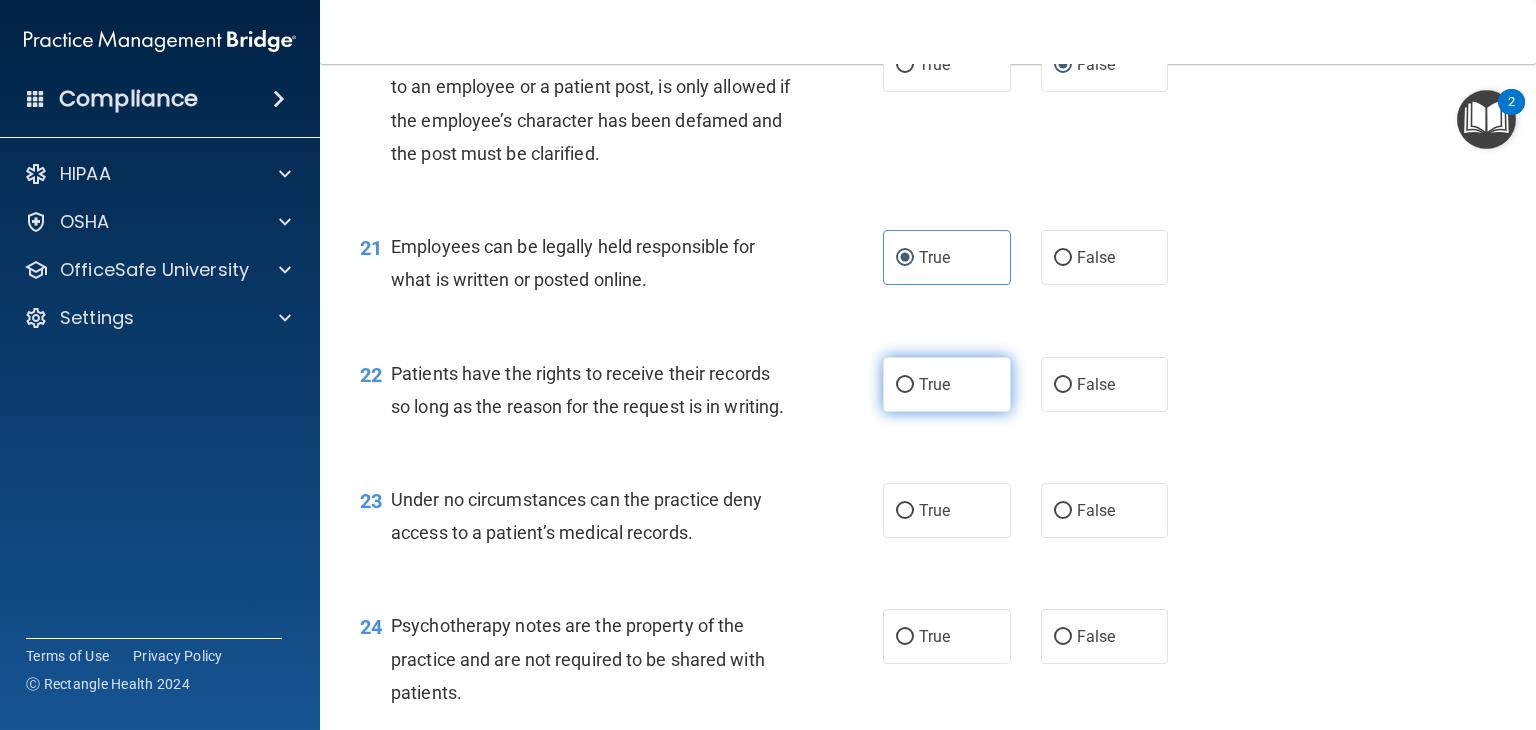 click on "True" at bounding box center [905, 385] 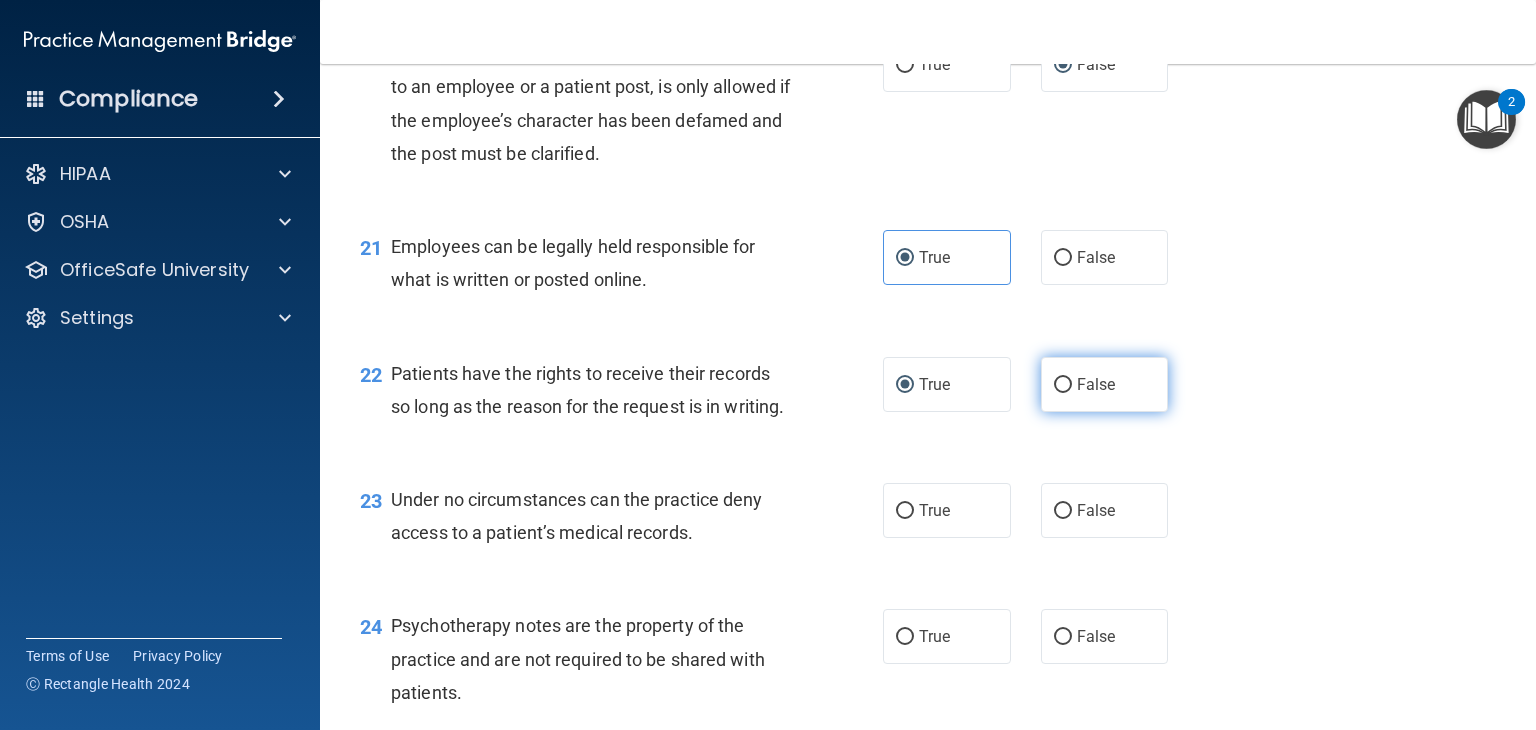 click on "False" at bounding box center (1063, 385) 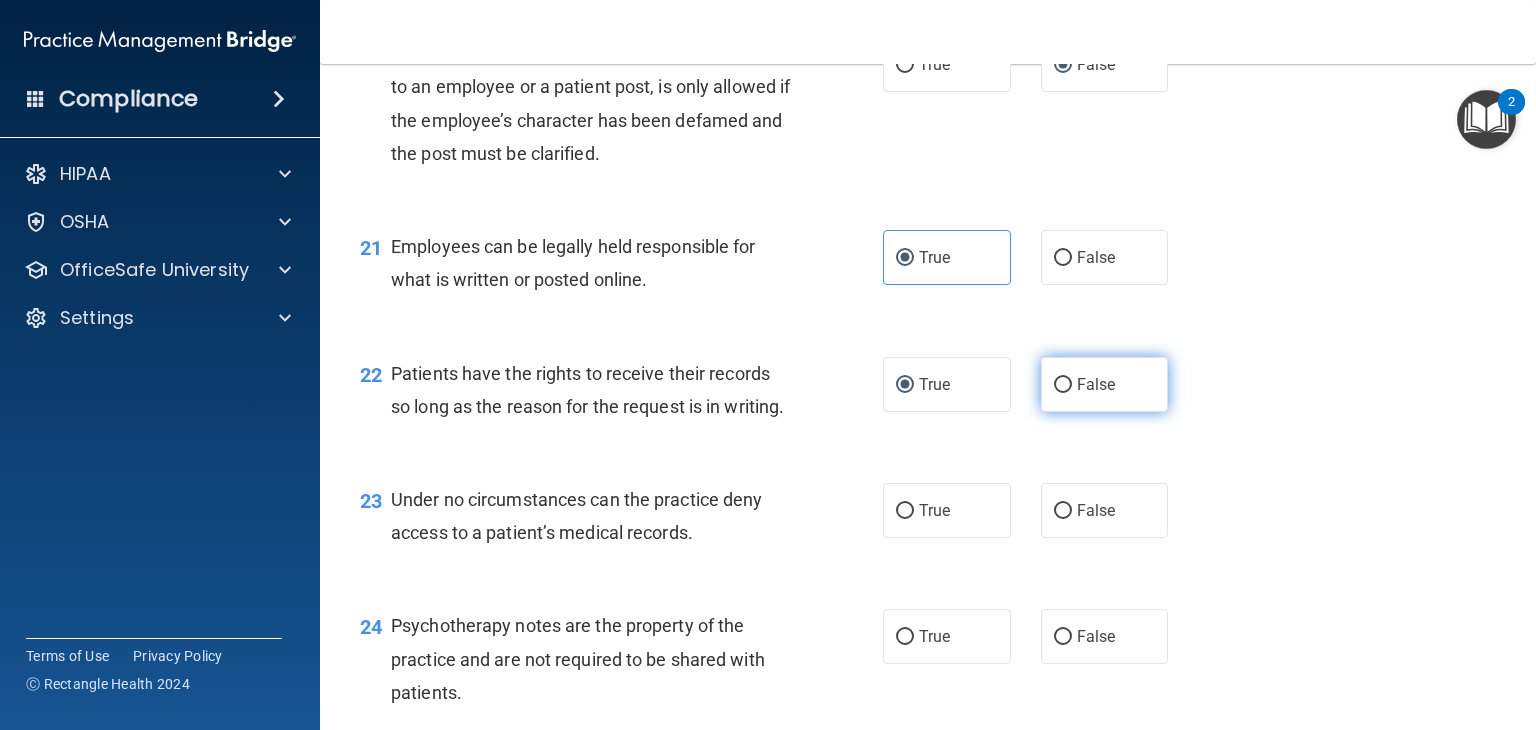 radio on "true" 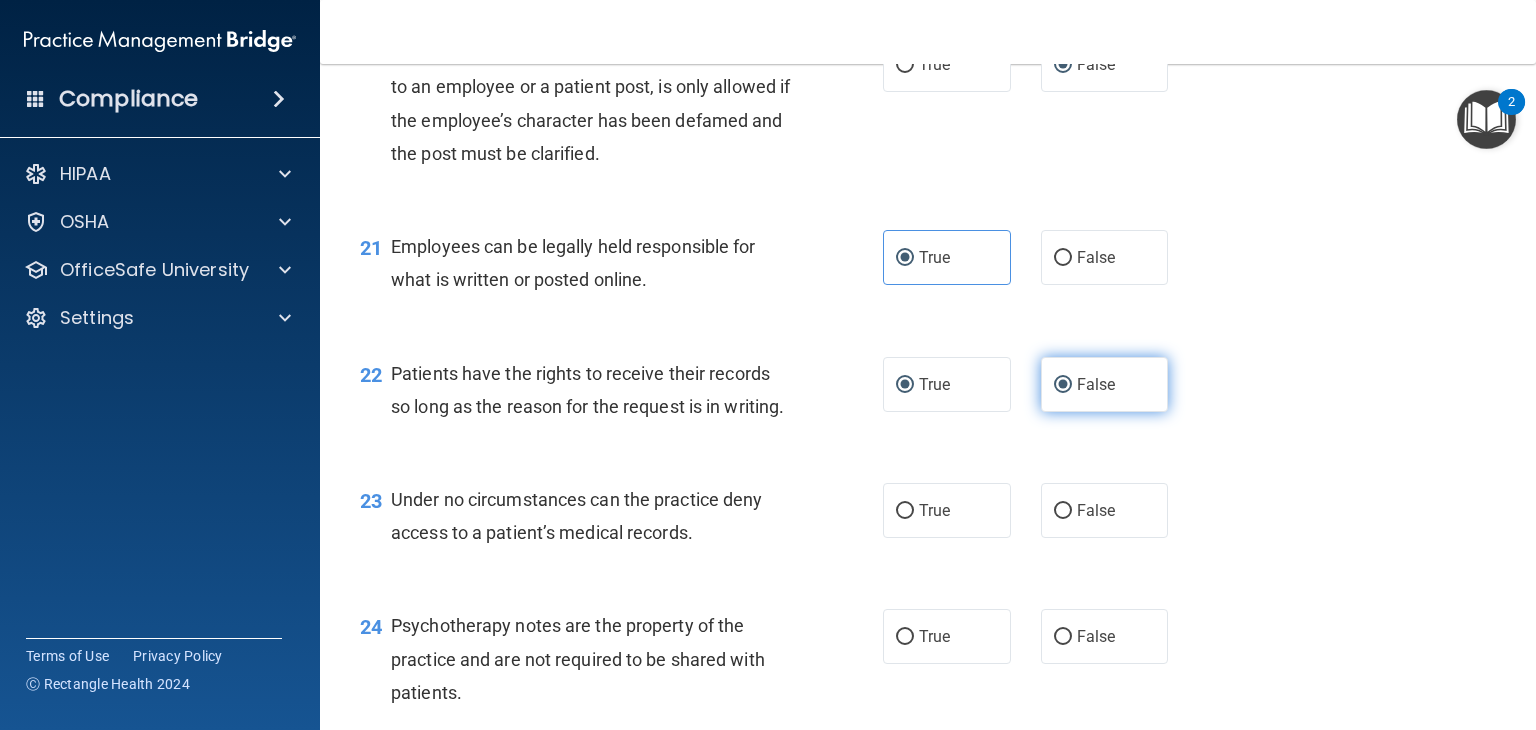 radio on "false" 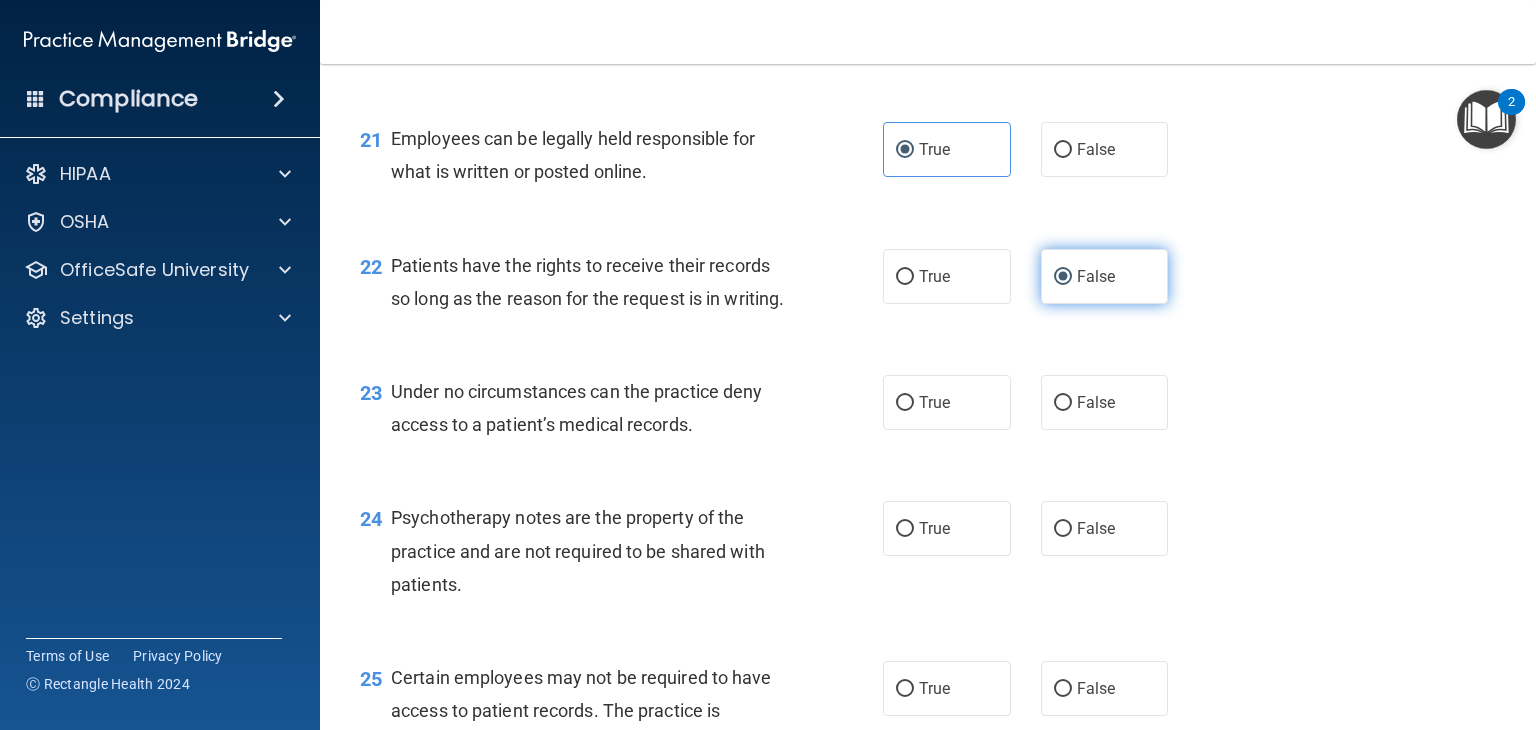 scroll, scrollTop: 3928, scrollLeft: 0, axis: vertical 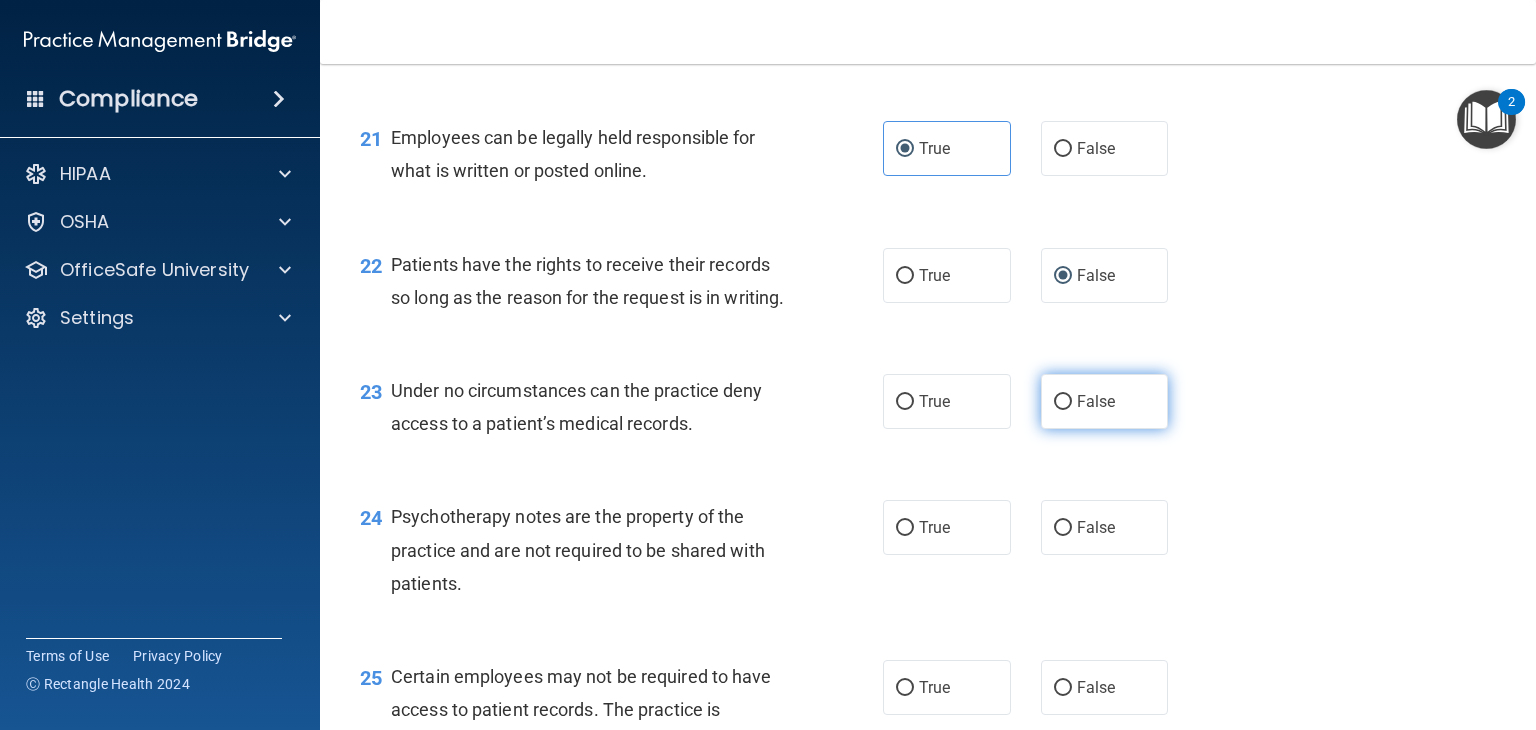 click on "False" at bounding box center [1063, 402] 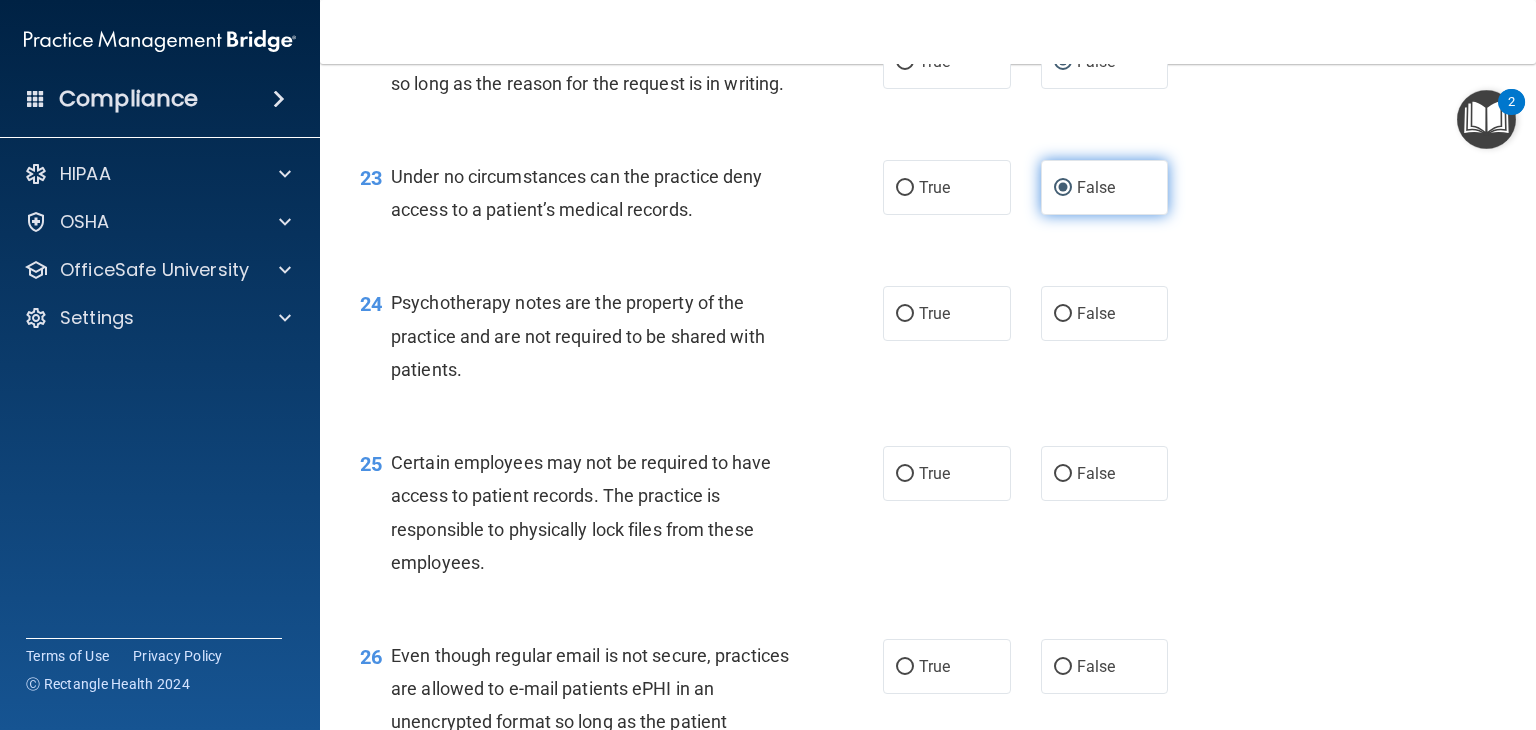 scroll, scrollTop: 4153, scrollLeft: 0, axis: vertical 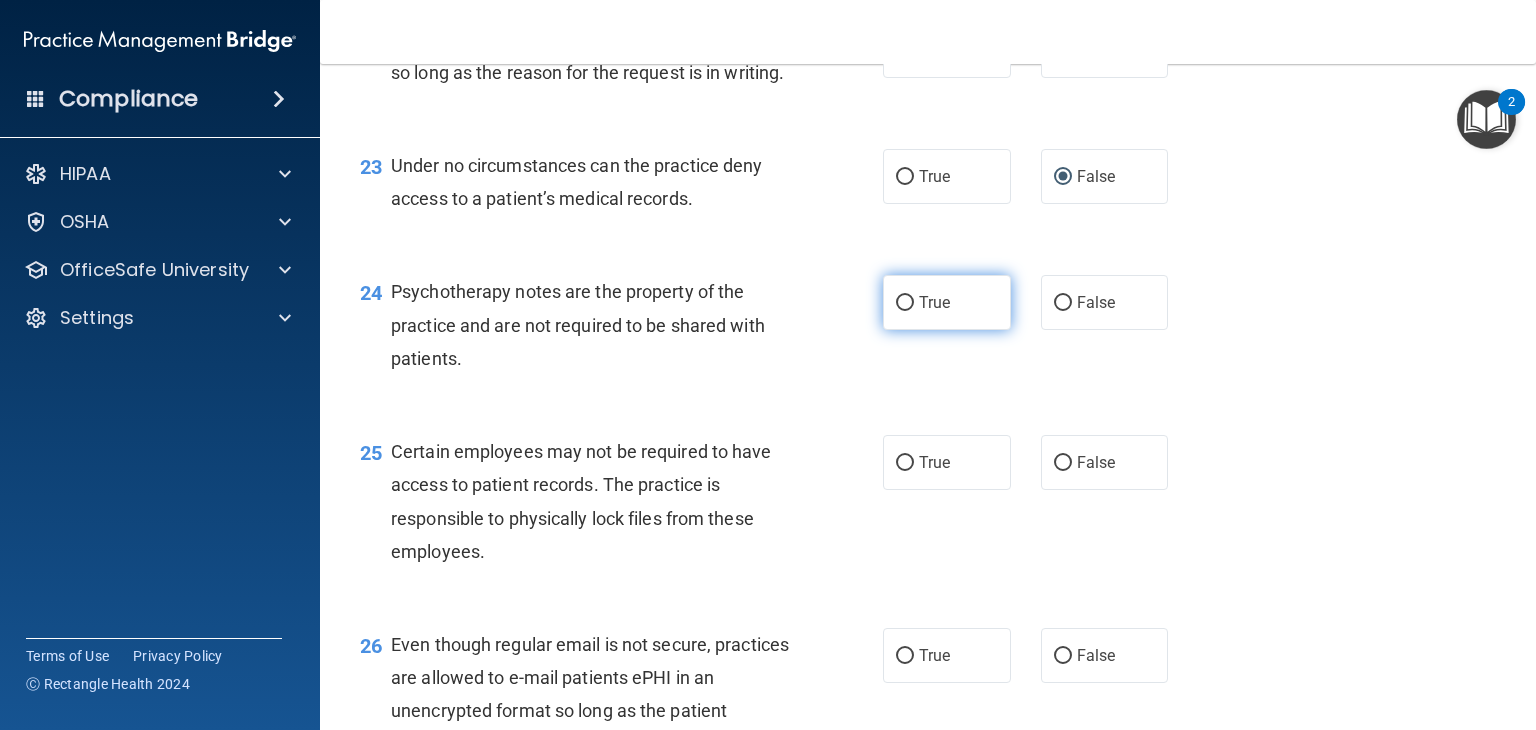 click on "True" at bounding box center (934, 302) 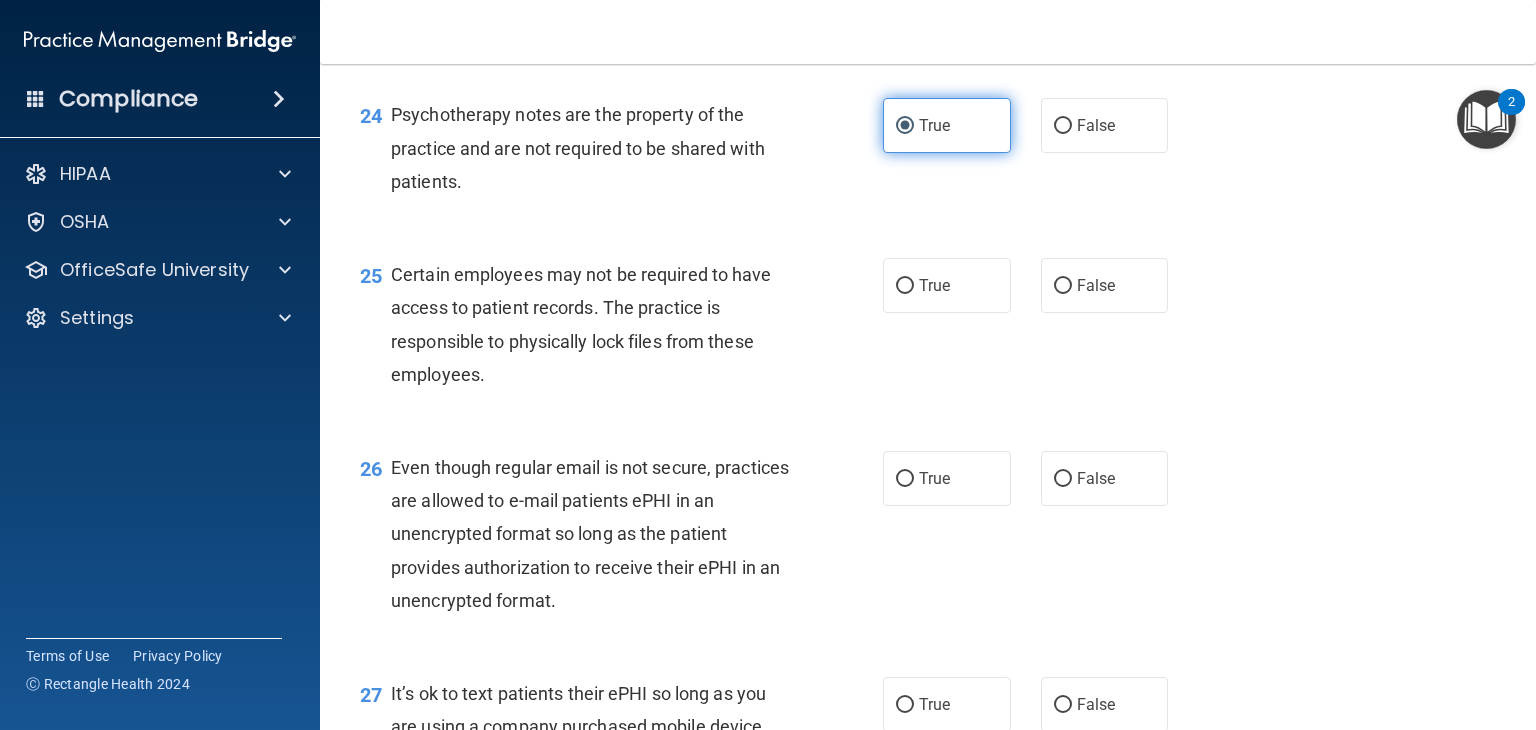scroll, scrollTop: 4335, scrollLeft: 0, axis: vertical 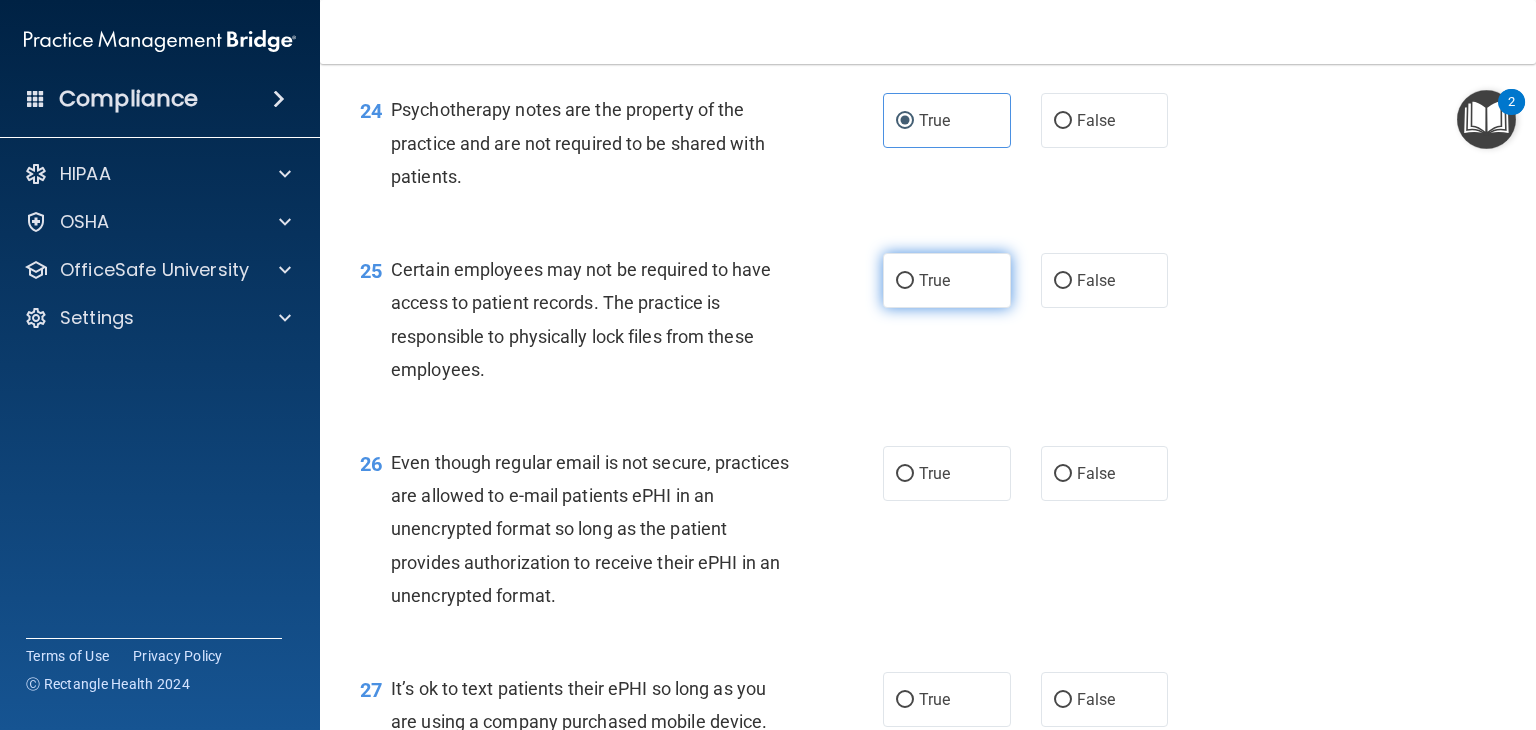 click on "True" at bounding box center (905, 281) 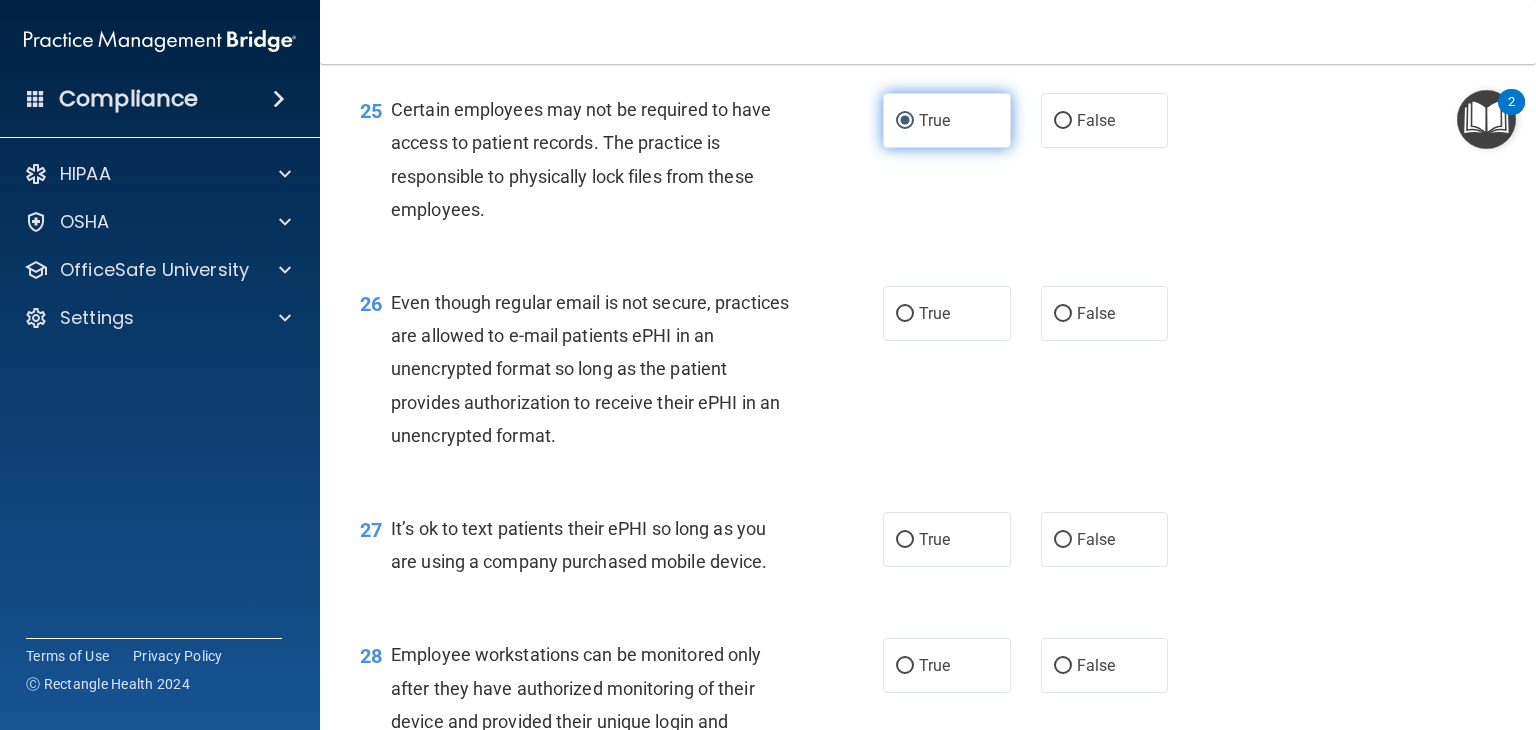 scroll, scrollTop: 4498, scrollLeft: 0, axis: vertical 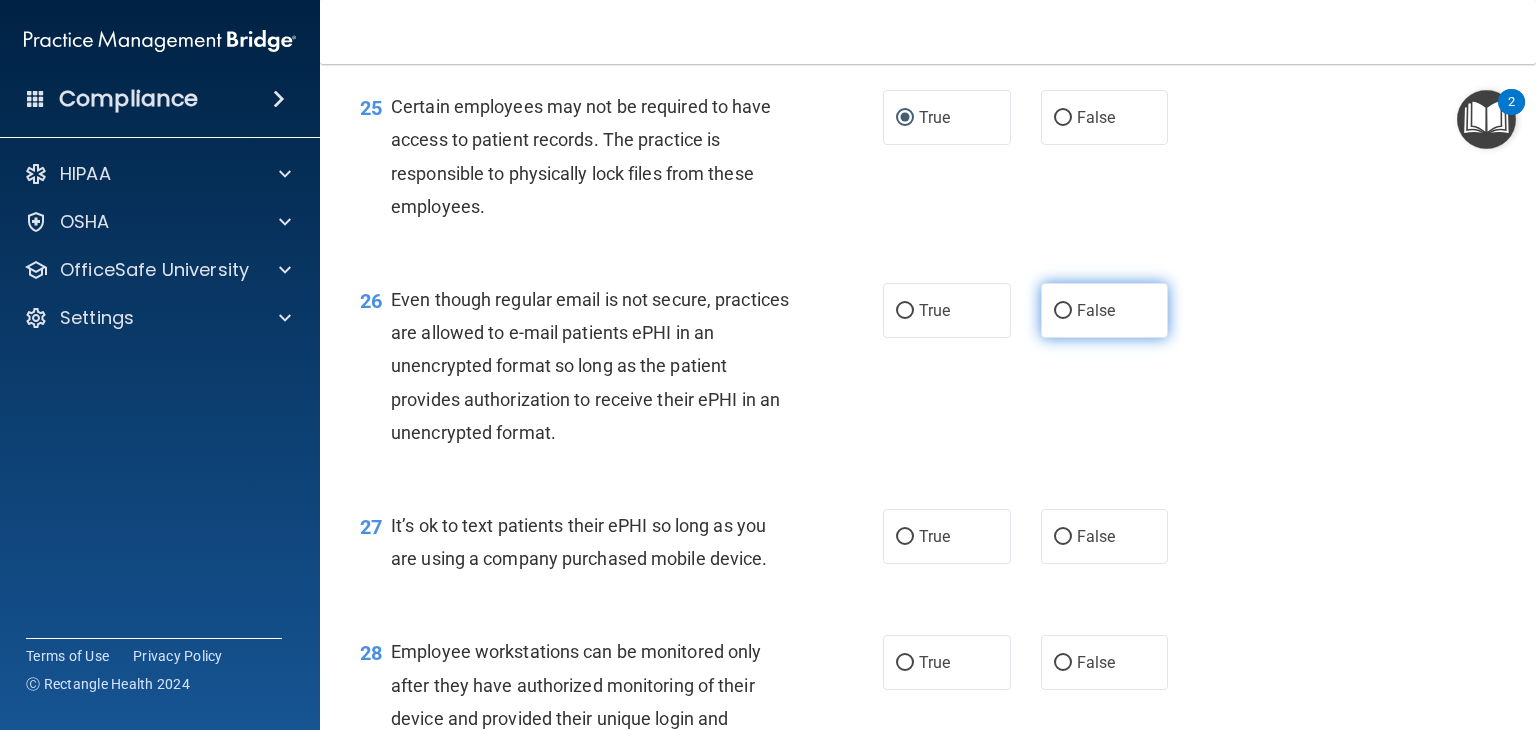 click on "False" at bounding box center [1063, 311] 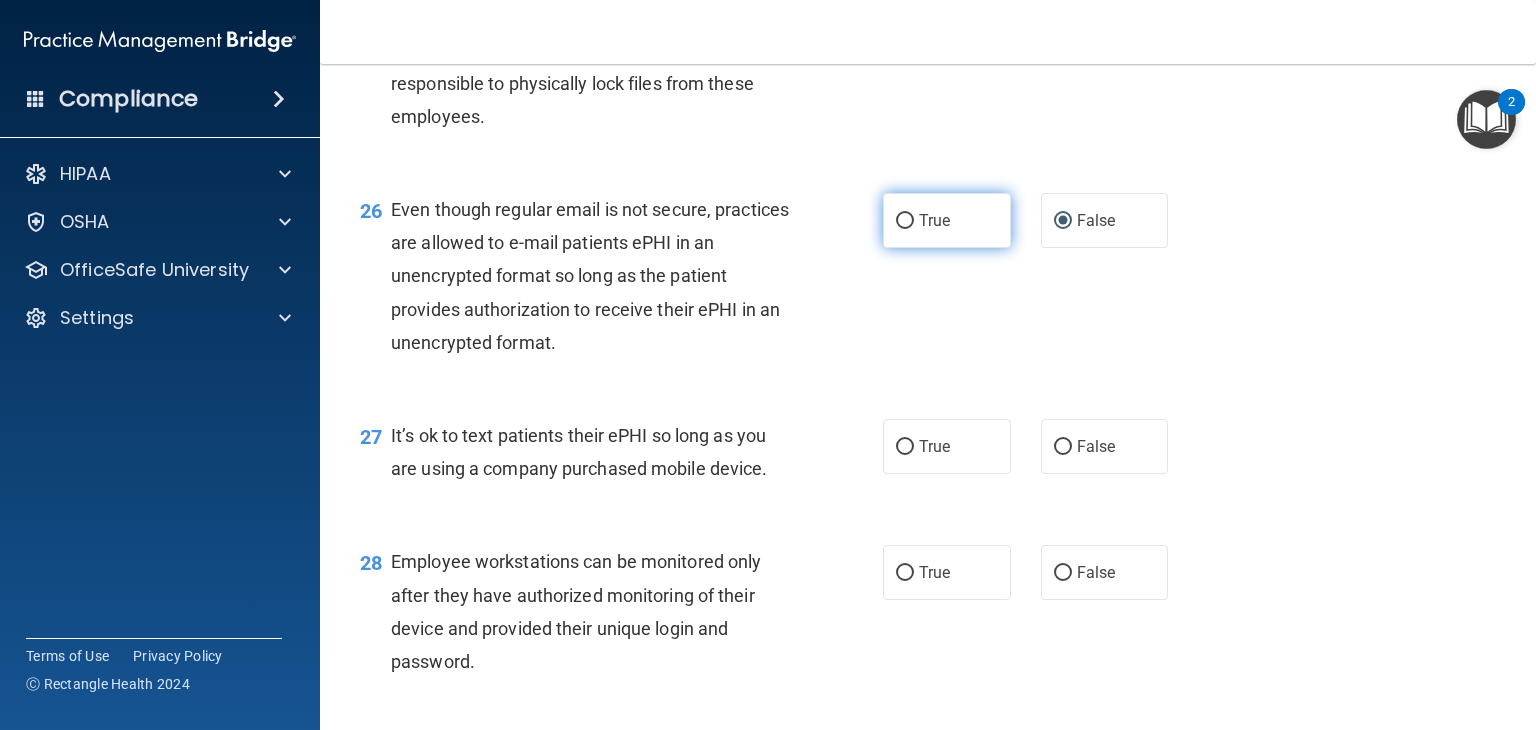 click on "True" at bounding box center [905, 221] 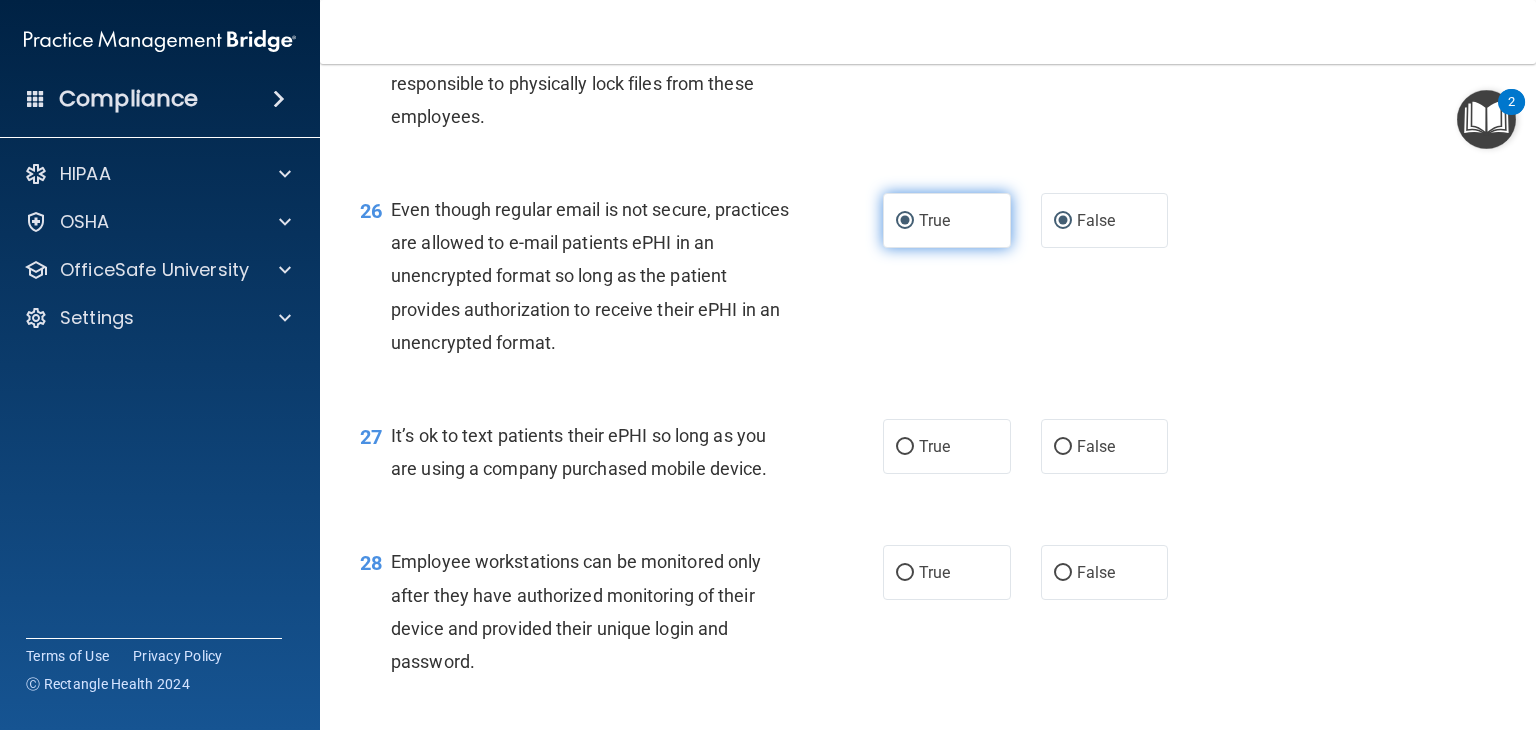 radio on "false" 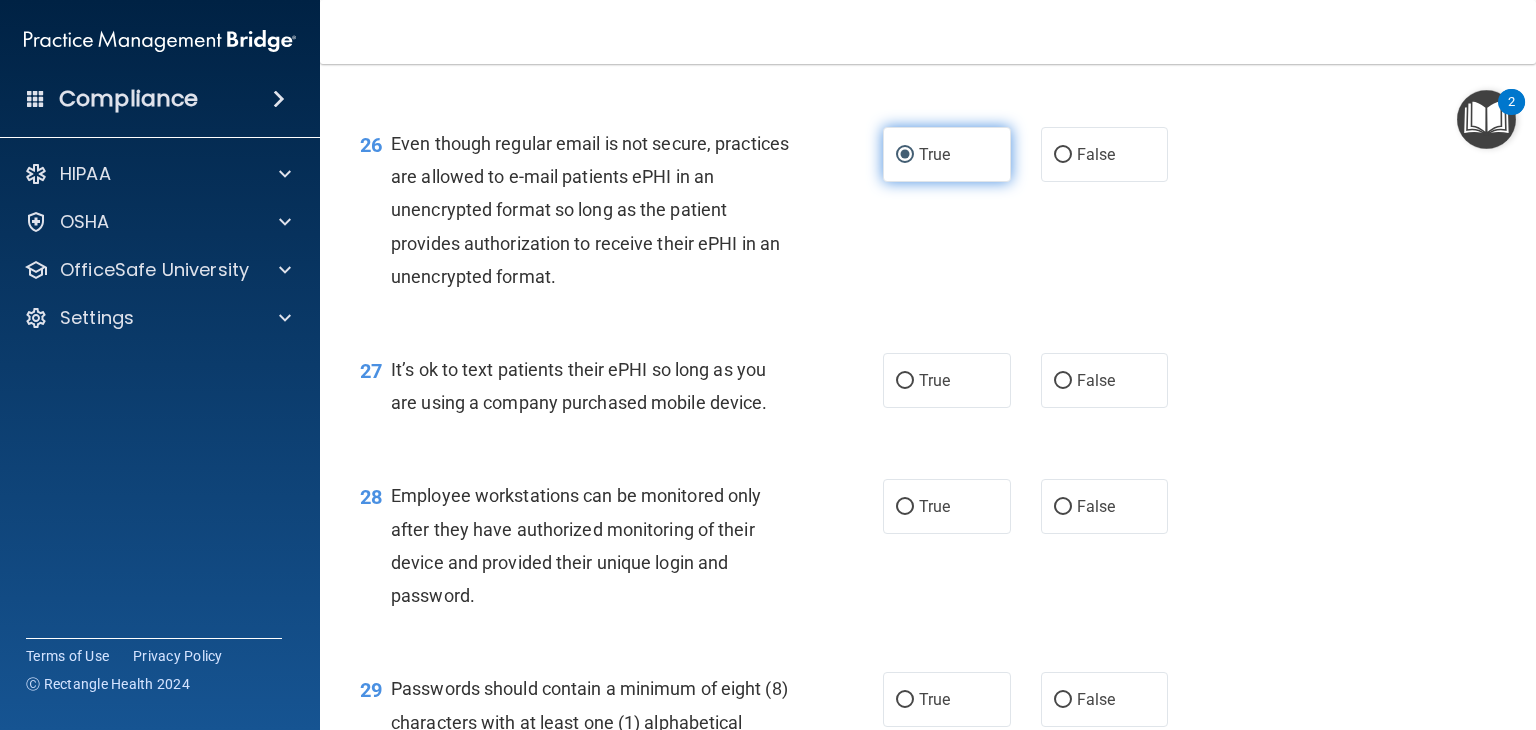 scroll, scrollTop: 4718, scrollLeft: 0, axis: vertical 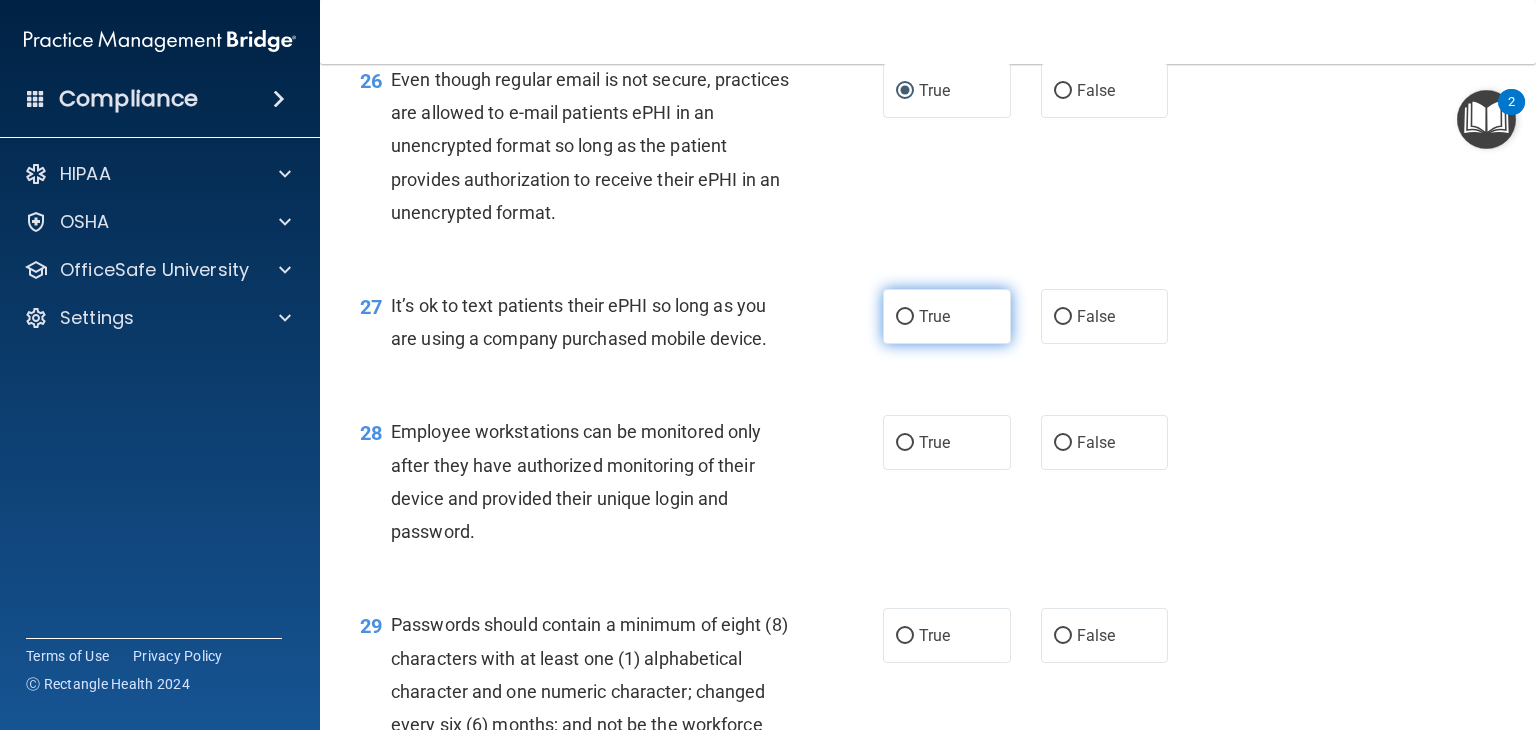 click on "True" at bounding box center (905, 317) 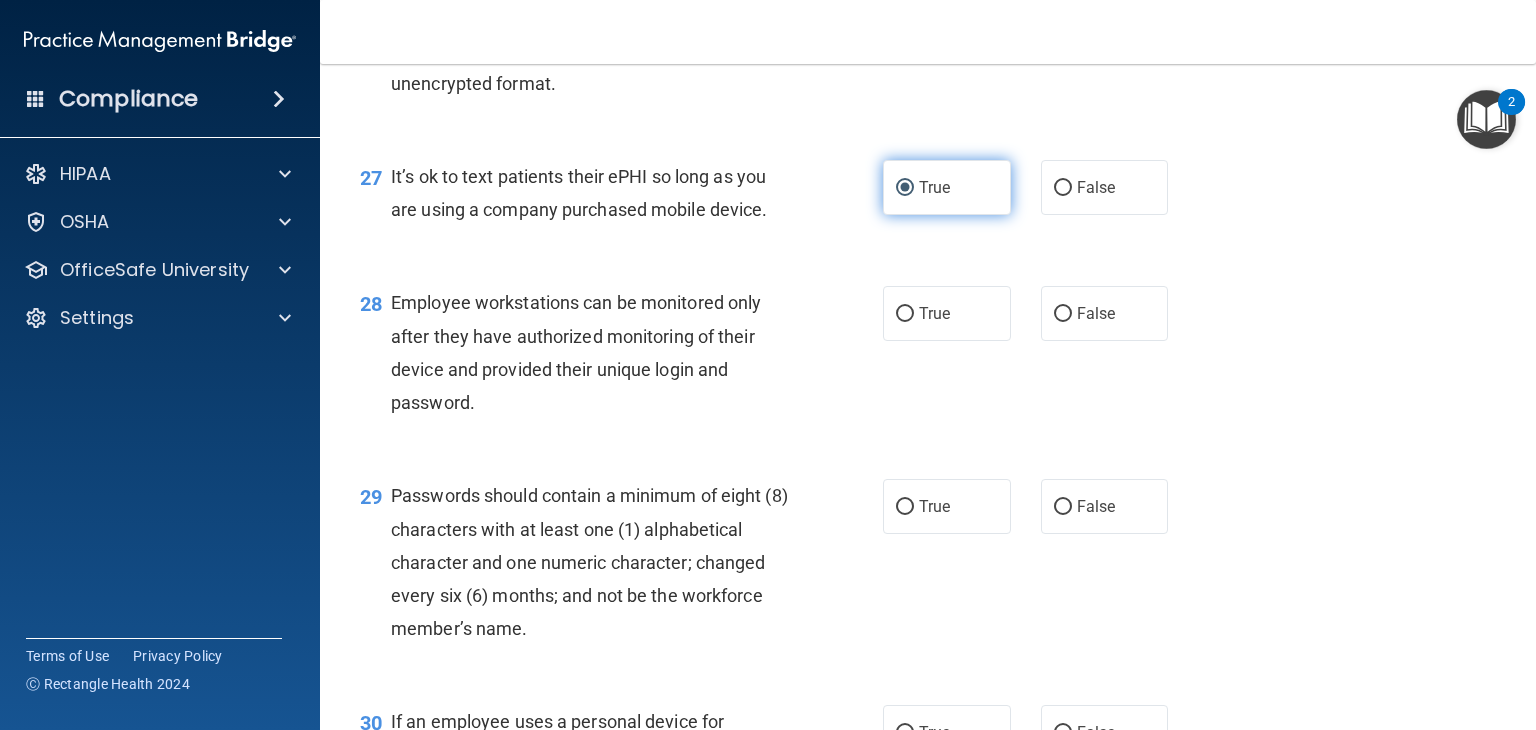 scroll, scrollTop: 4848, scrollLeft: 0, axis: vertical 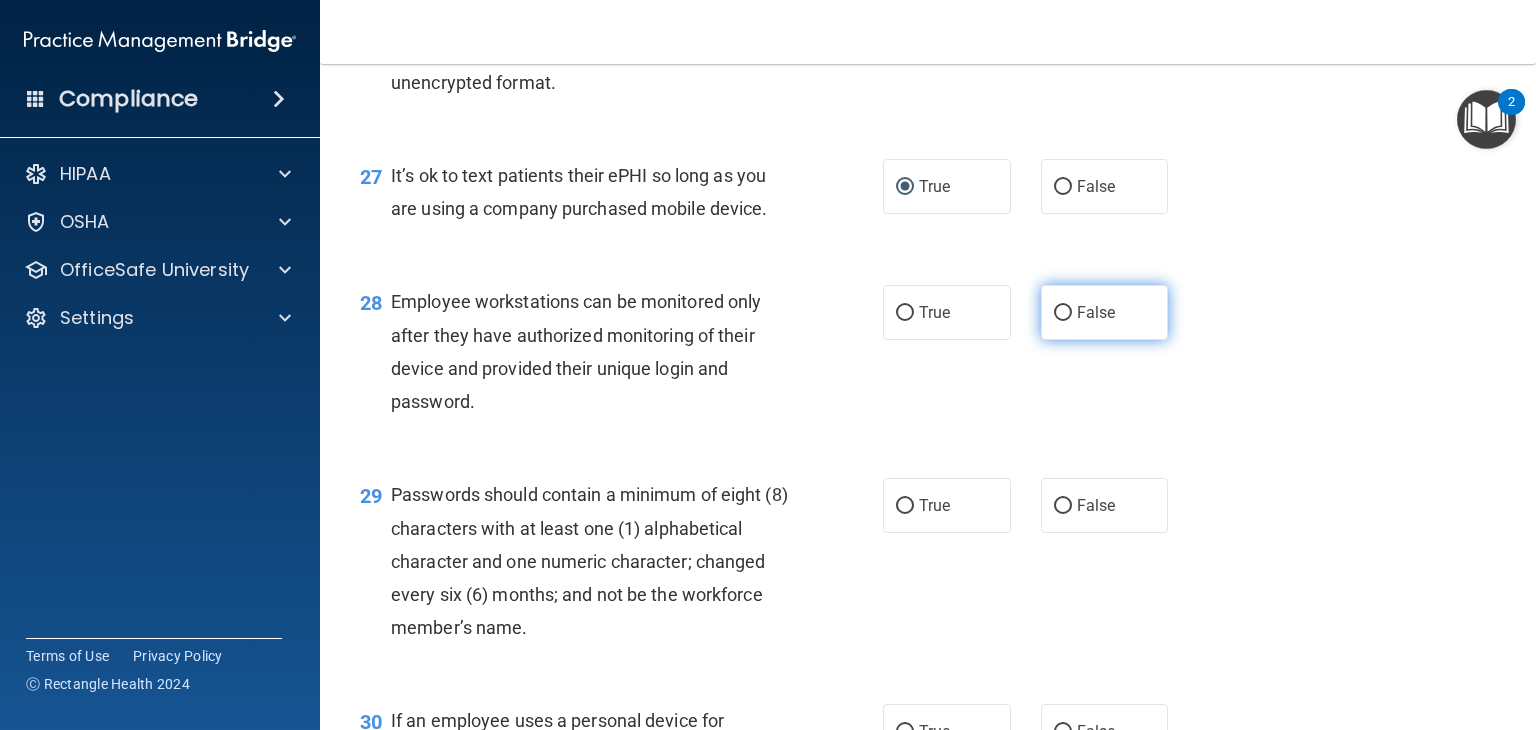 click on "False" at bounding box center [1063, 313] 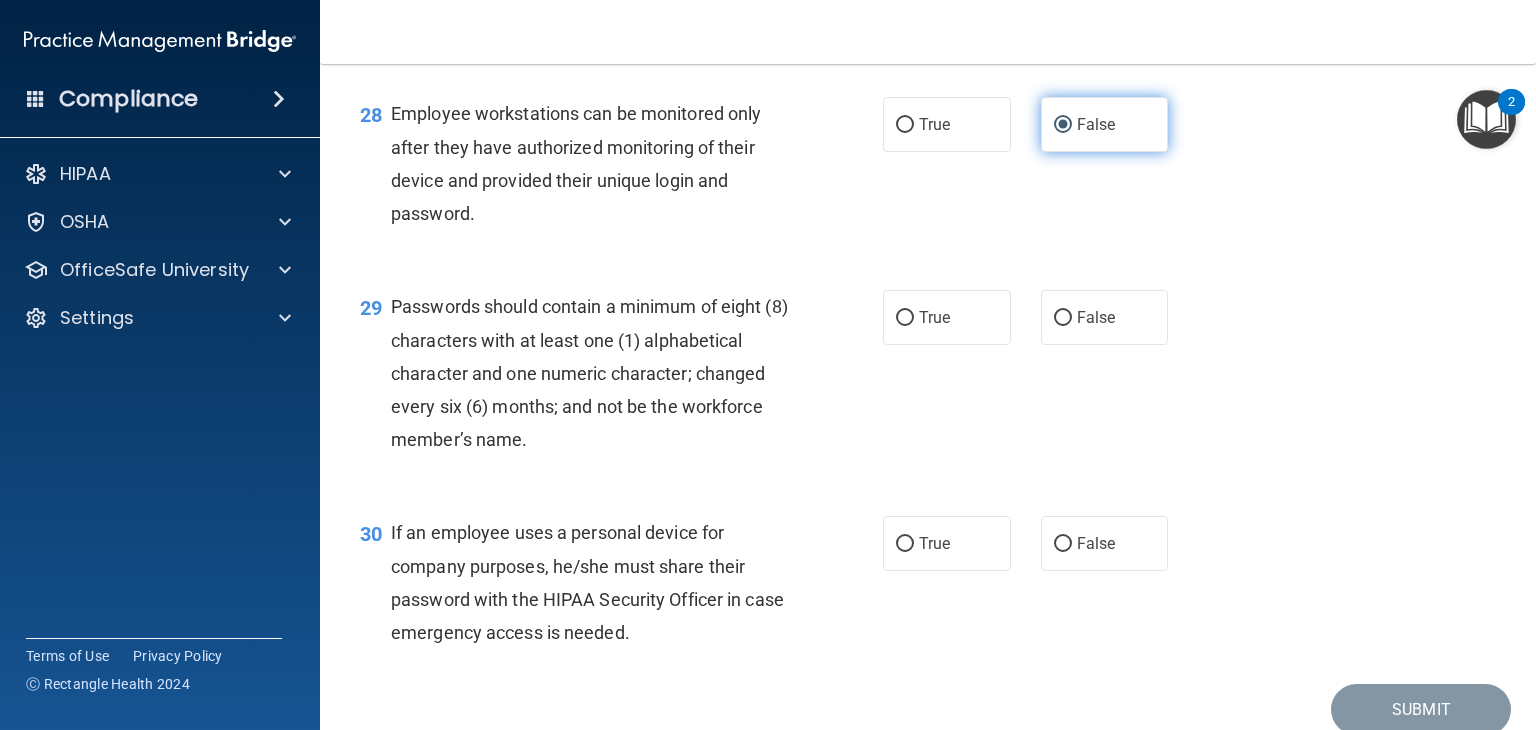 scroll, scrollTop: 5050, scrollLeft: 0, axis: vertical 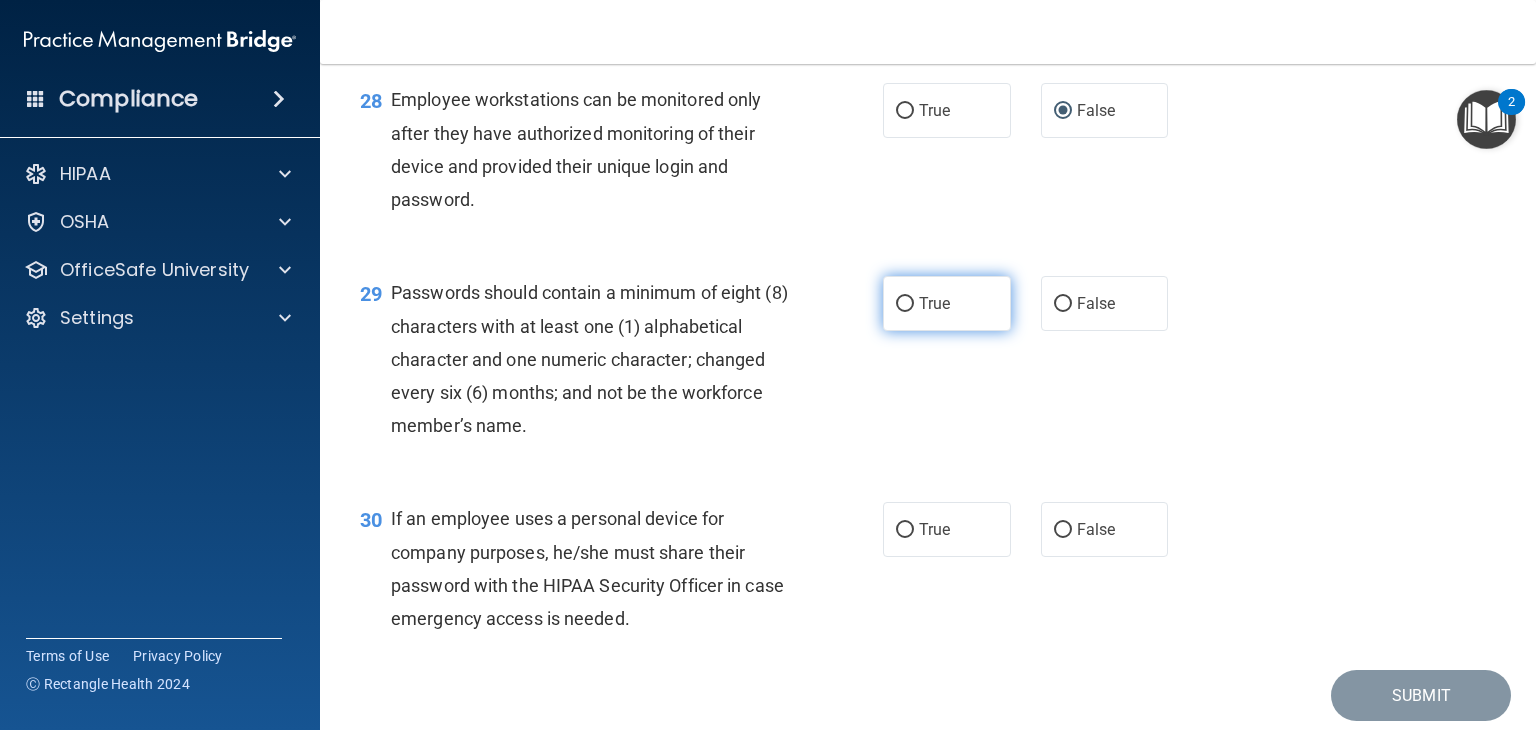 click on "True" at bounding box center [905, 304] 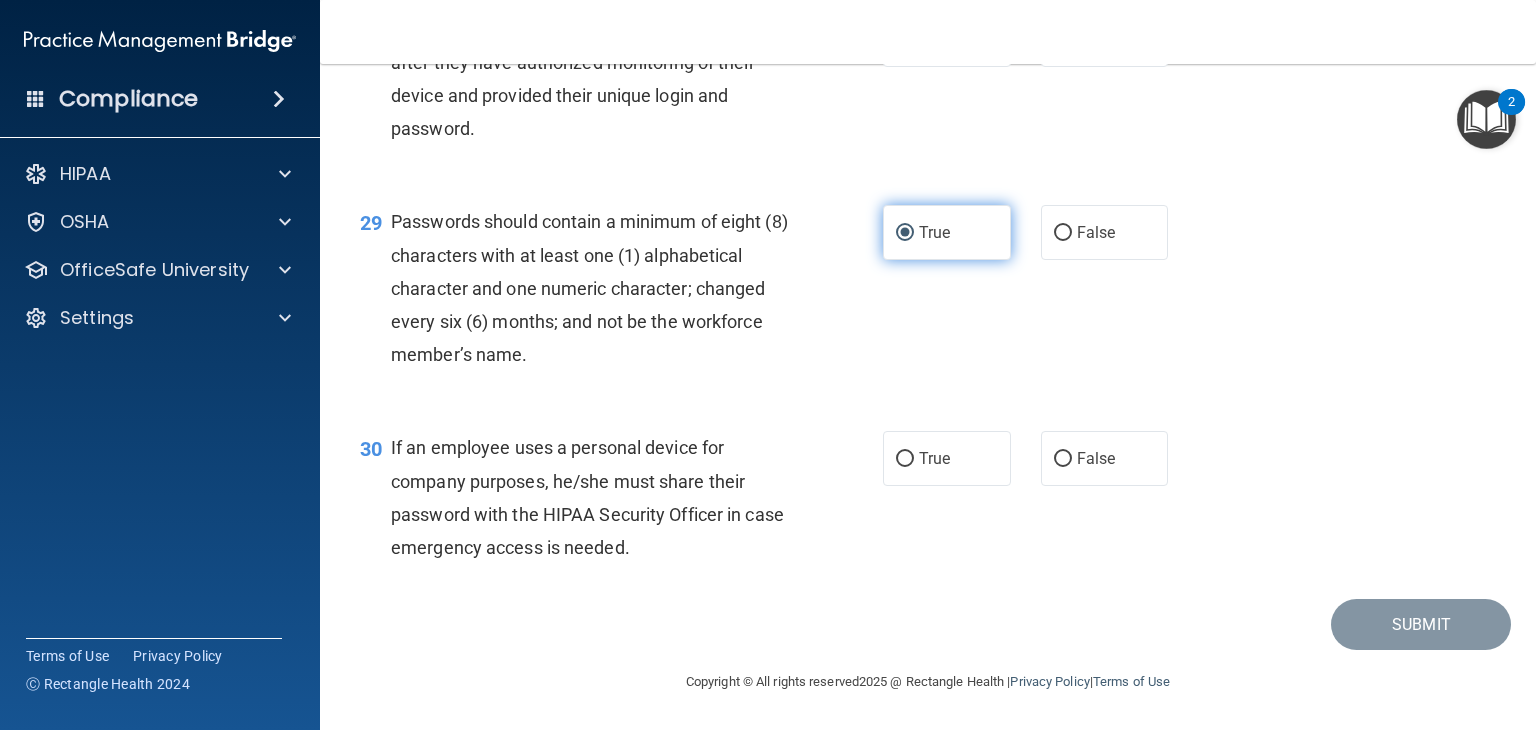 scroll, scrollTop: 5221, scrollLeft: 0, axis: vertical 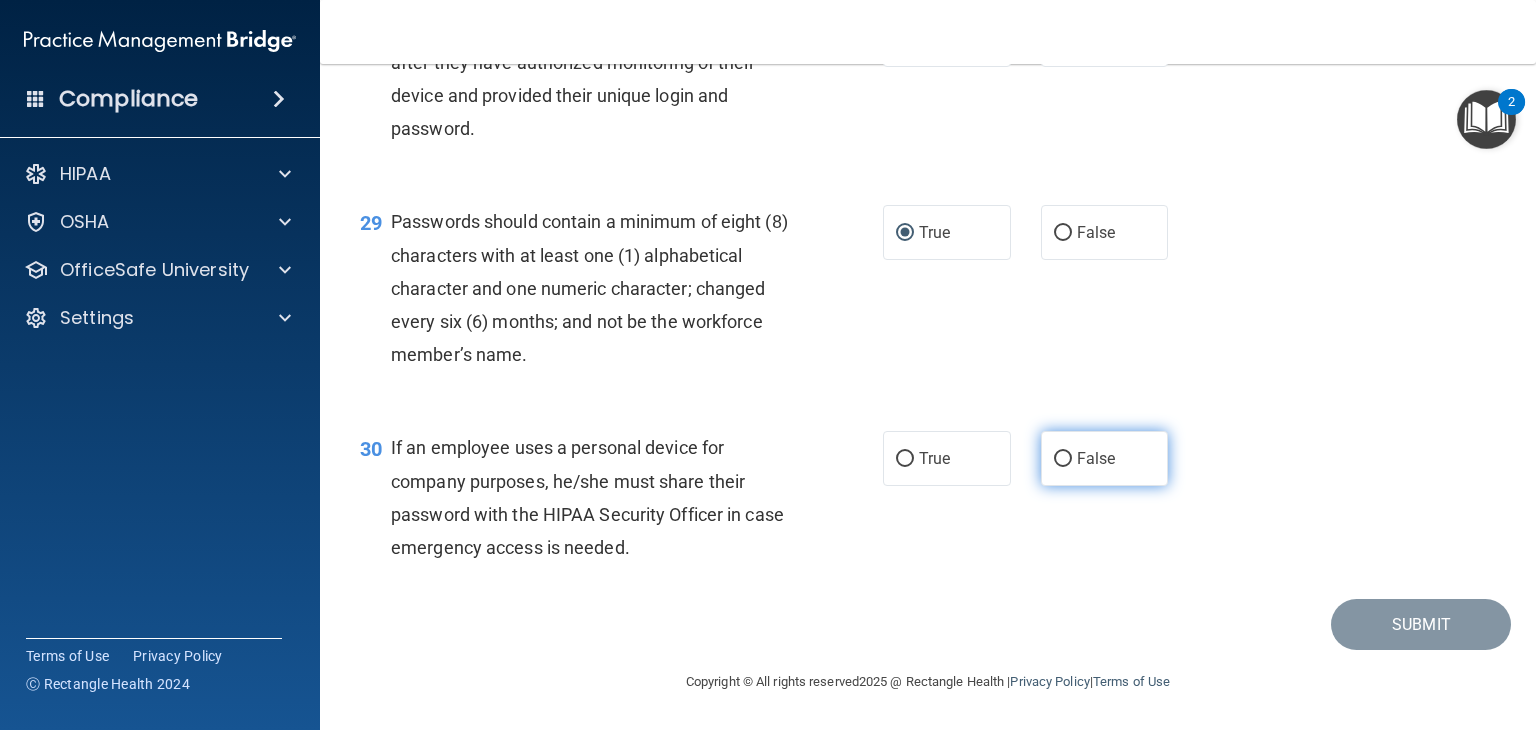 click on "False" at bounding box center [1063, 459] 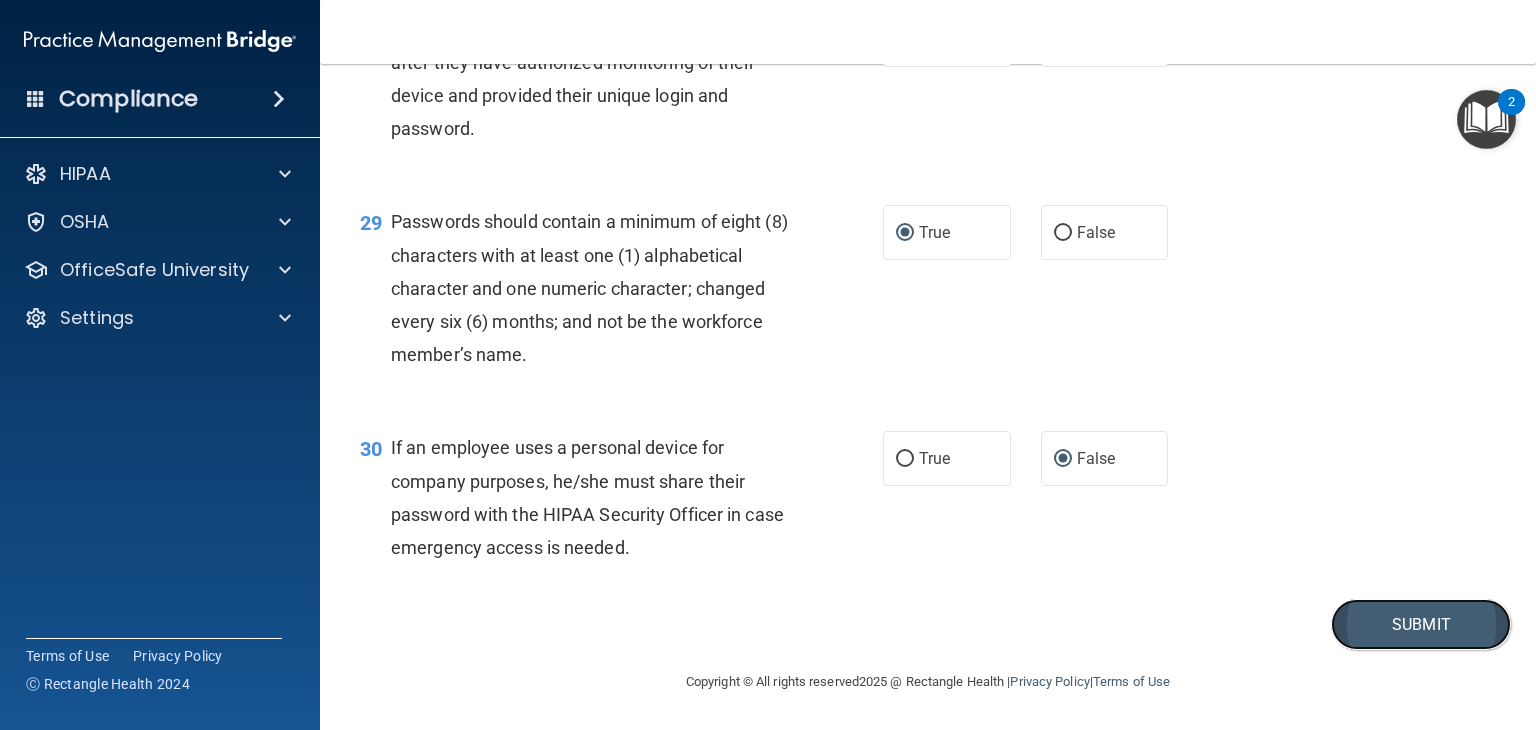 click on "Submit" at bounding box center (1421, 624) 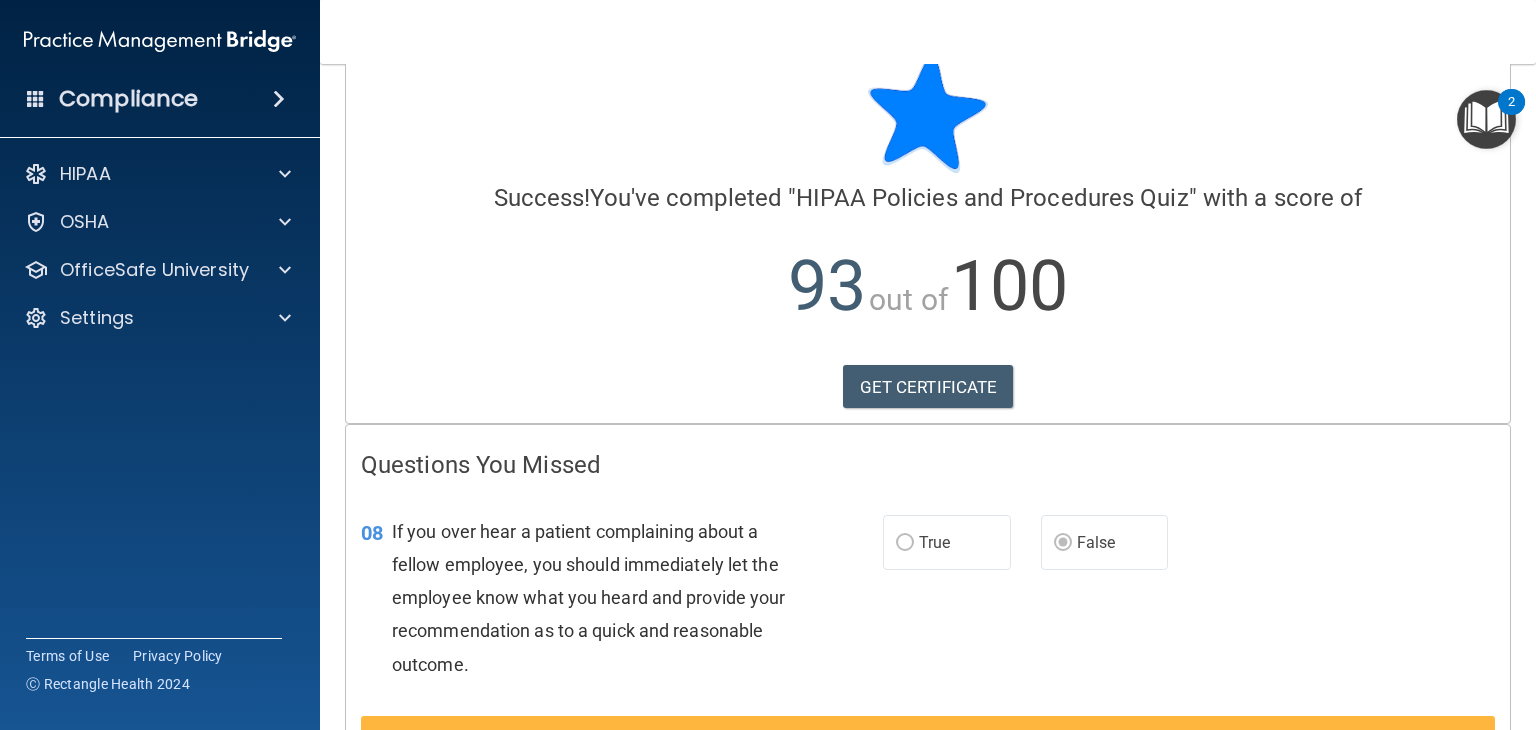 scroll, scrollTop: 45, scrollLeft: 0, axis: vertical 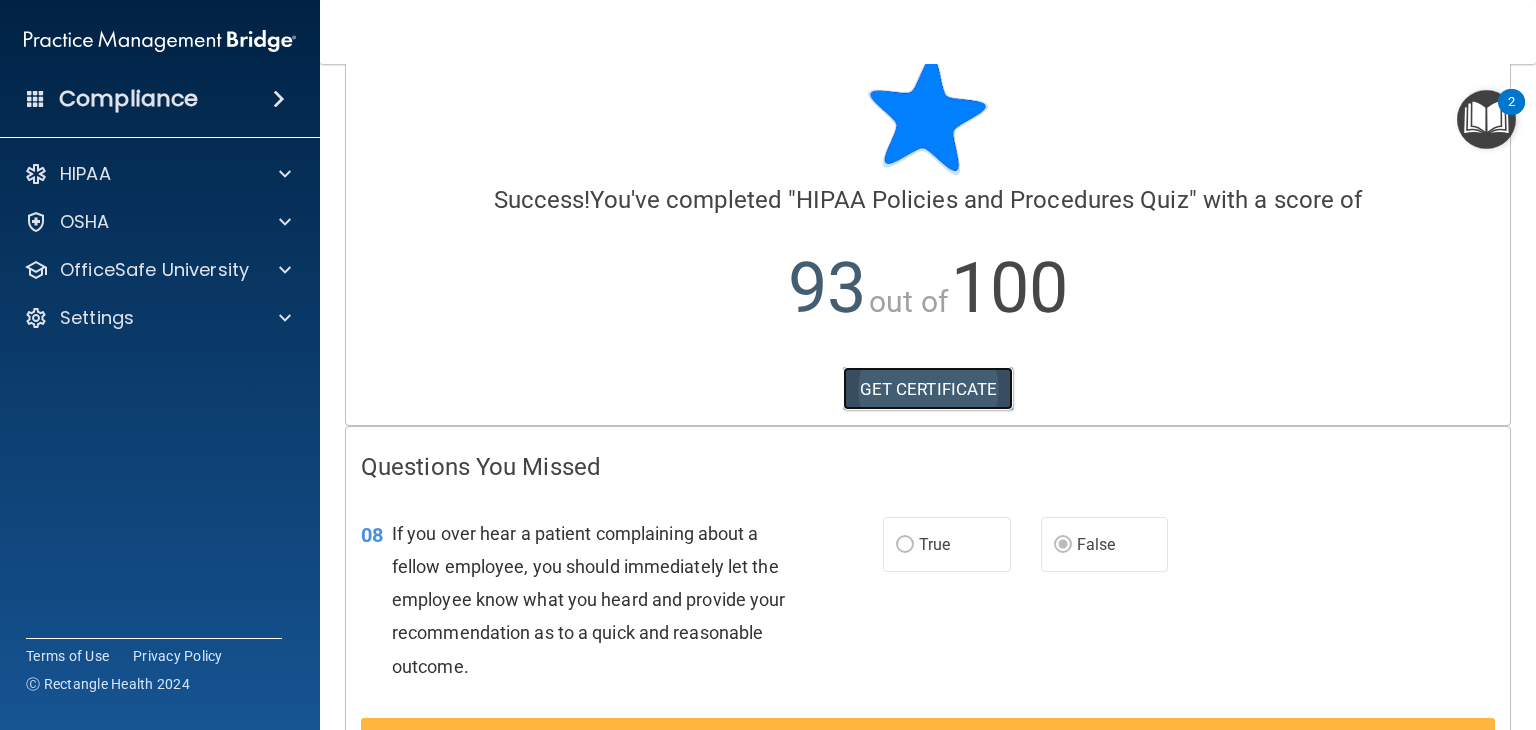 click on "GET CERTIFICATE" at bounding box center [928, 389] 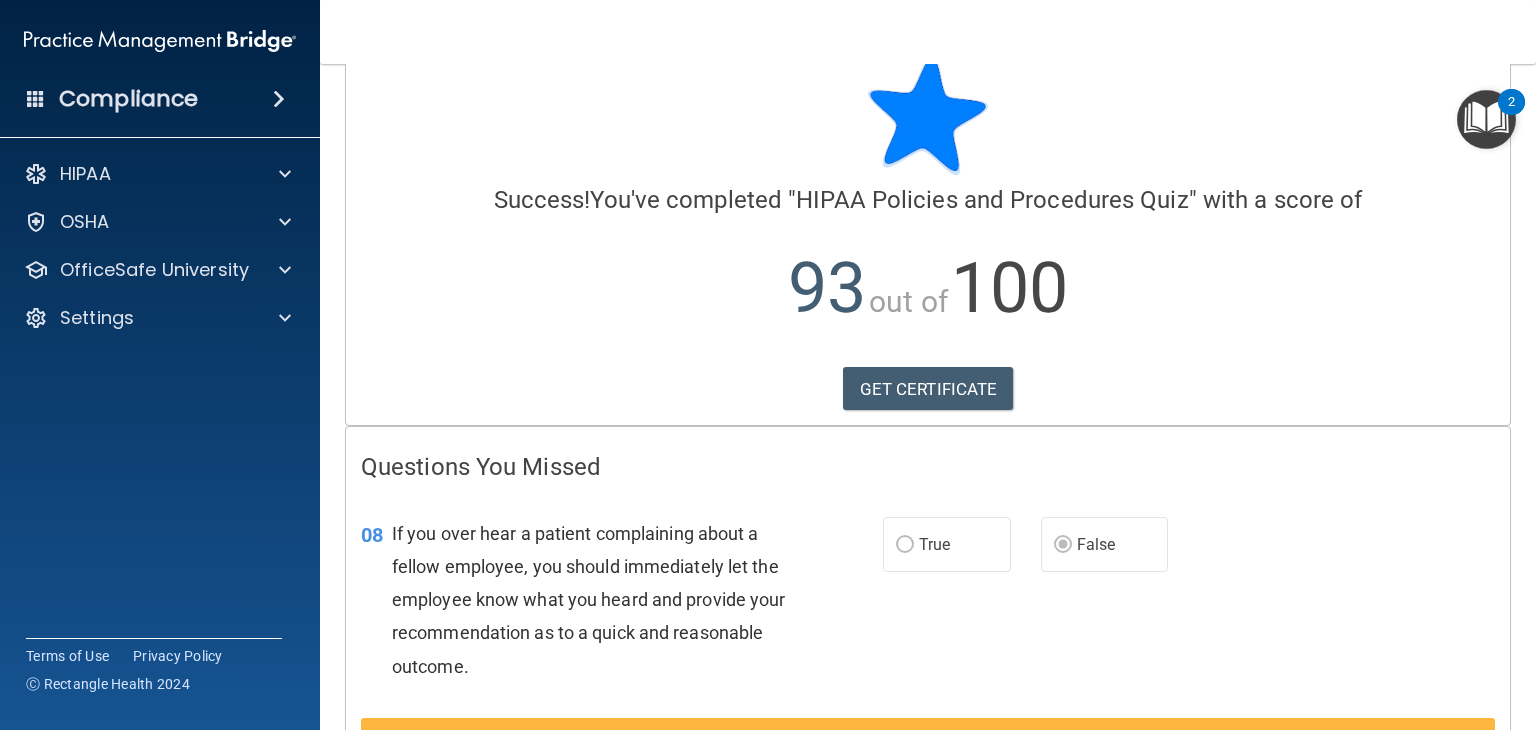 click at bounding box center [1486, 119] 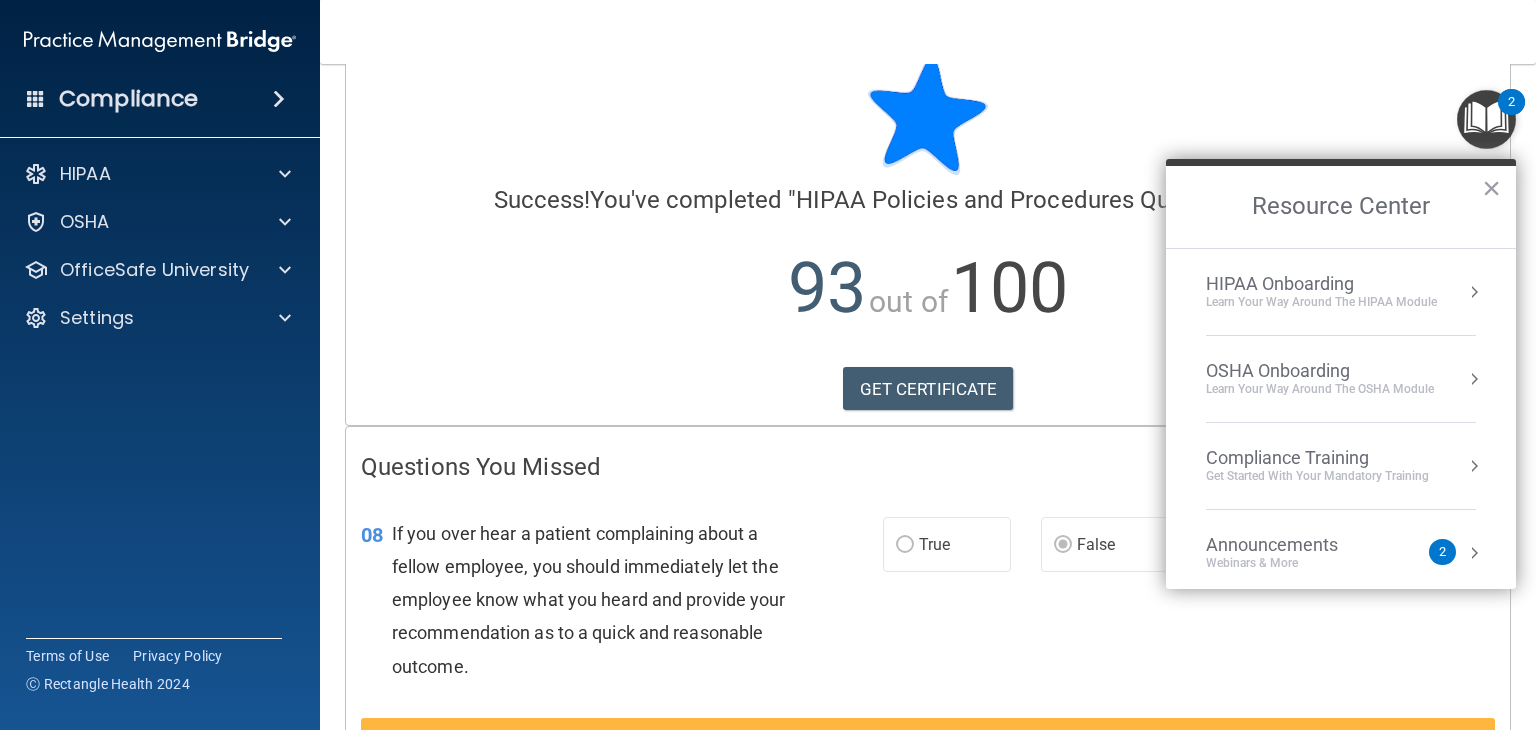 scroll, scrollTop: 109, scrollLeft: 0, axis: vertical 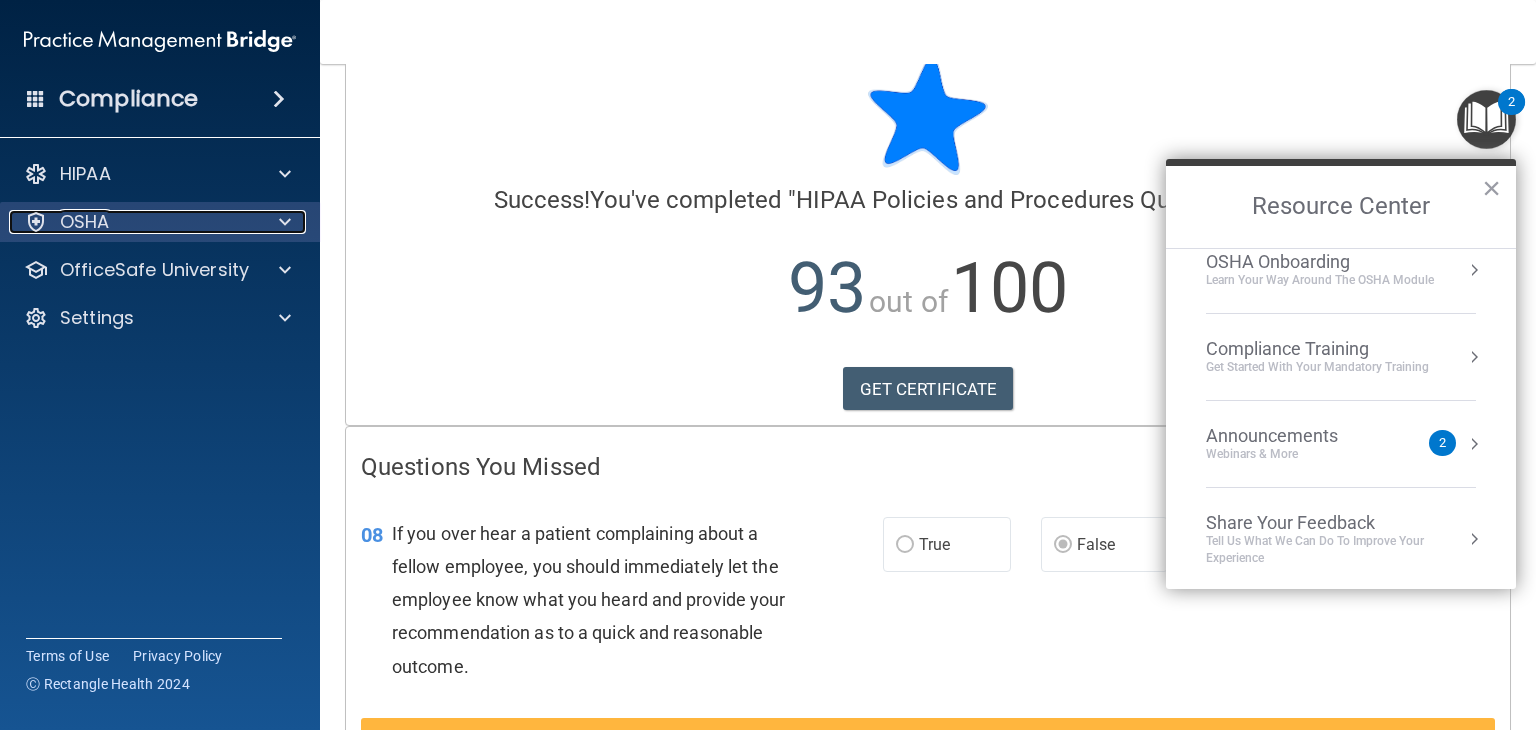 click on "OSHA" at bounding box center [133, 222] 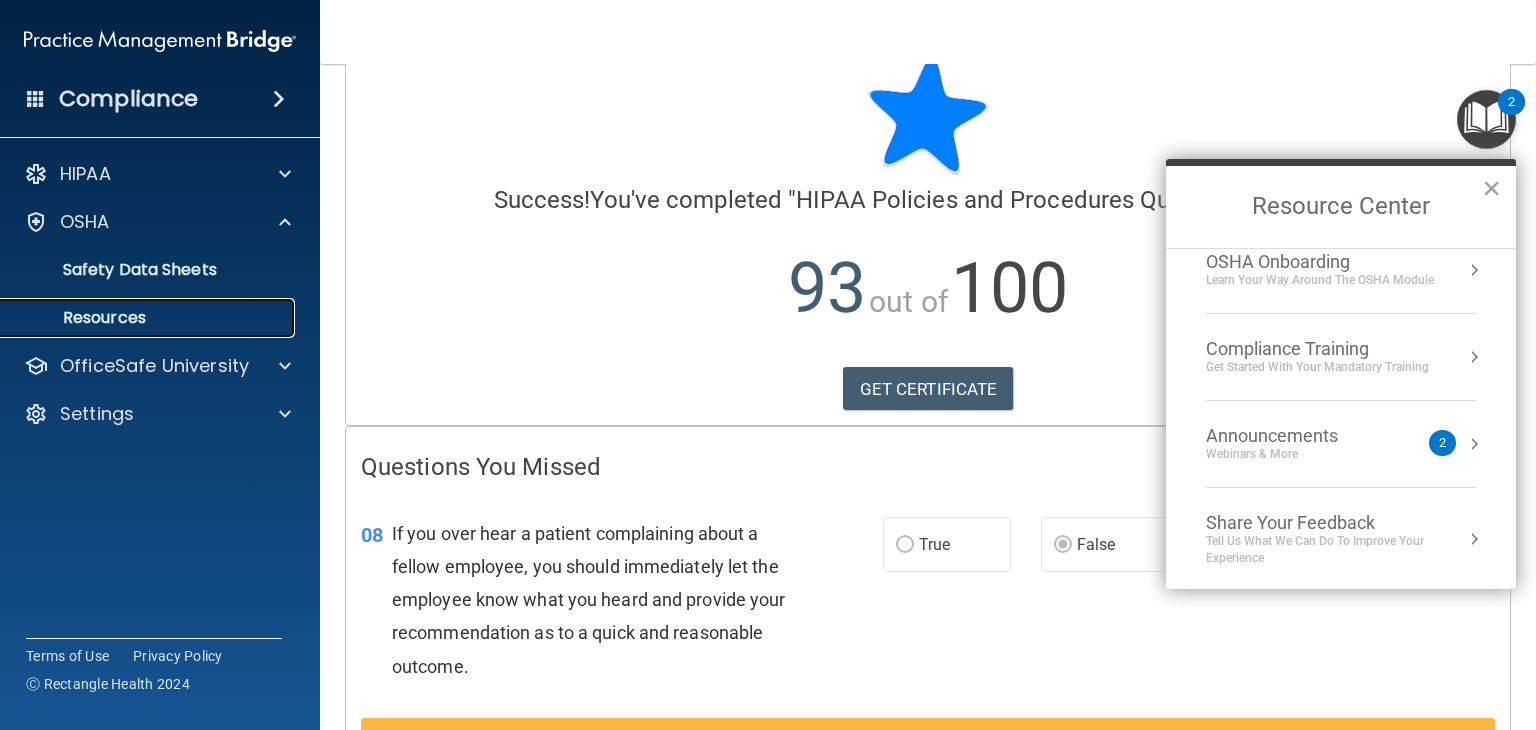 click on "Resources" at bounding box center (149, 318) 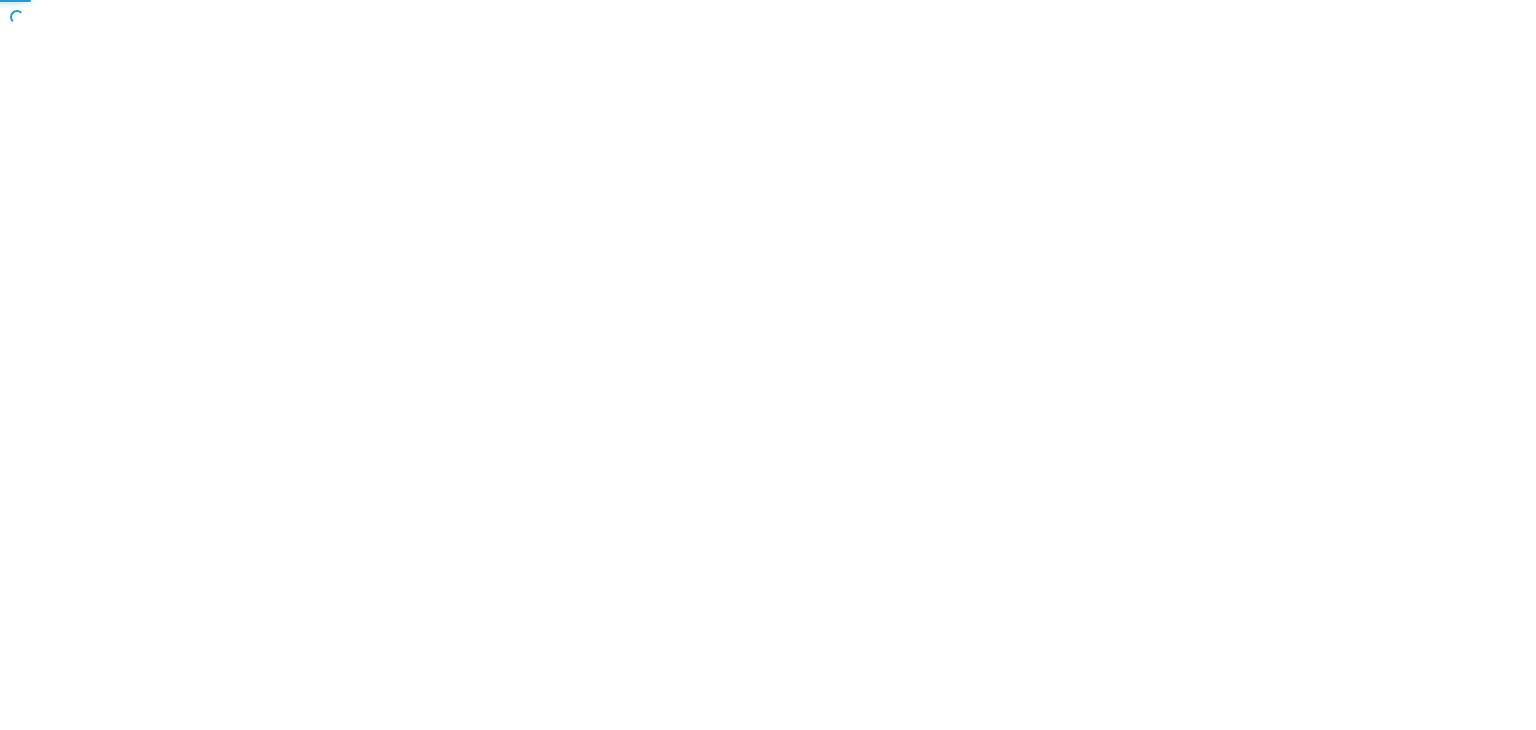 scroll, scrollTop: 0, scrollLeft: 0, axis: both 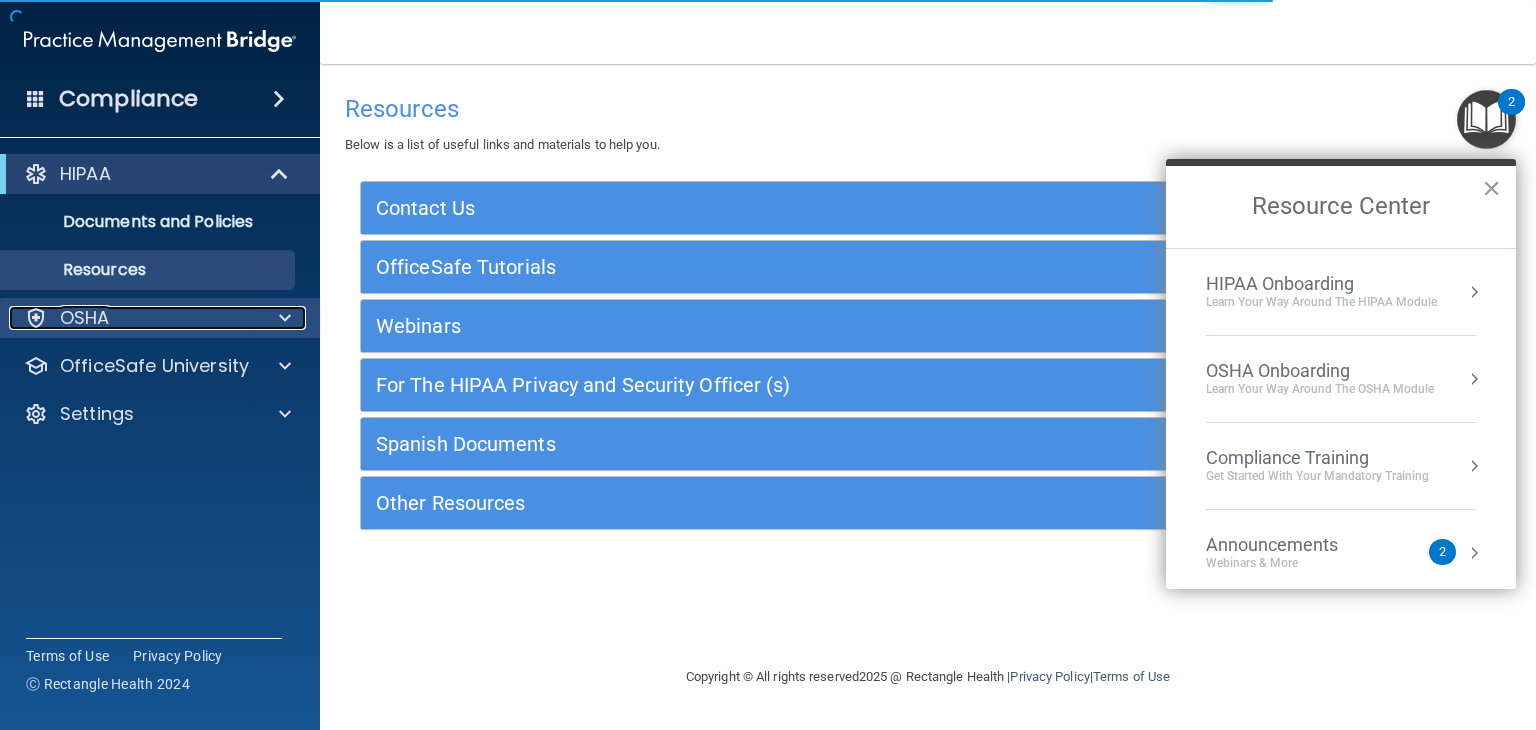 click on "OSHA" at bounding box center [133, 318] 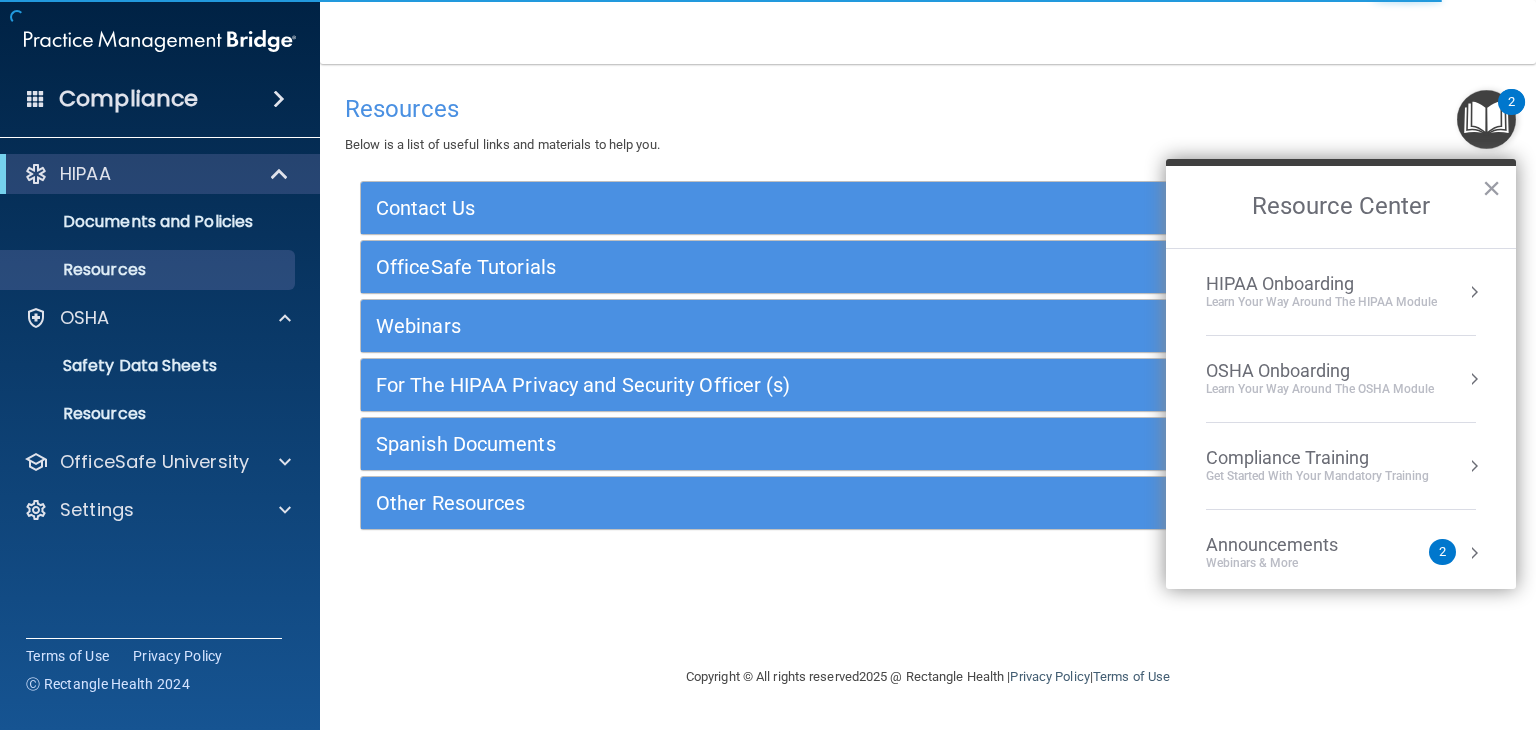 click on "2" at bounding box center (1442, 552) 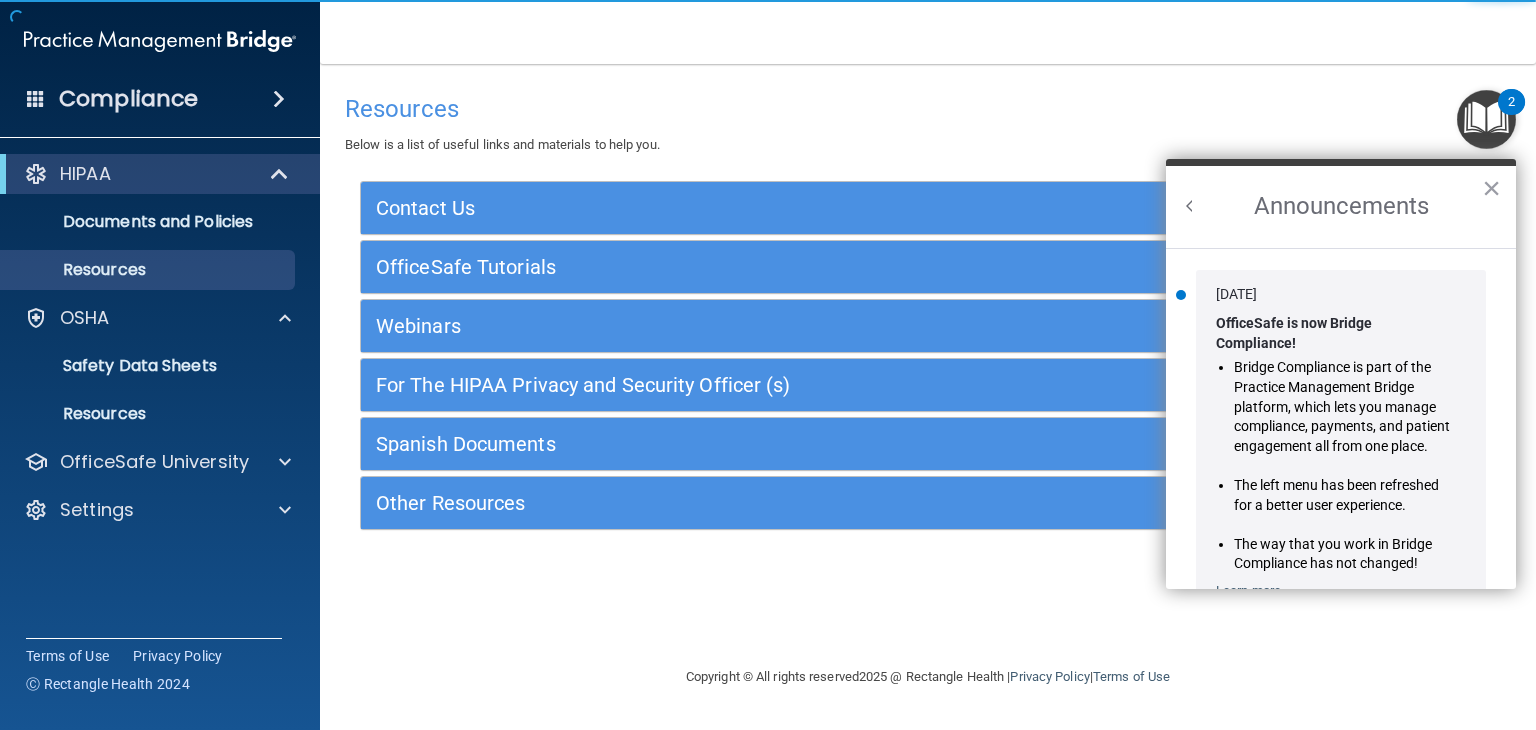 scroll, scrollTop: 0, scrollLeft: 0, axis: both 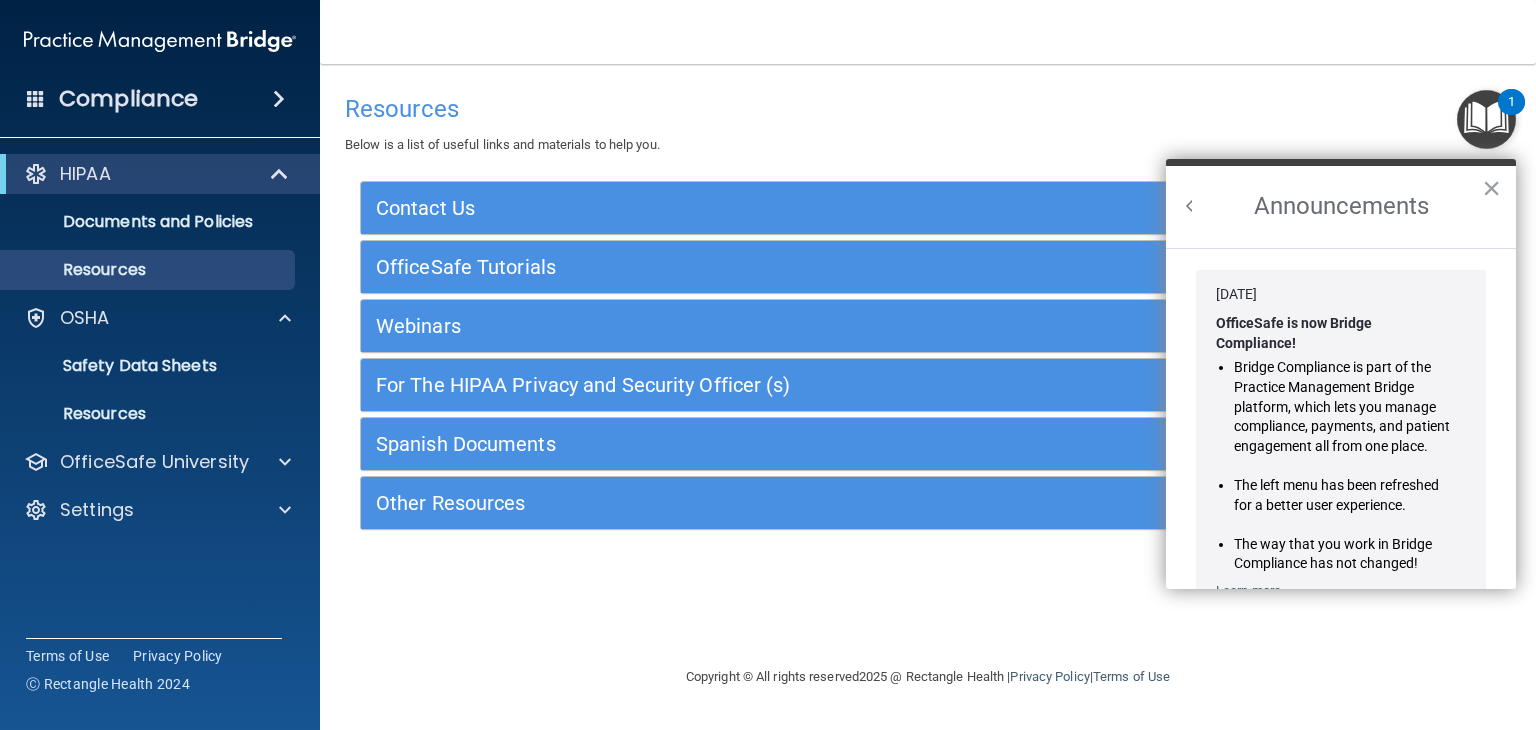 click at bounding box center [1486, 119] 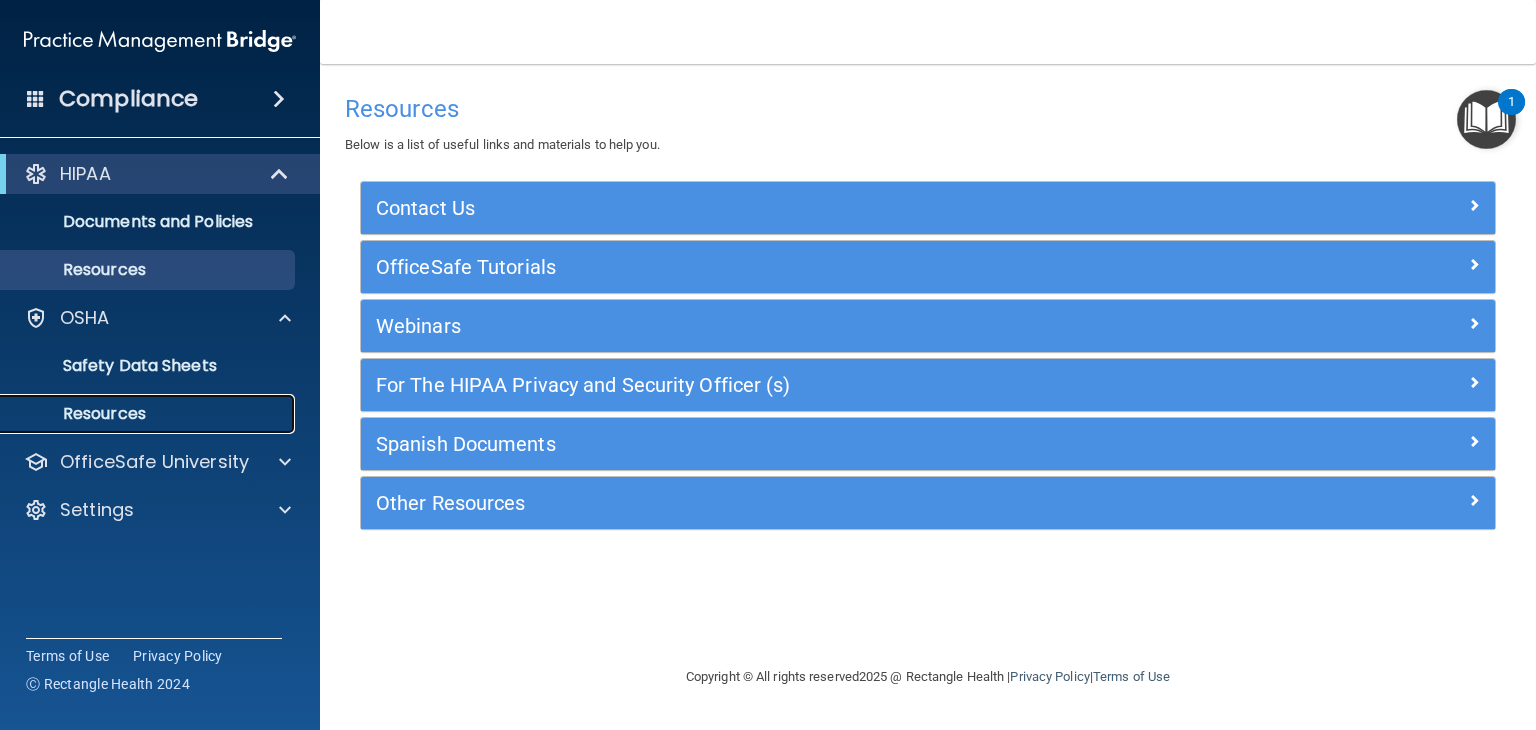 click on "Resources" at bounding box center [149, 414] 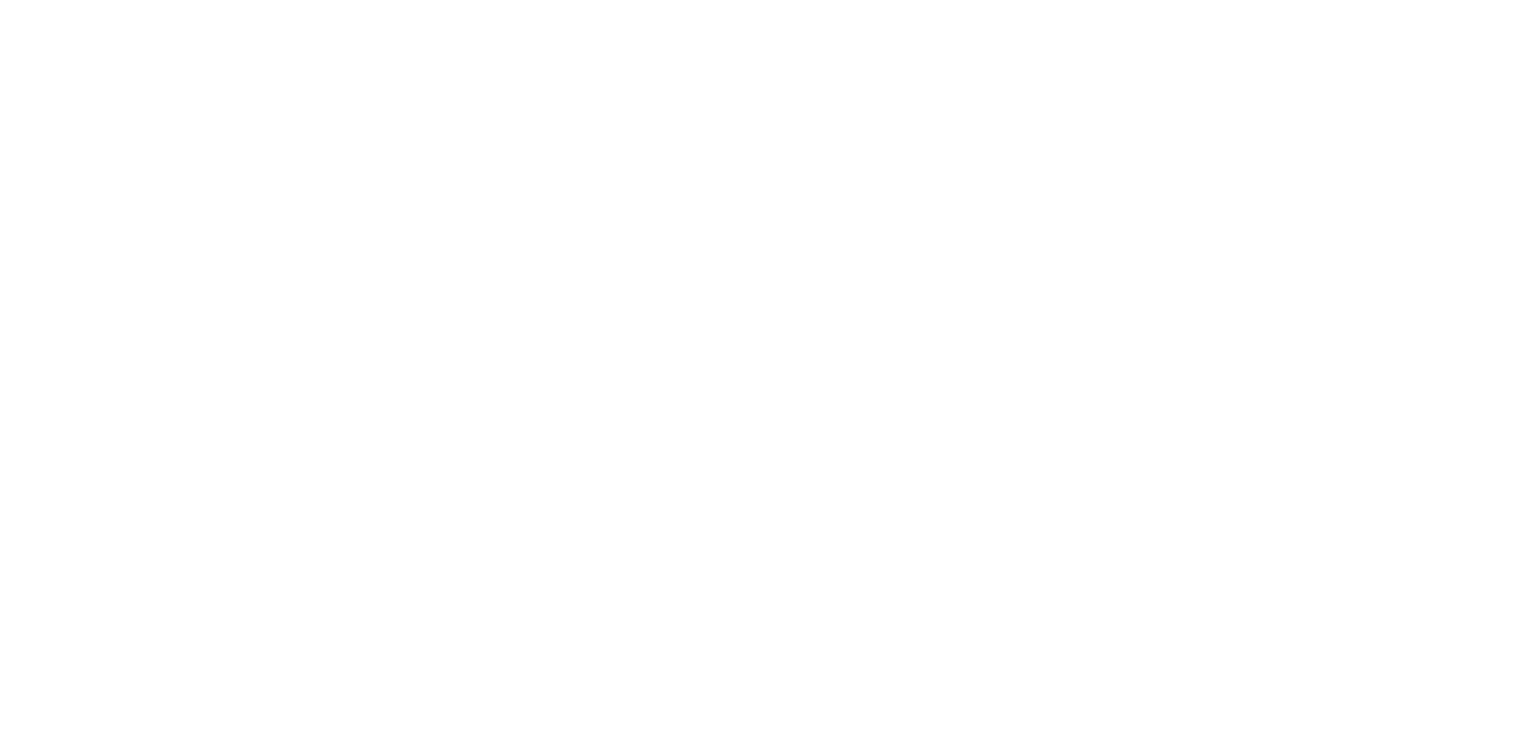 scroll, scrollTop: 0, scrollLeft: 0, axis: both 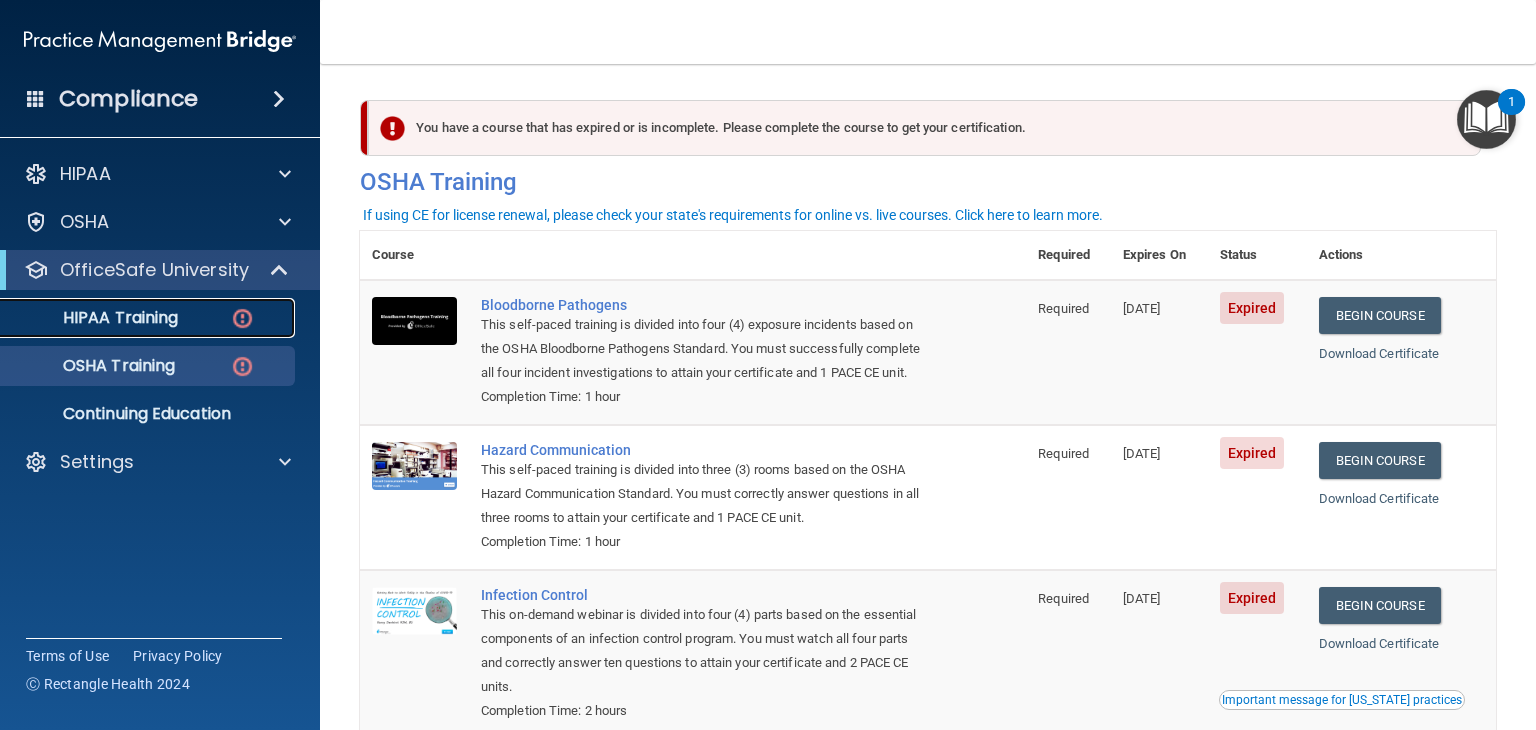 click on "HIPAA Training" at bounding box center (149, 318) 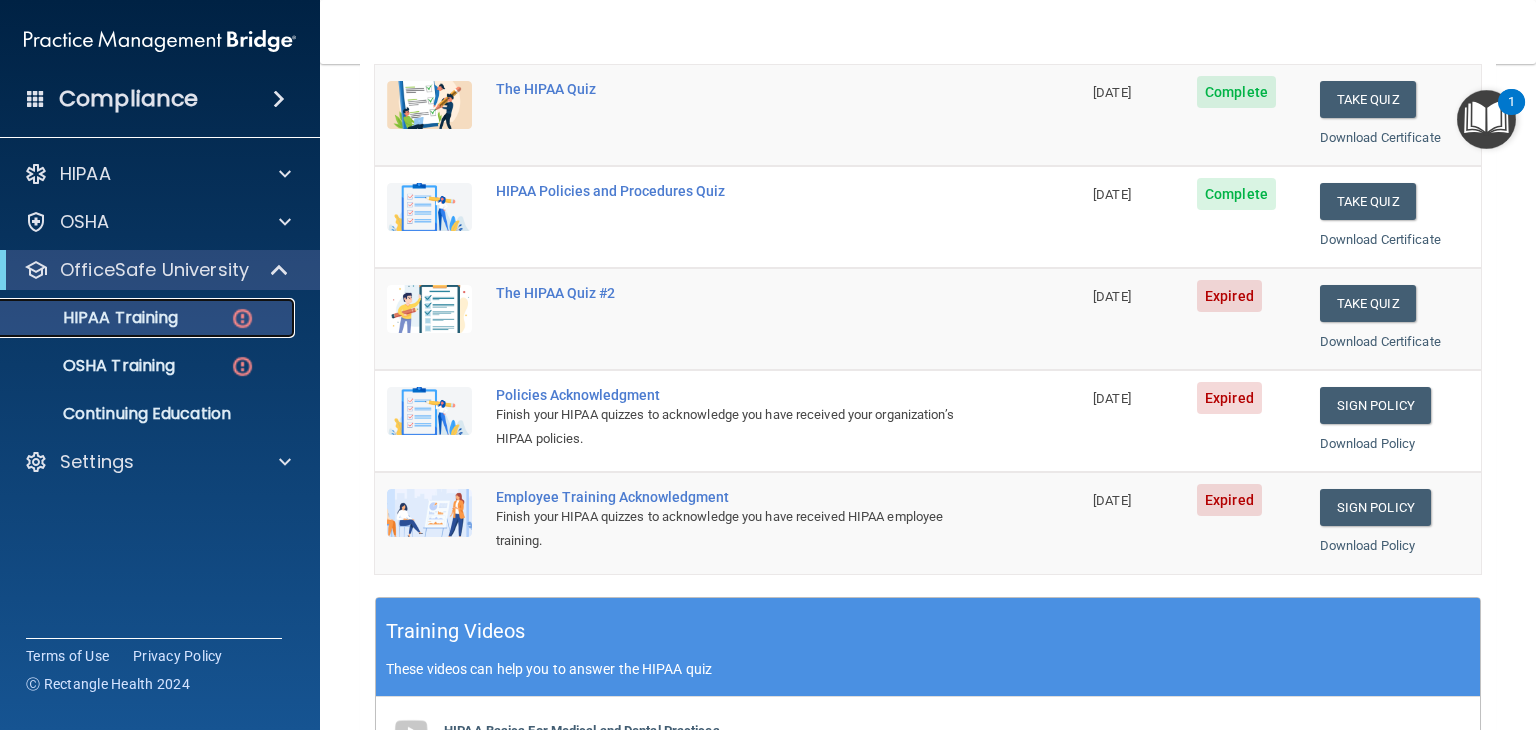 scroll, scrollTop: 292, scrollLeft: 0, axis: vertical 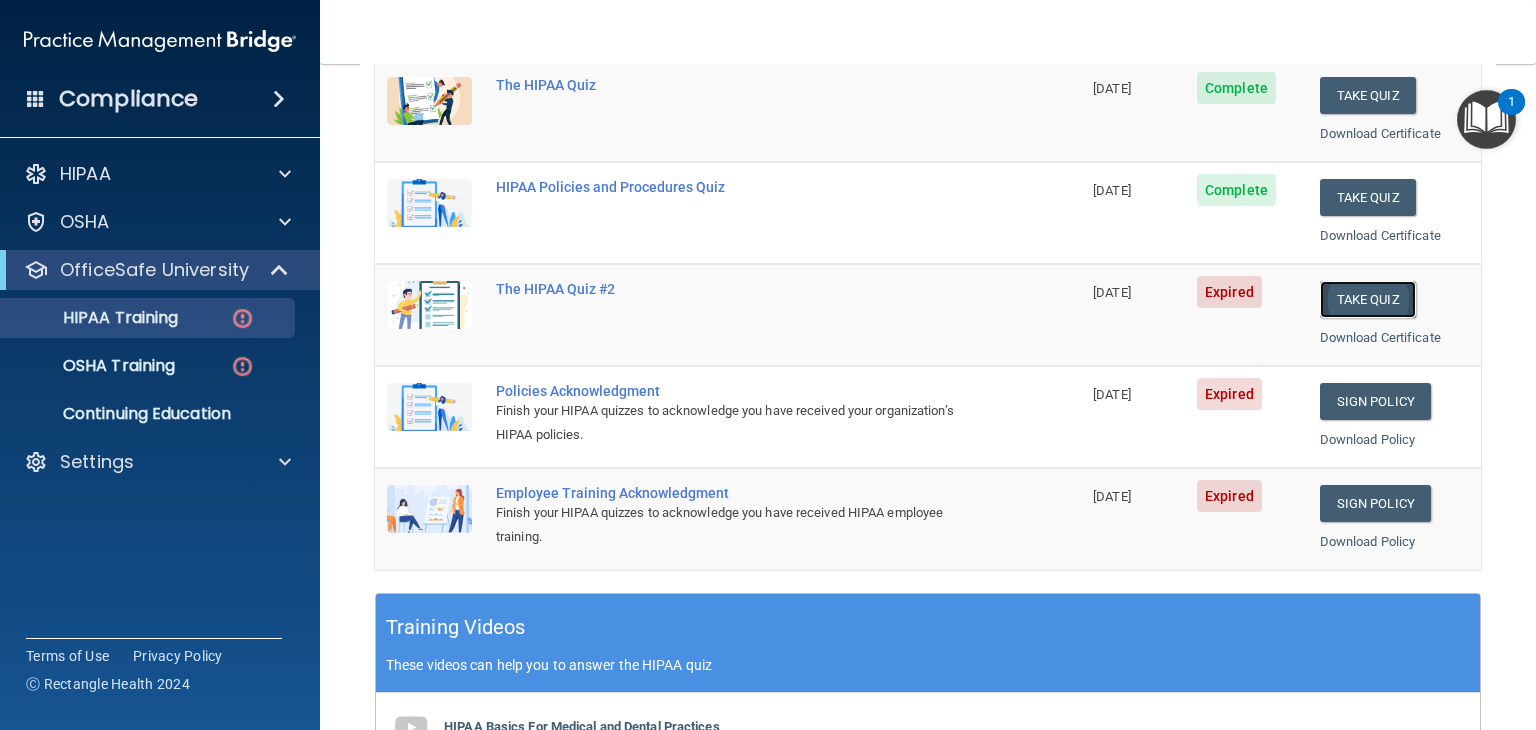 click on "Take Quiz" at bounding box center (1368, 299) 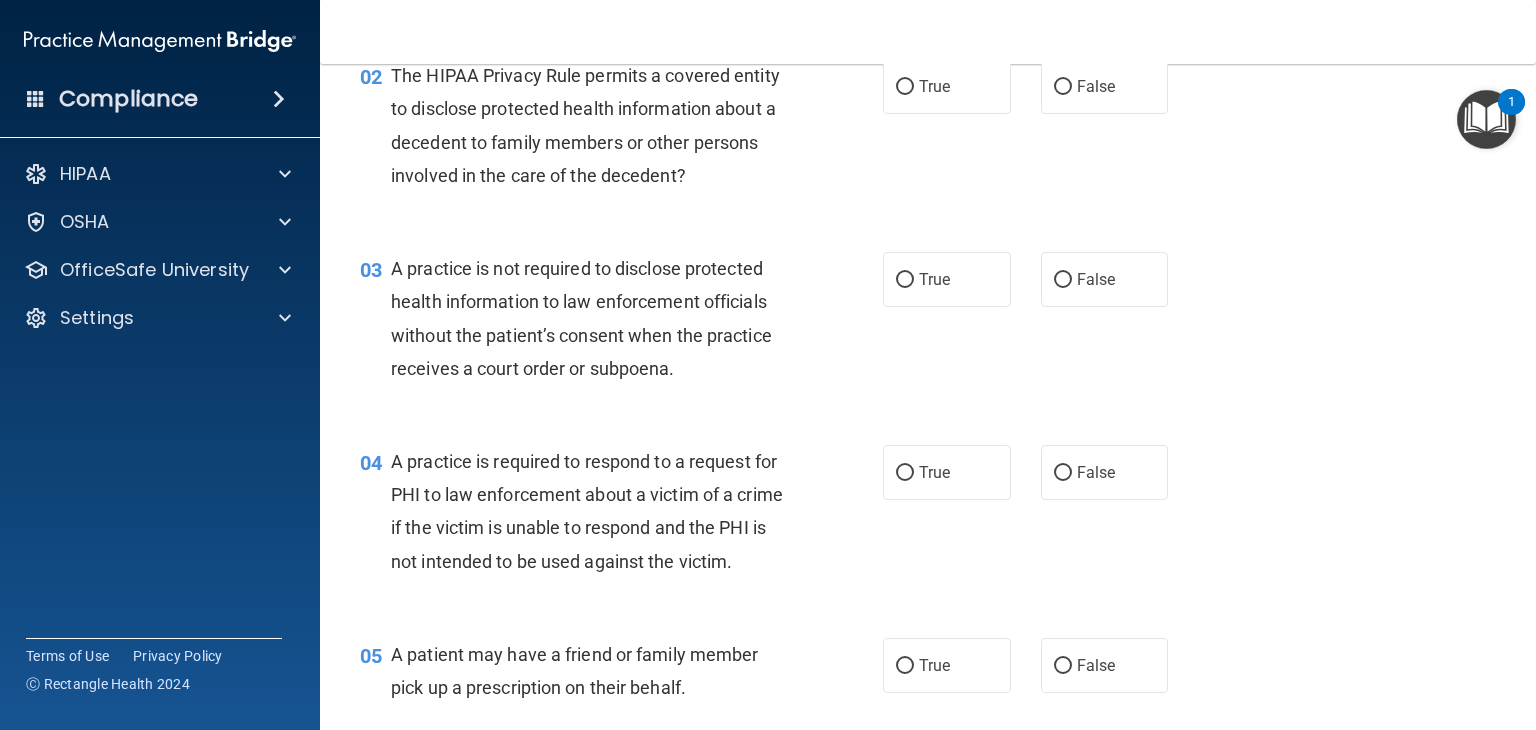 scroll, scrollTop: 0, scrollLeft: 0, axis: both 